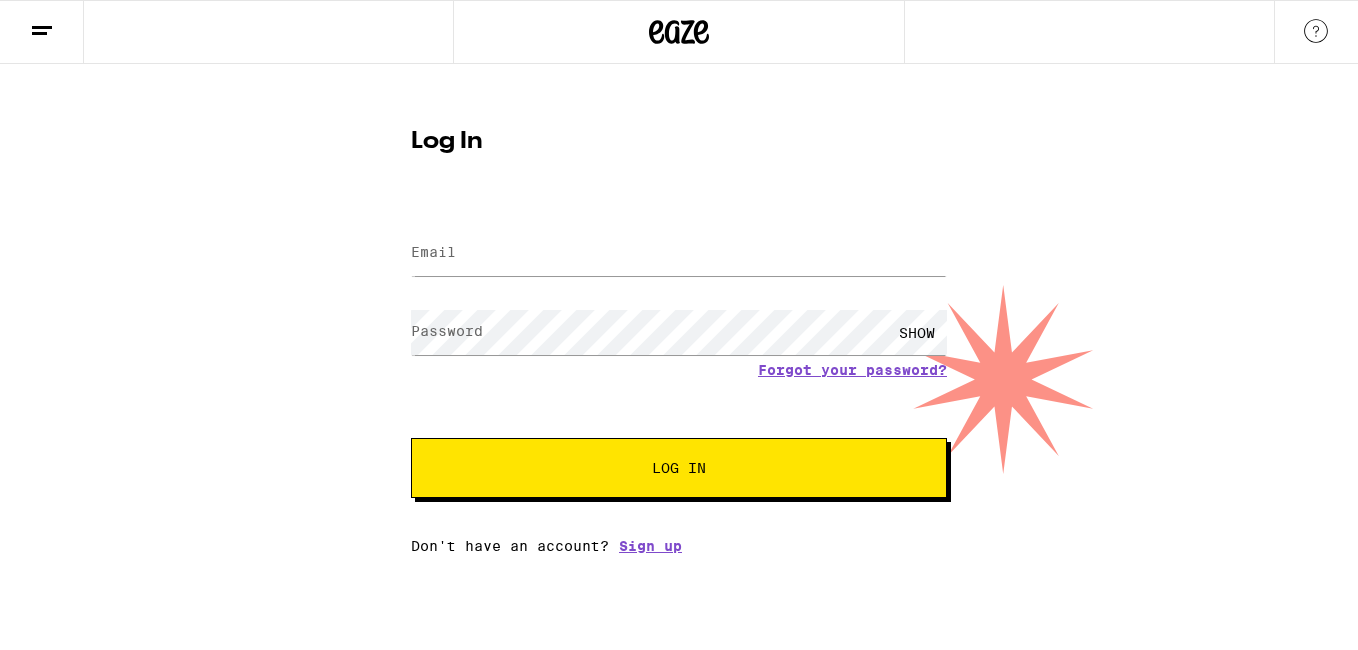 scroll, scrollTop: 0, scrollLeft: 0, axis: both 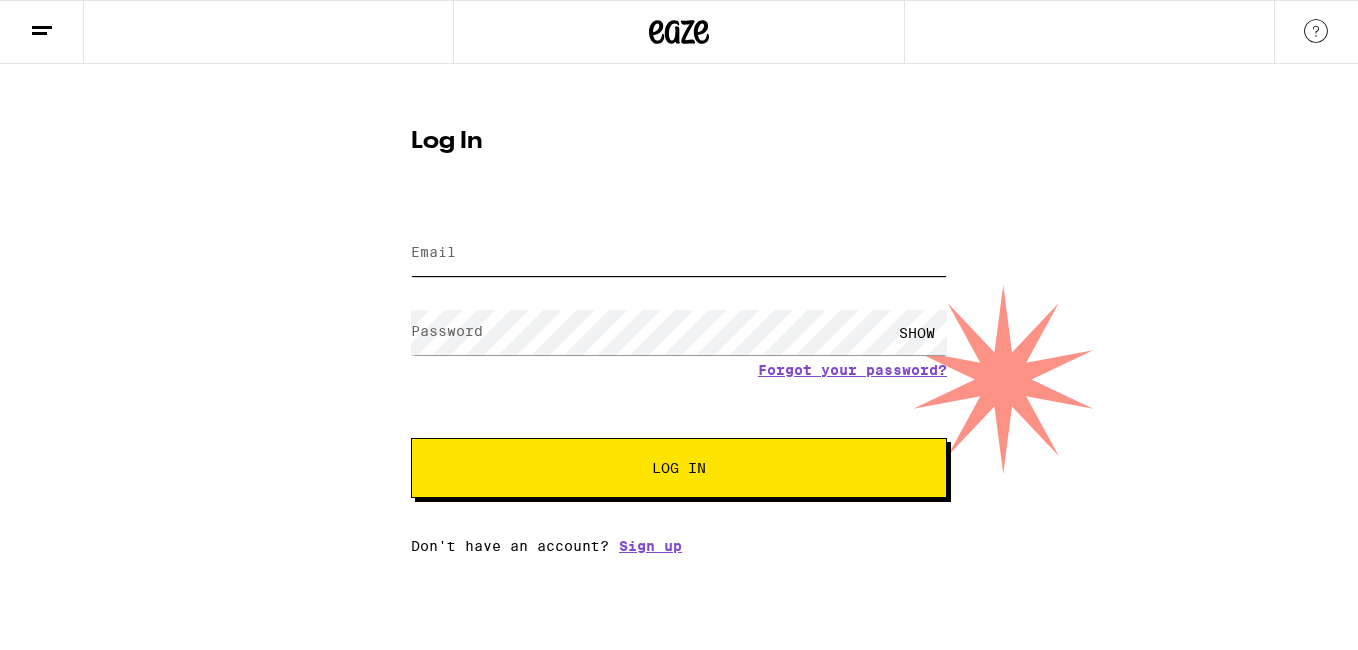 type on "[EMAIL]" 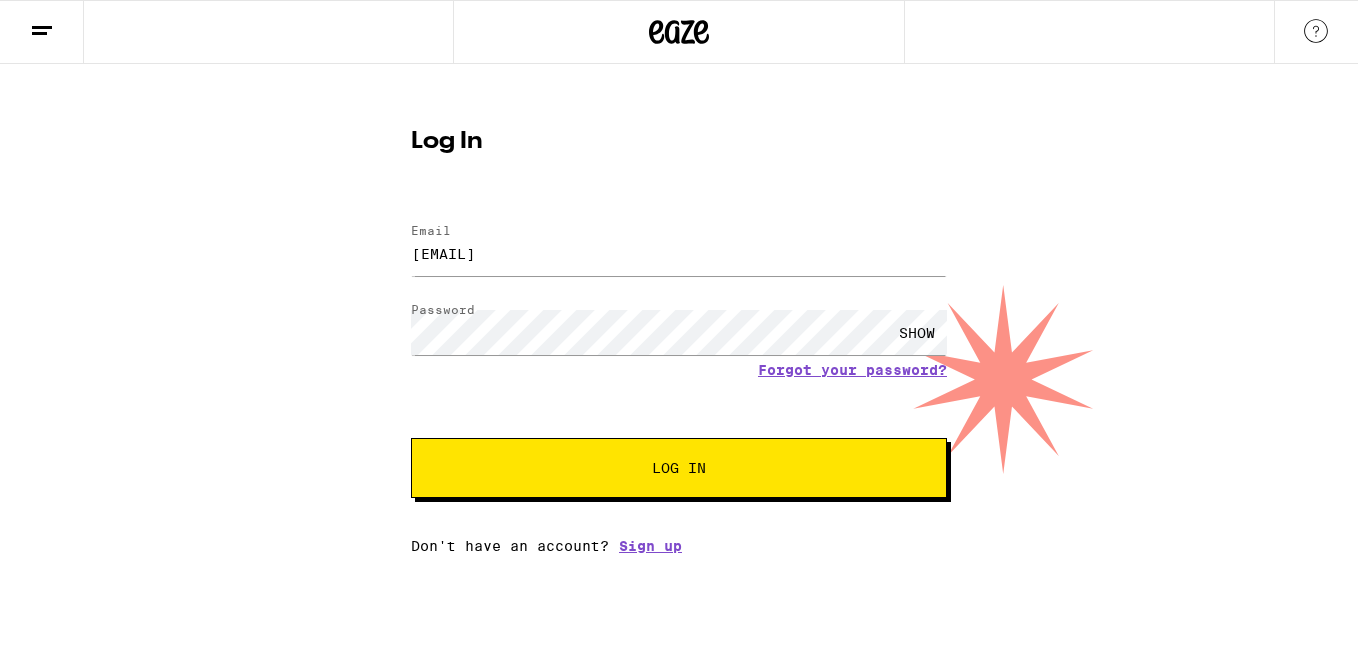 click on "Log In" at bounding box center [679, 468] 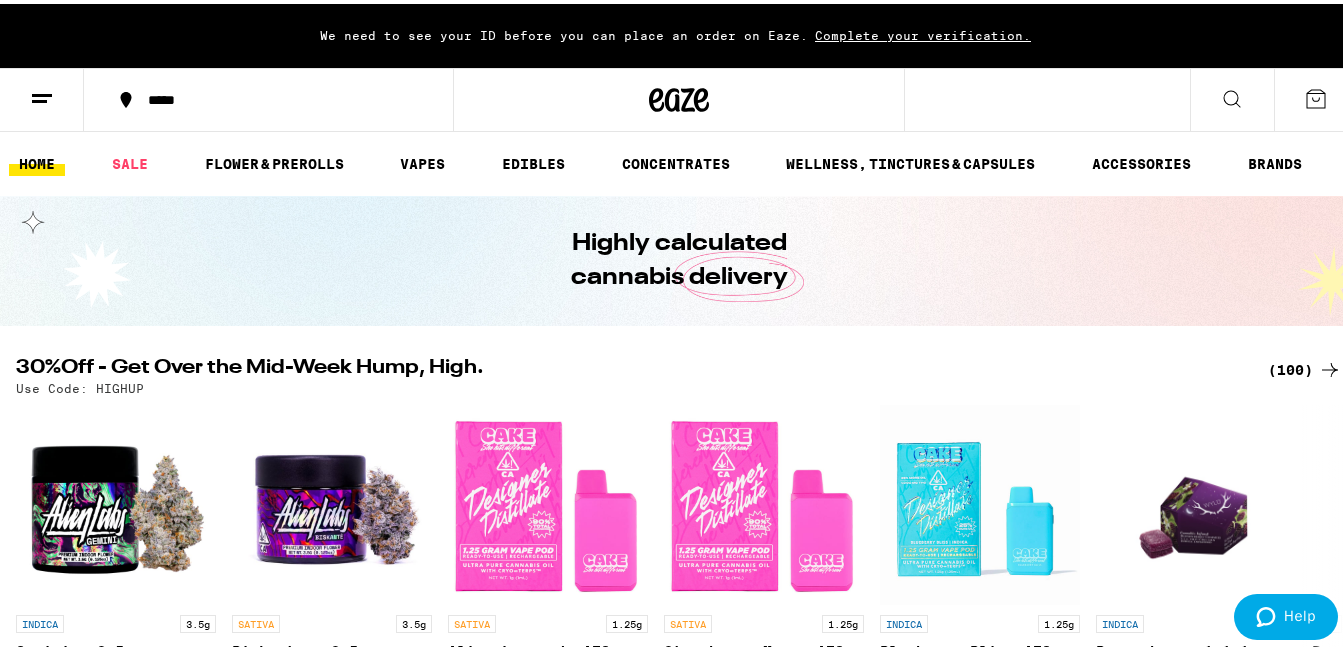 scroll, scrollTop: 0, scrollLeft: 0, axis: both 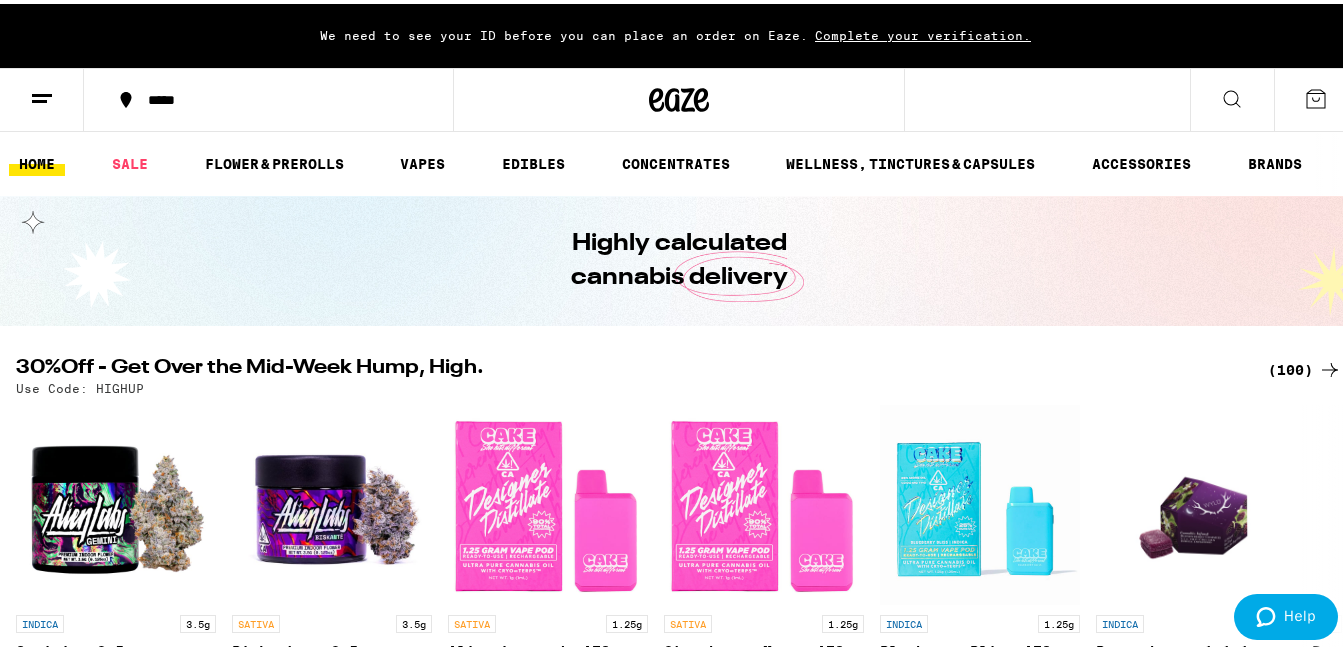 drag, startPoint x: 857, startPoint y: 28, endPoint x: 909, endPoint y: 201, distance: 180.64606 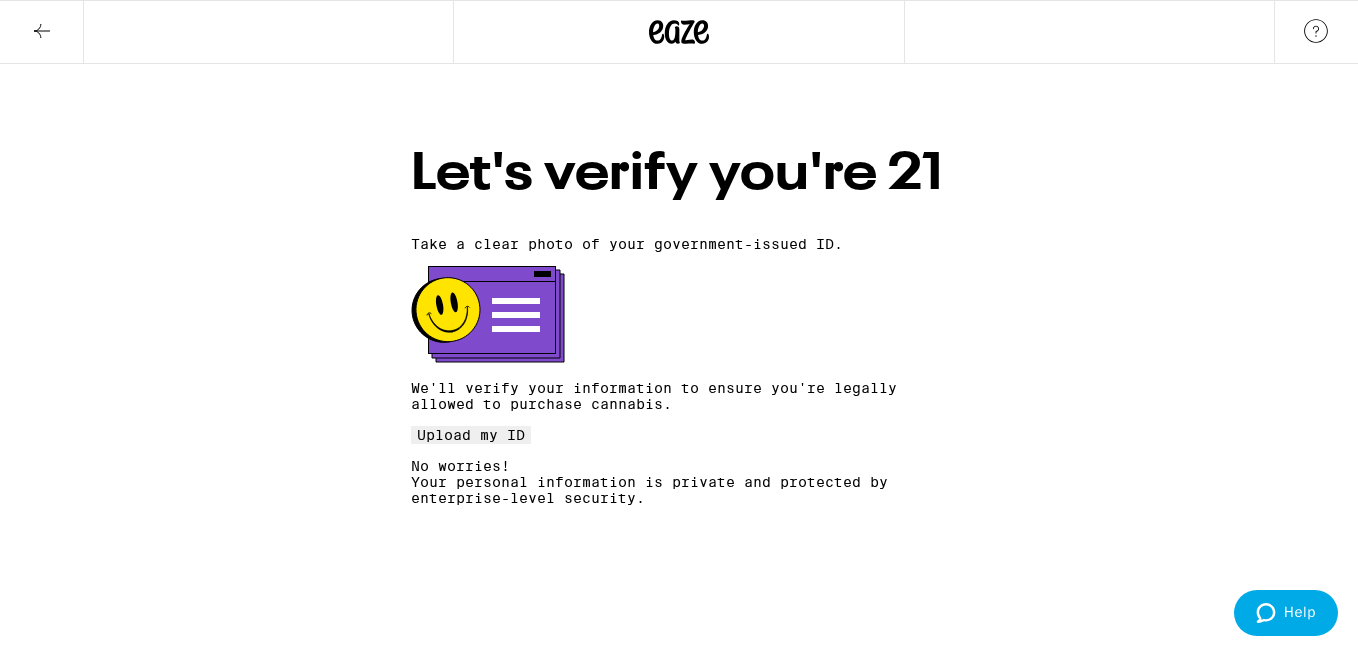 click on "Upload my ID" at bounding box center [471, 435] 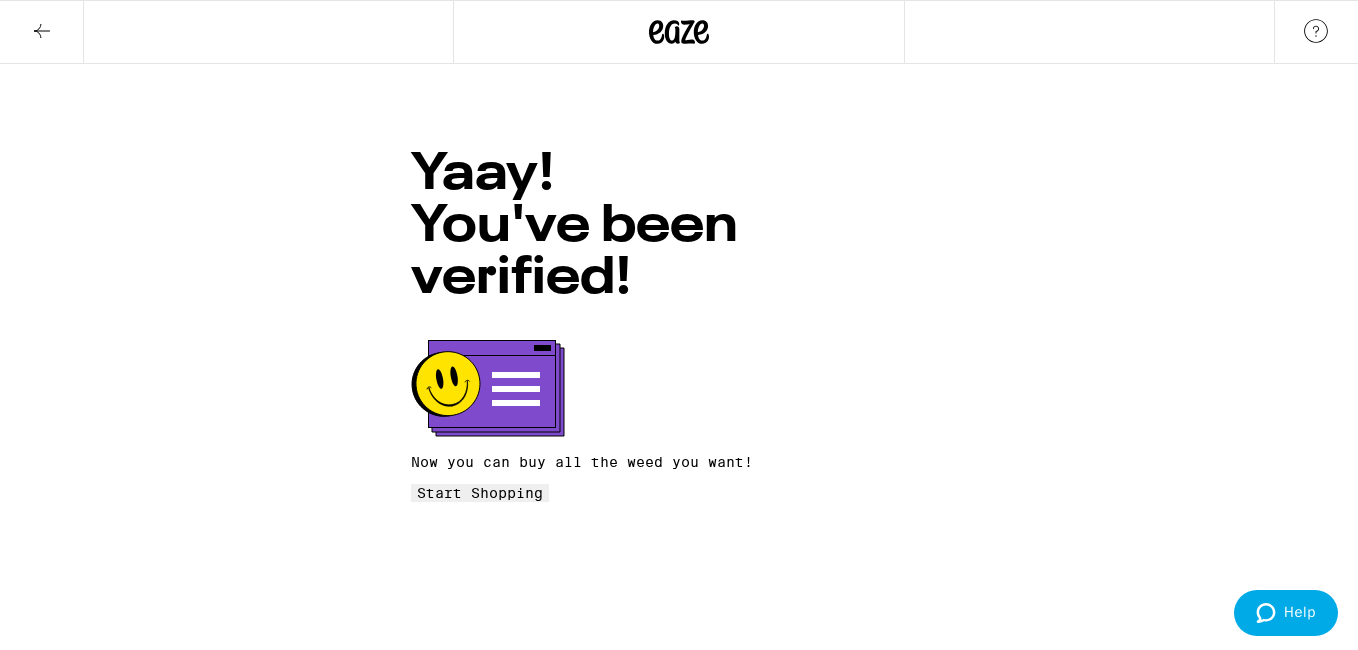 click on "Start Shopping" at bounding box center [480, 493] 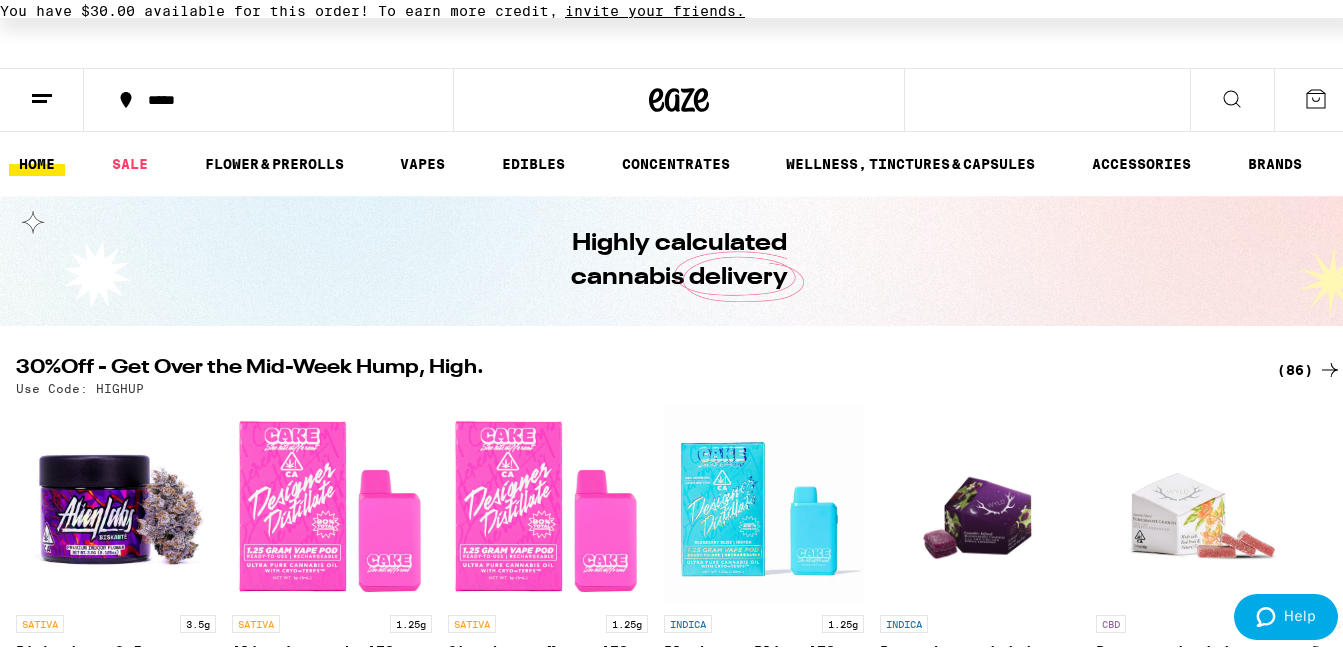 scroll, scrollTop: 0, scrollLeft: 0, axis: both 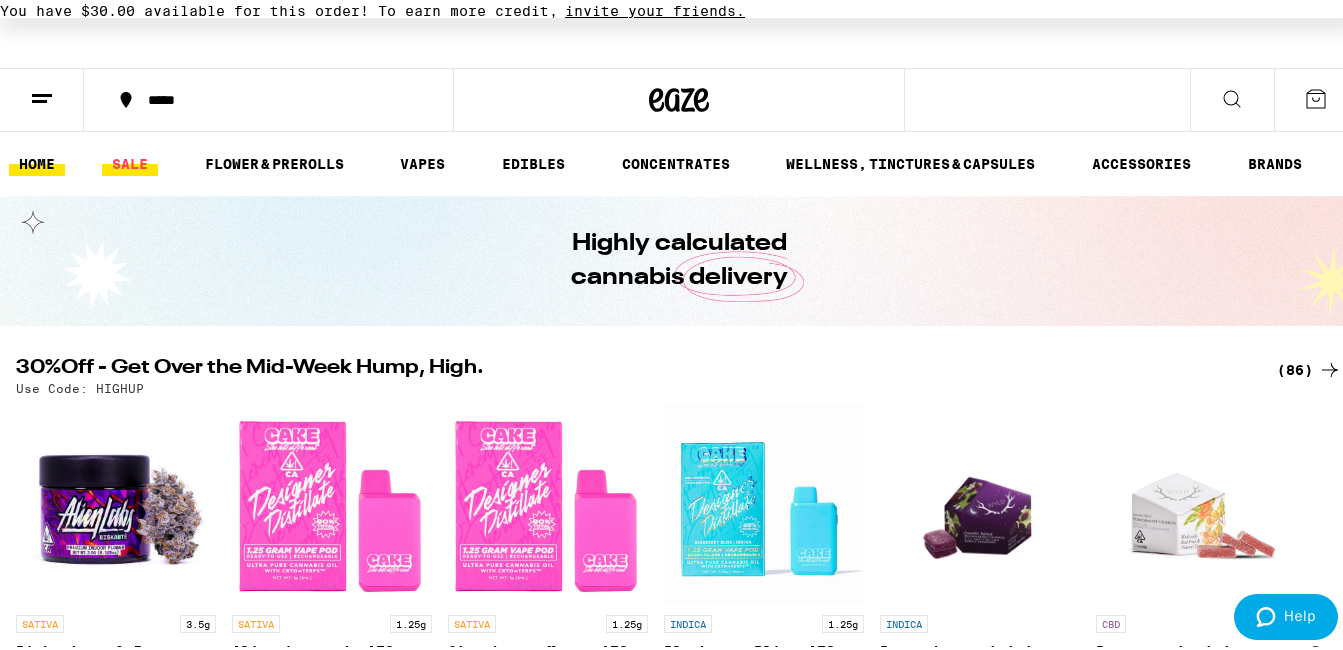 click on "SALE" at bounding box center (130, 160) 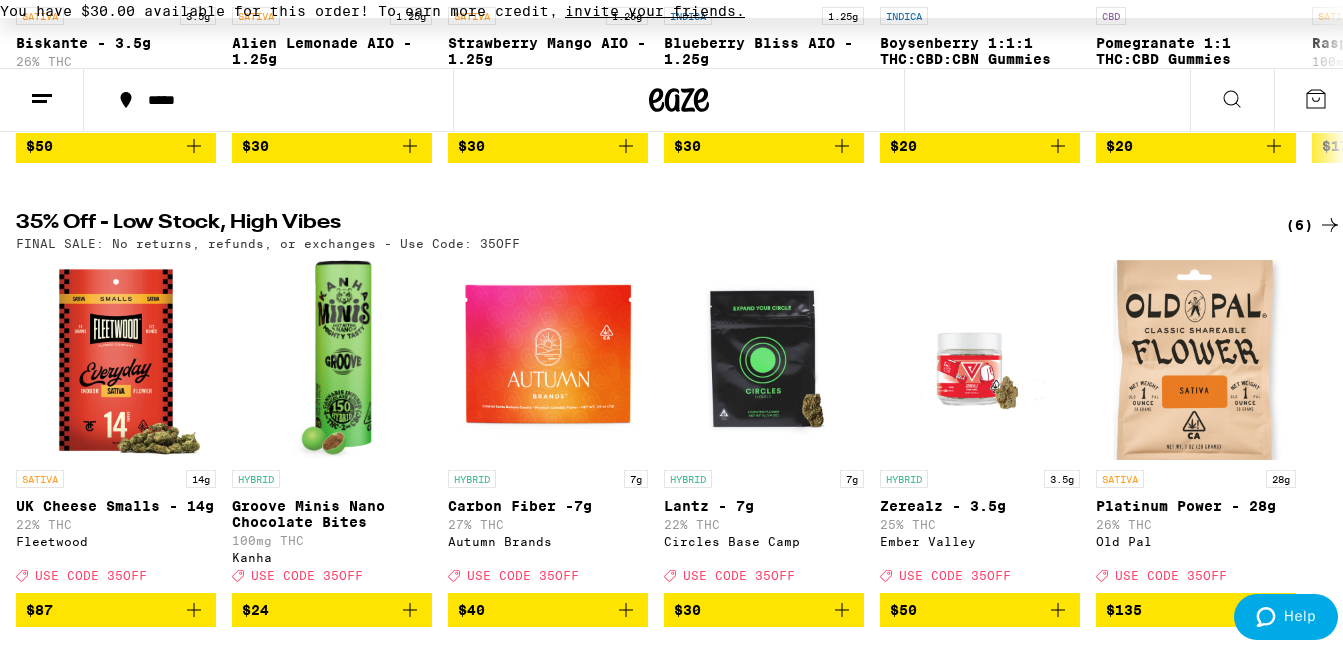 scroll, scrollTop: 676, scrollLeft: 0, axis: vertical 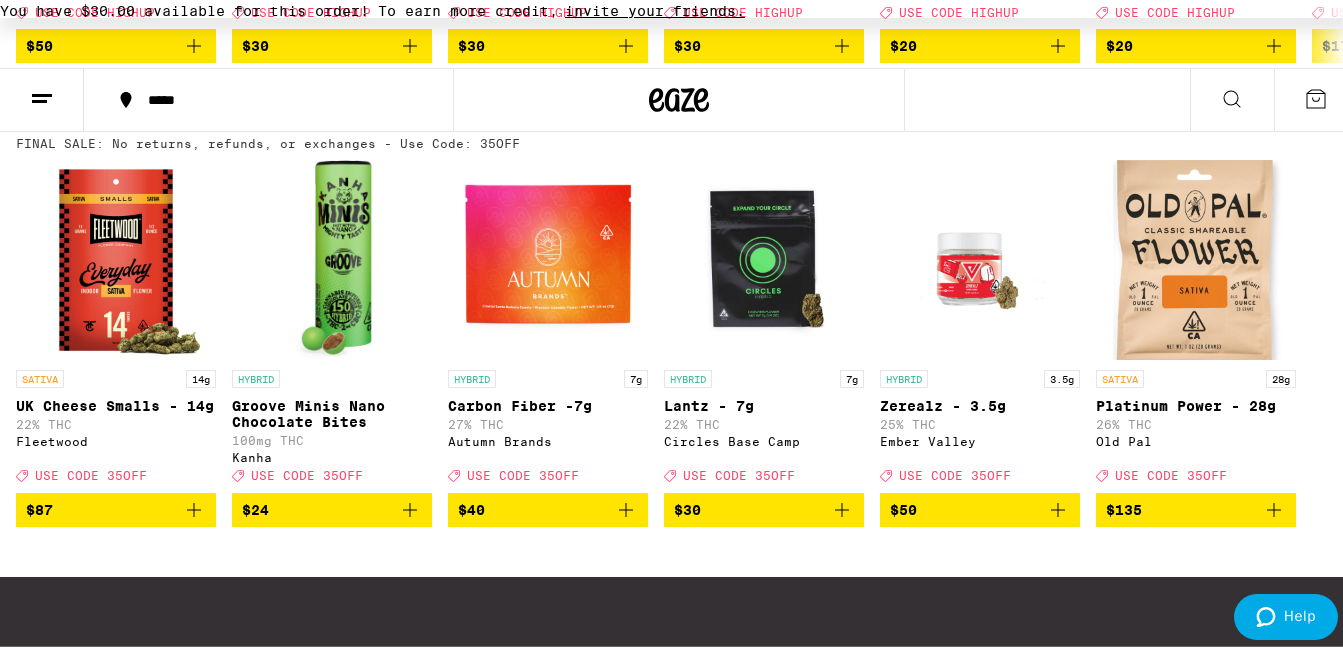 click 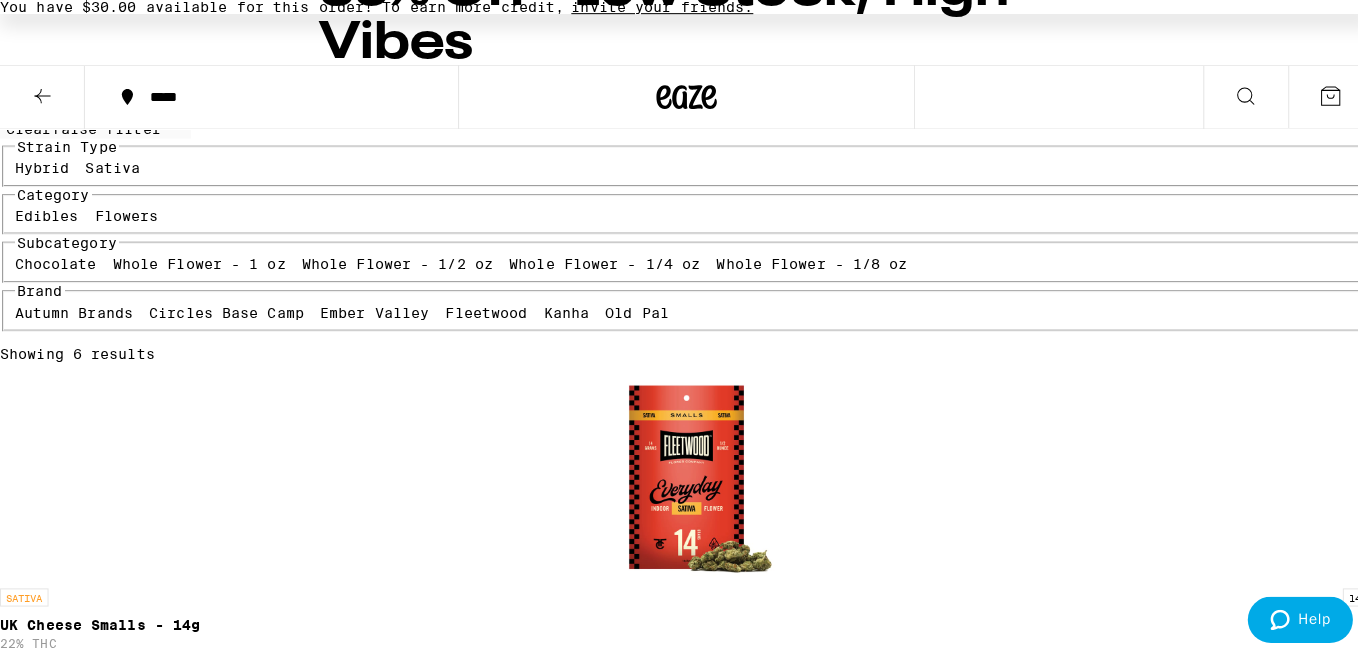 scroll, scrollTop: 100, scrollLeft: 0, axis: vertical 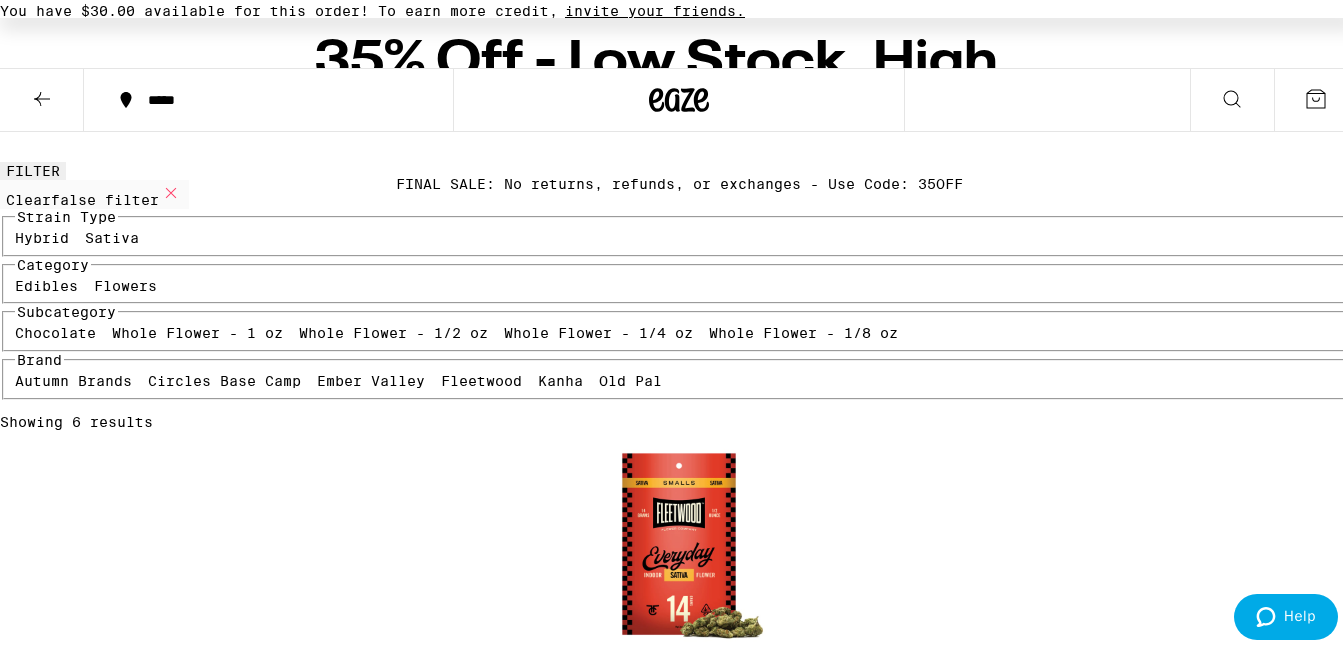 click at bounding box center (679, 1590) 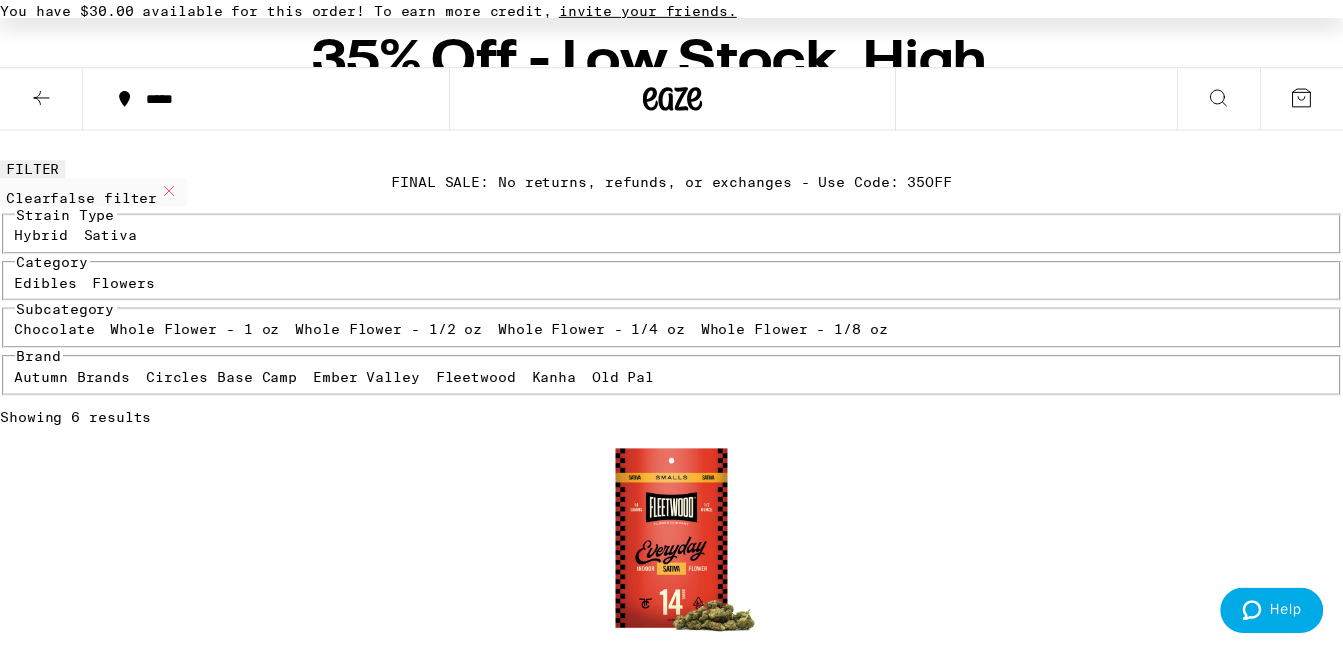 scroll, scrollTop: 226, scrollLeft: 0, axis: vertical 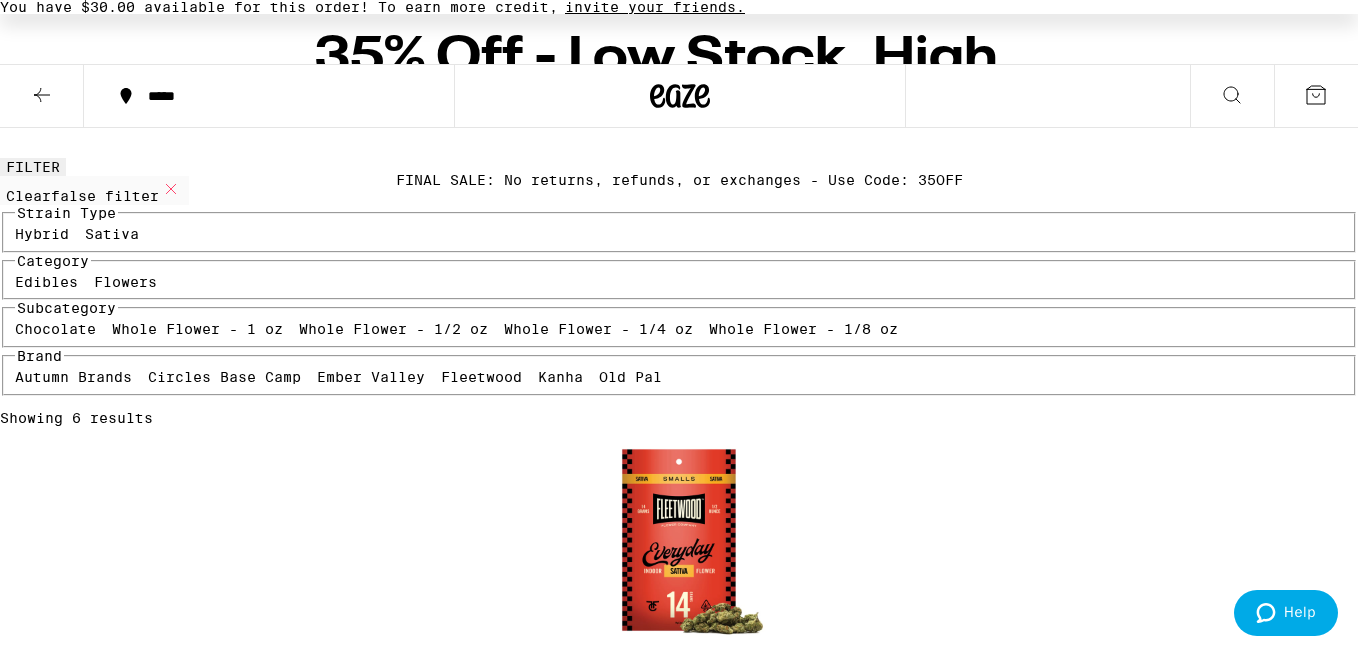 click 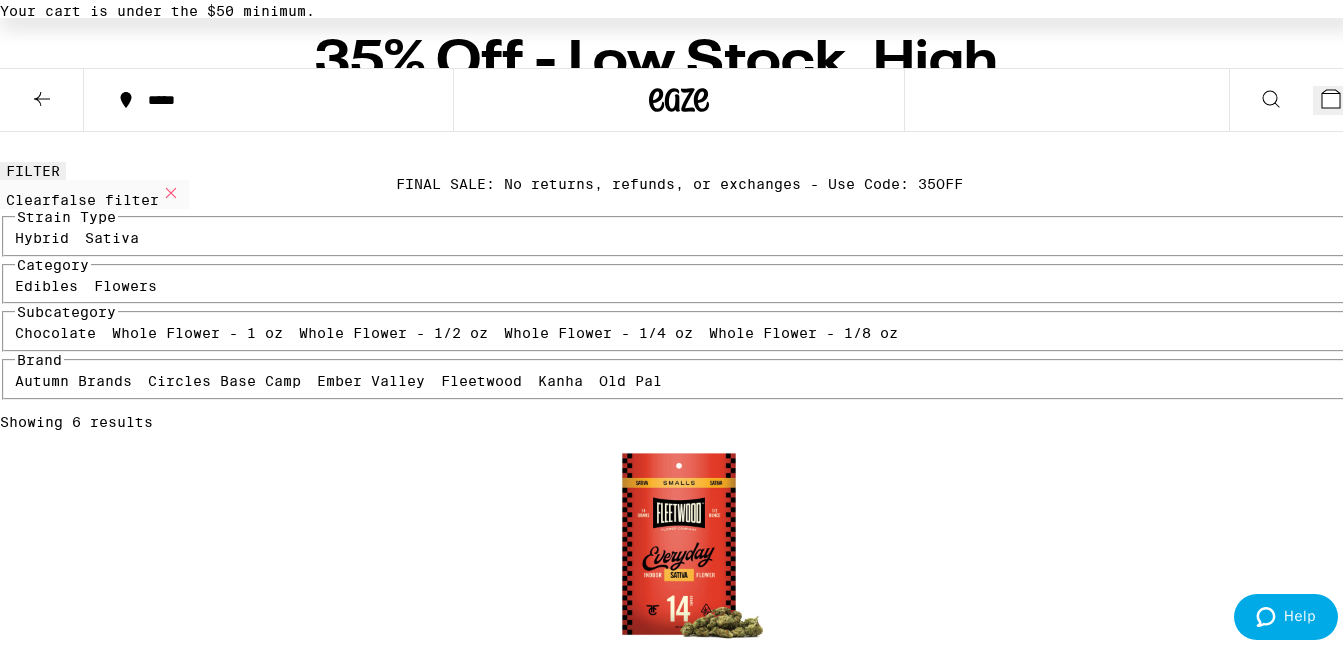 click 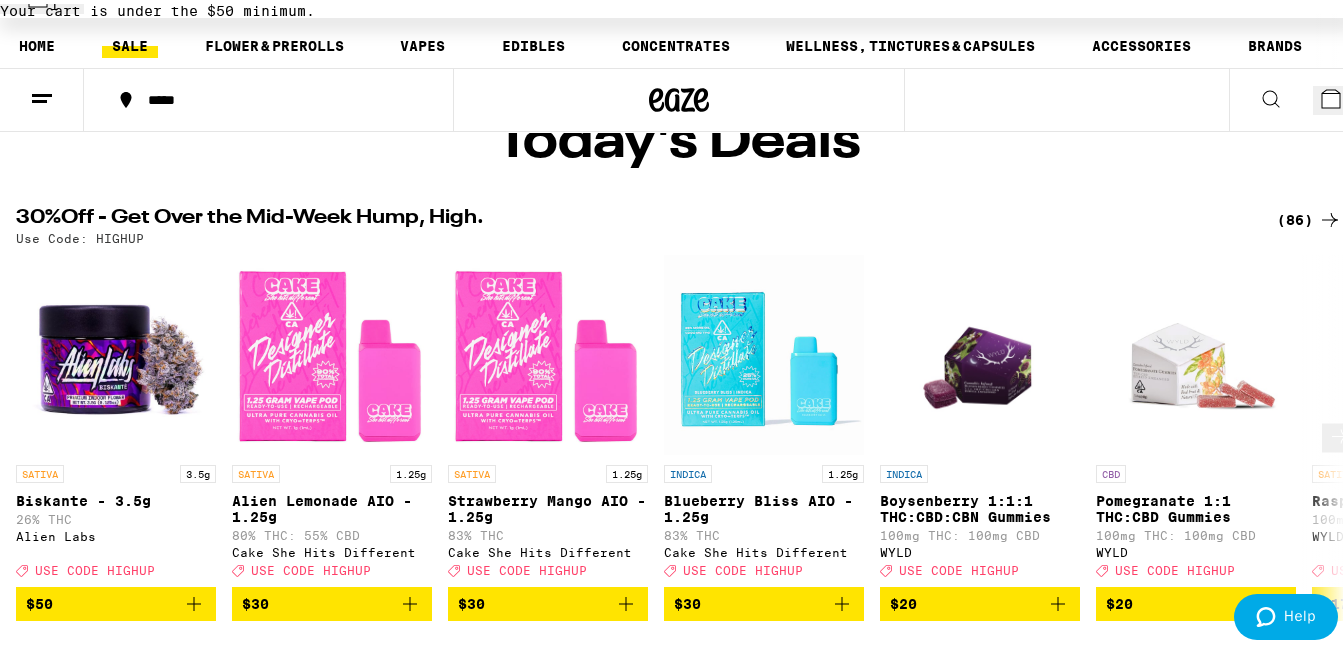 scroll, scrollTop: 0, scrollLeft: 0, axis: both 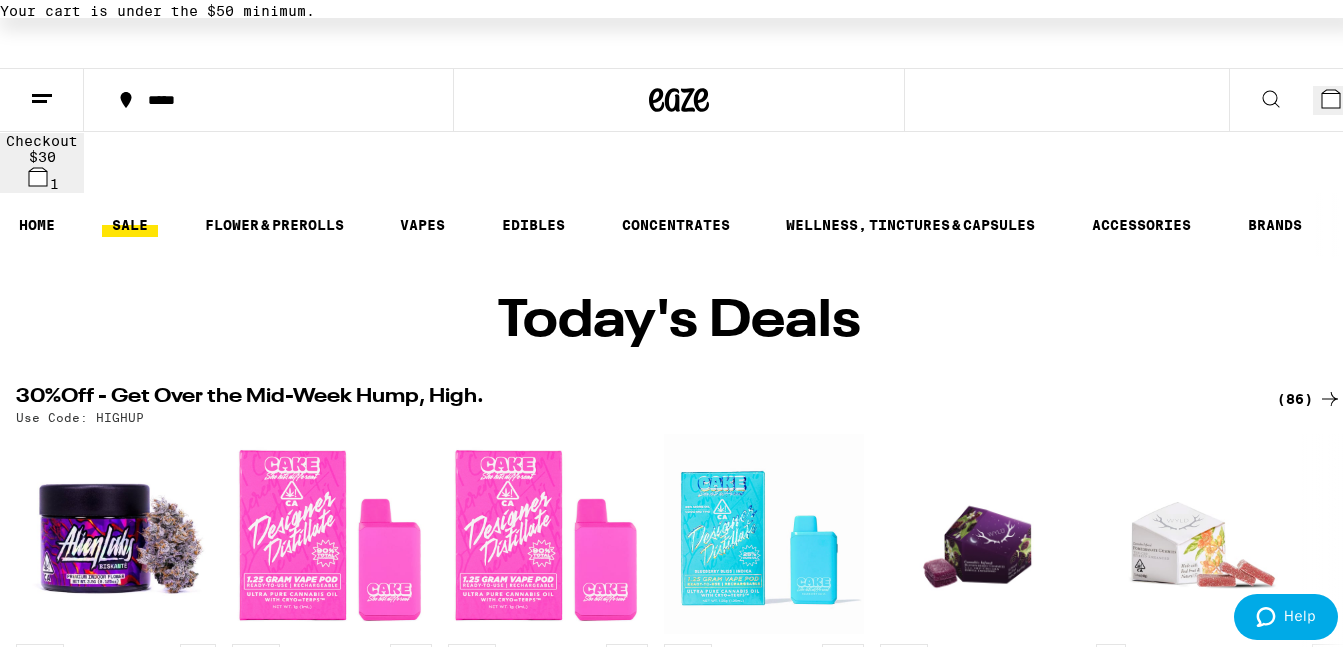 click on "(86)" at bounding box center [1309, 395] 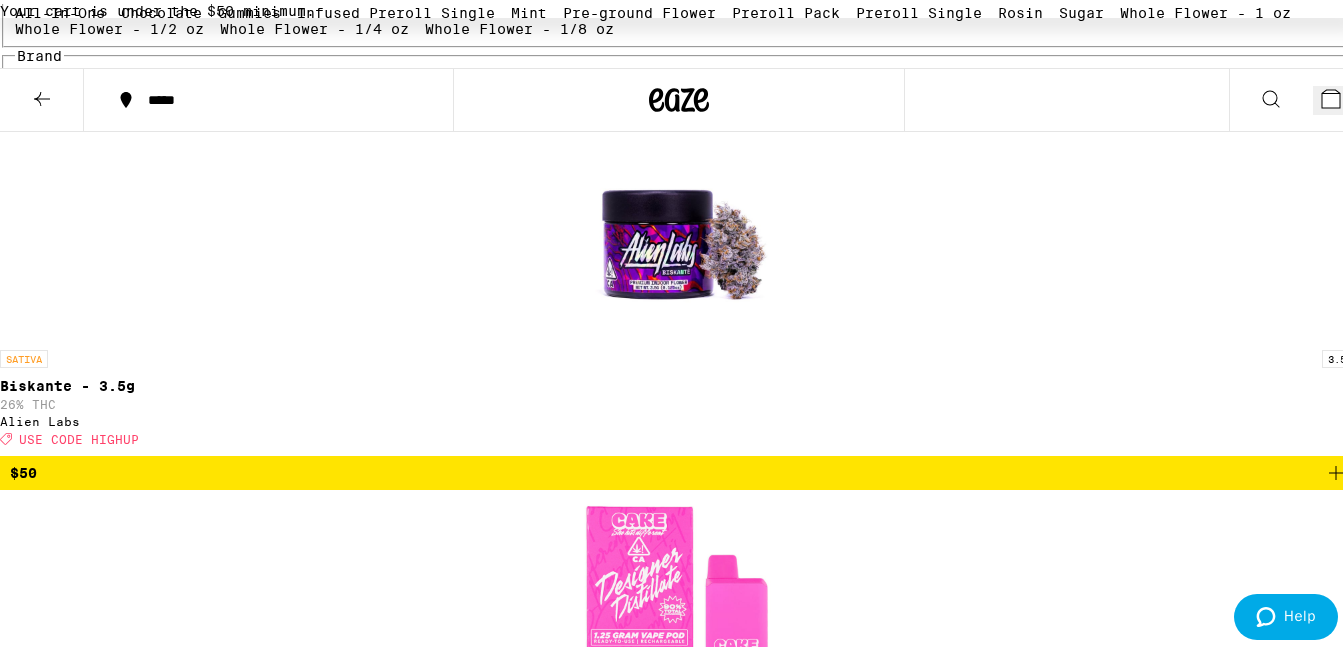 scroll, scrollTop: 300, scrollLeft: 0, axis: vertical 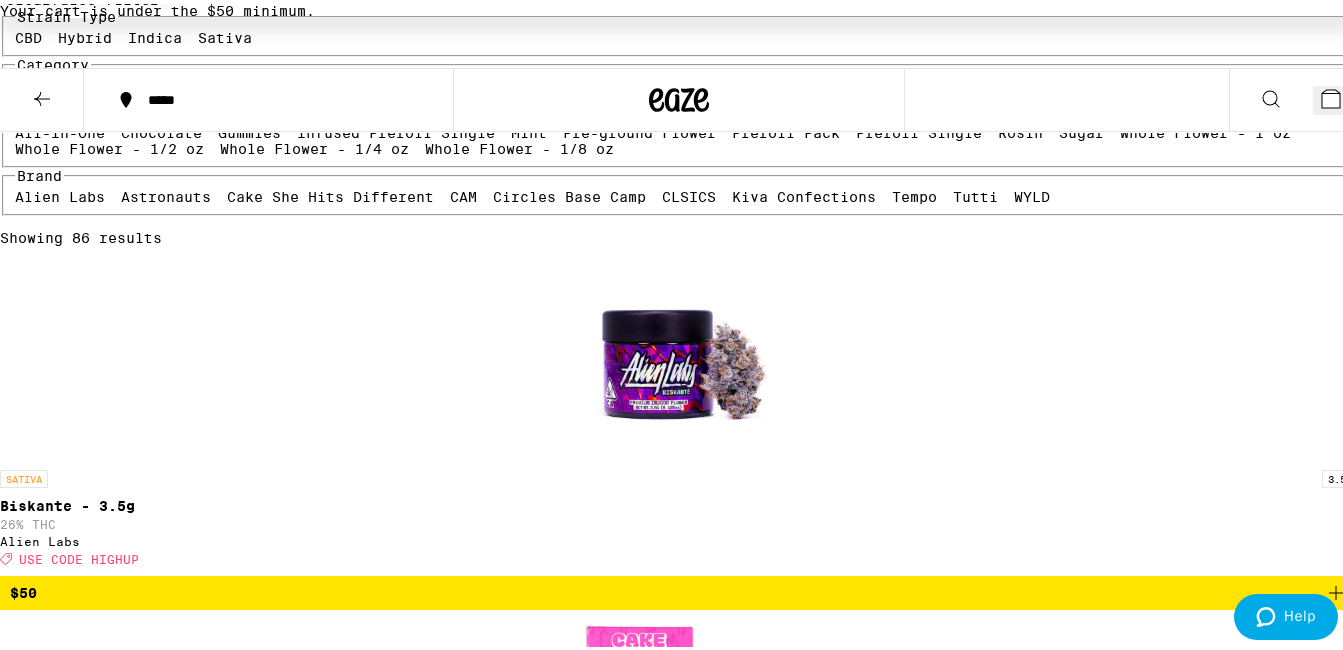 click on "Vaporizers" at bounding box center (430, 82) 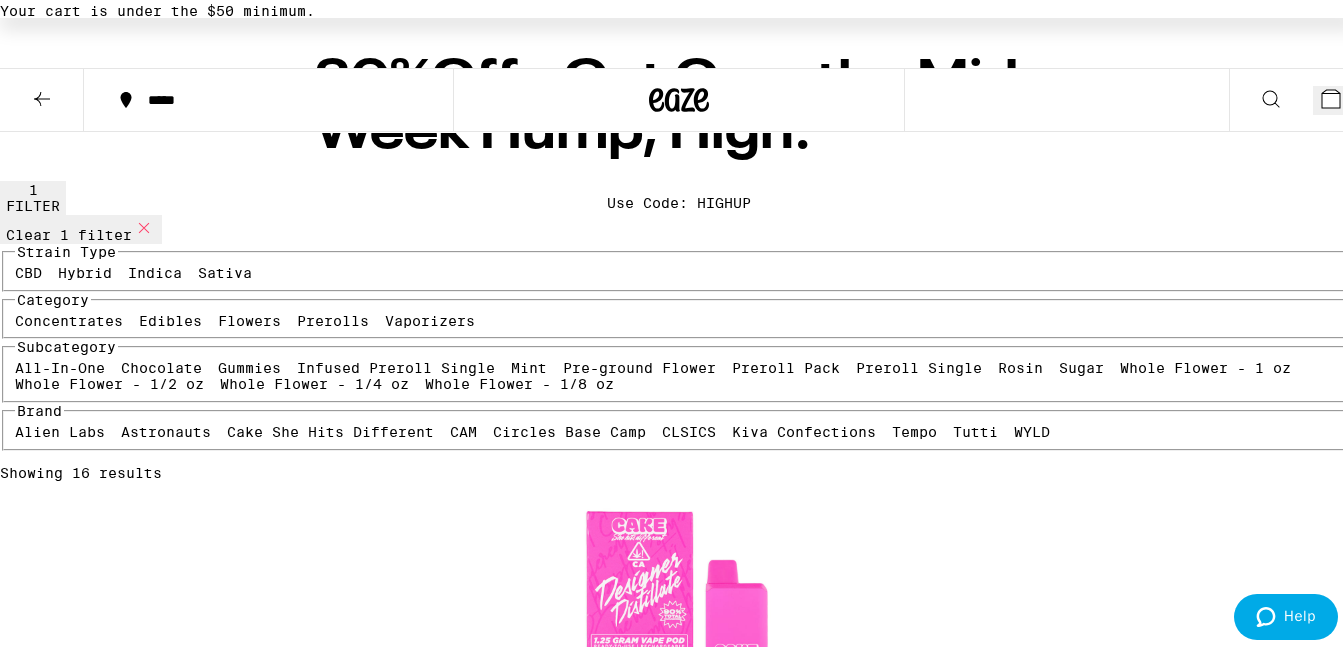 scroll, scrollTop: 0, scrollLeft: 0, axis: both 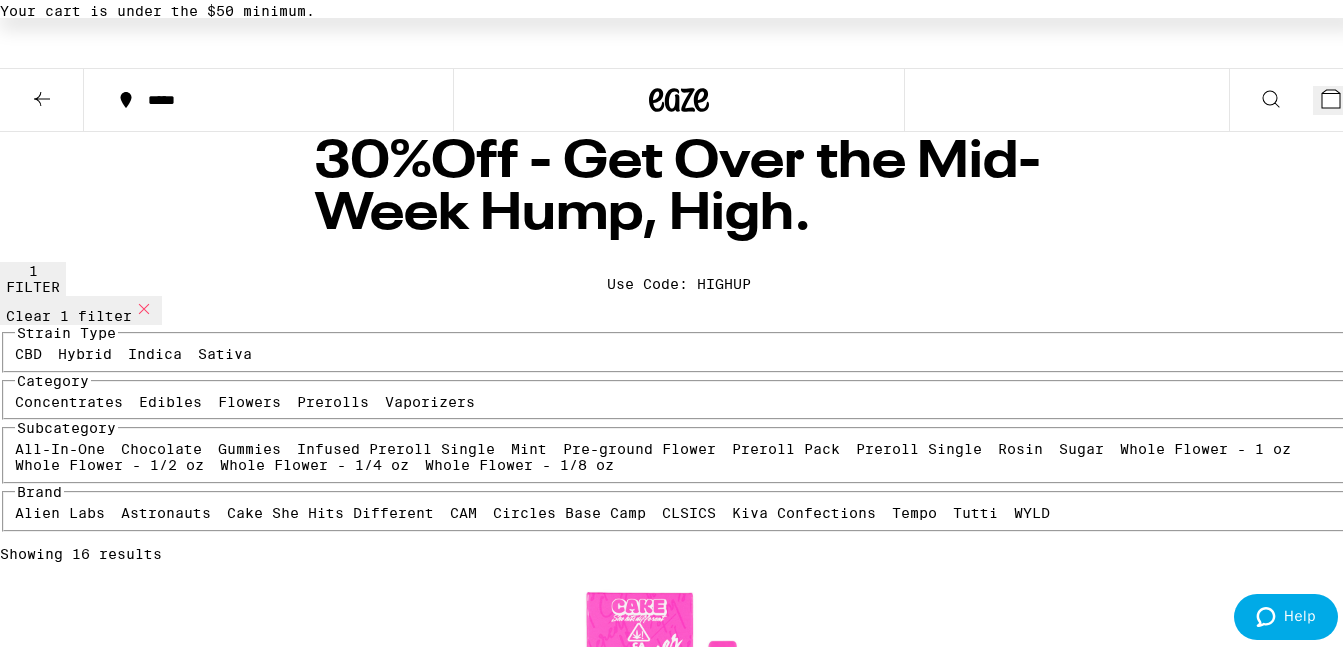 click at bounding box center (42, 96) 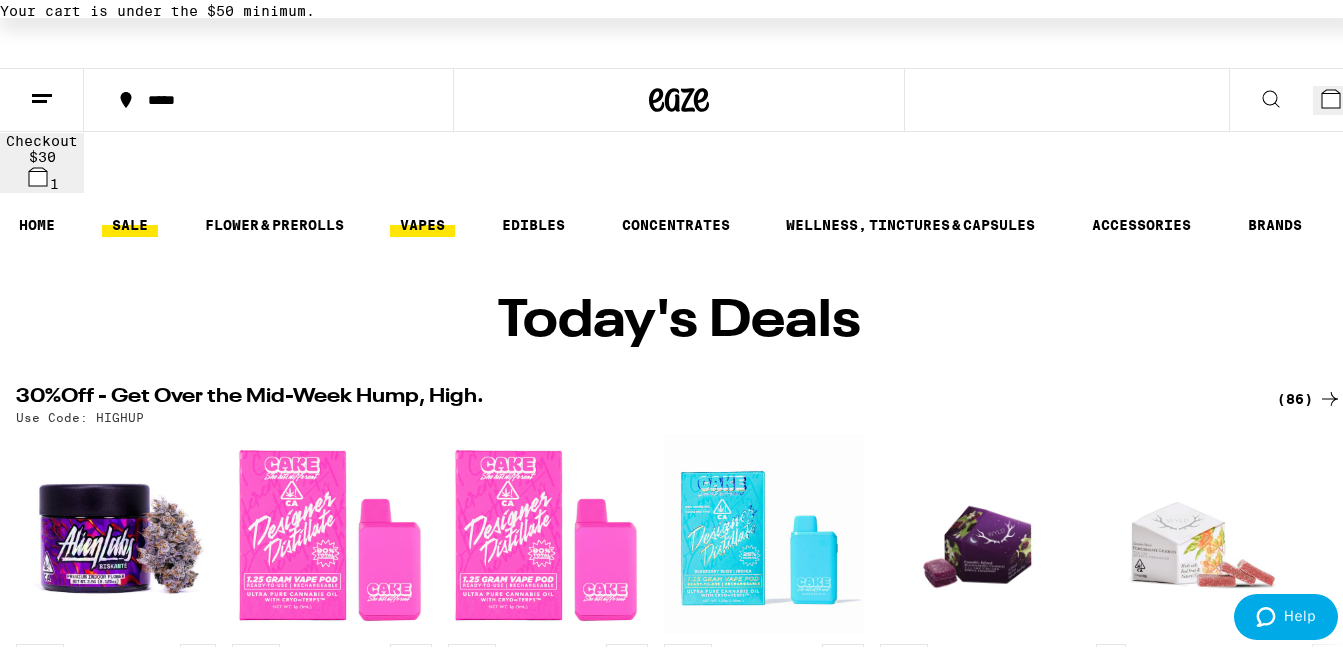 click on "VAPES" at bounding box center [422, 221] 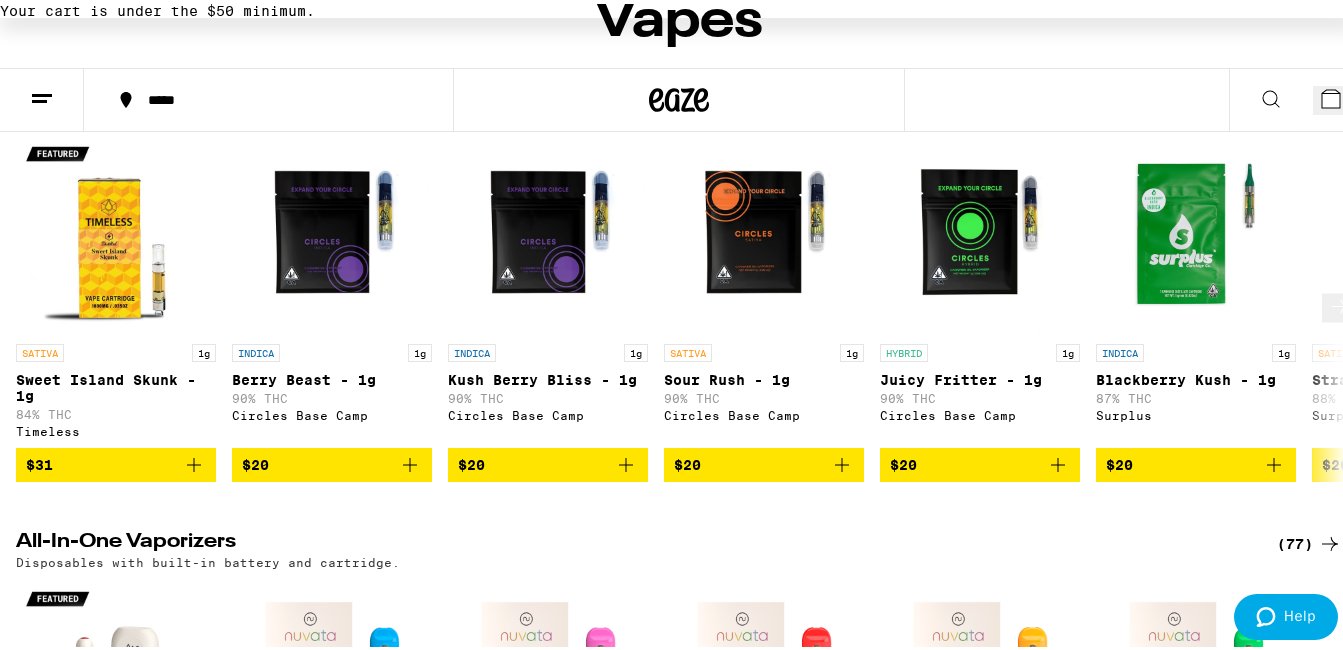 scroll, scrollTop: 100, scrollLeft: 0, axis: vertical 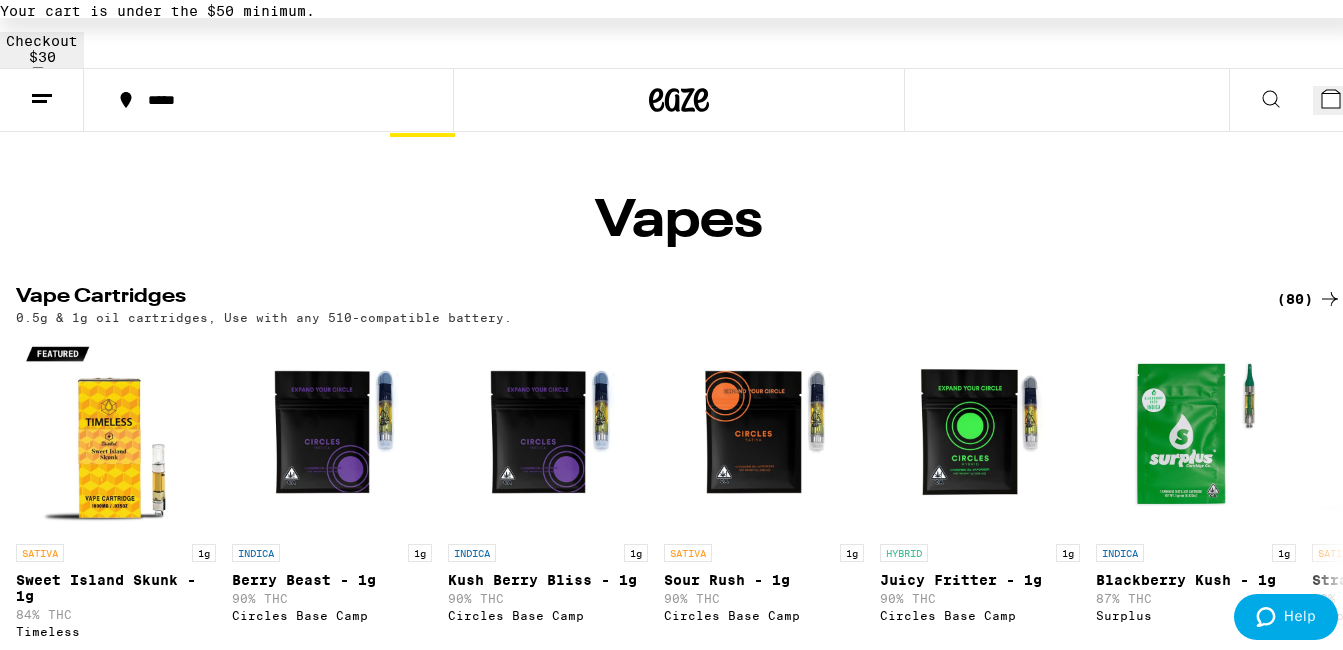 click 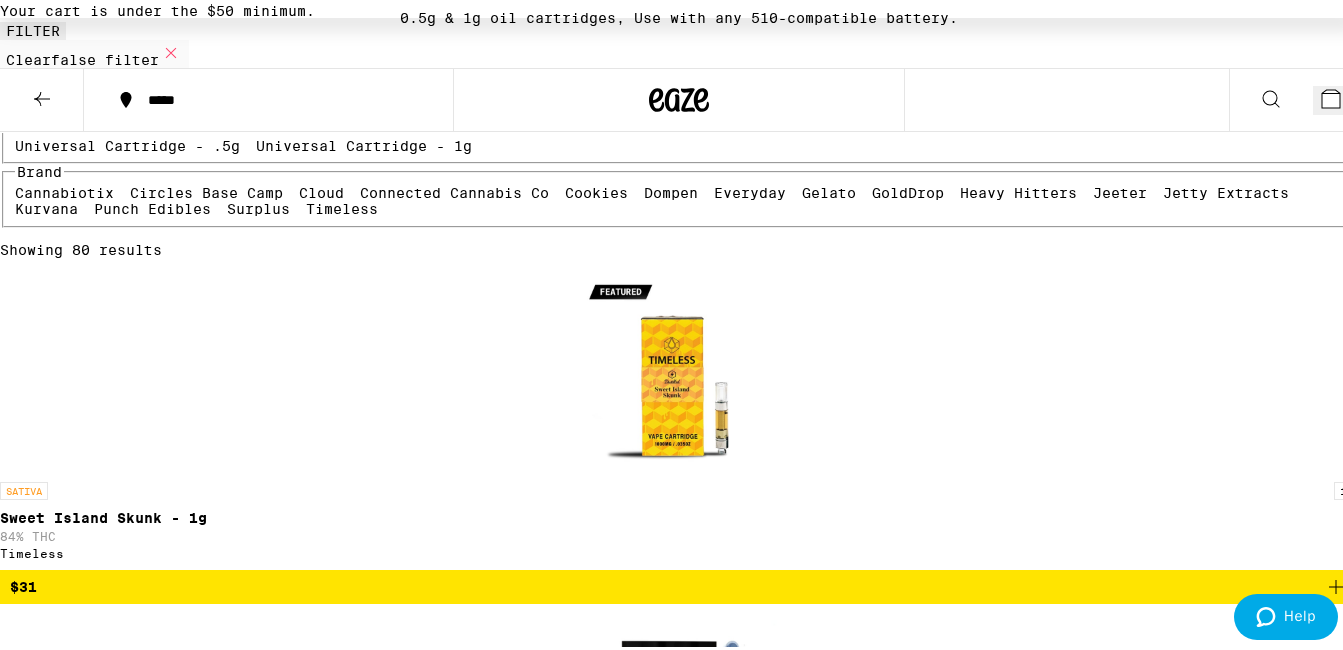 scroll, scrollTop: 100, scrollLeft: 0, axis: vertical 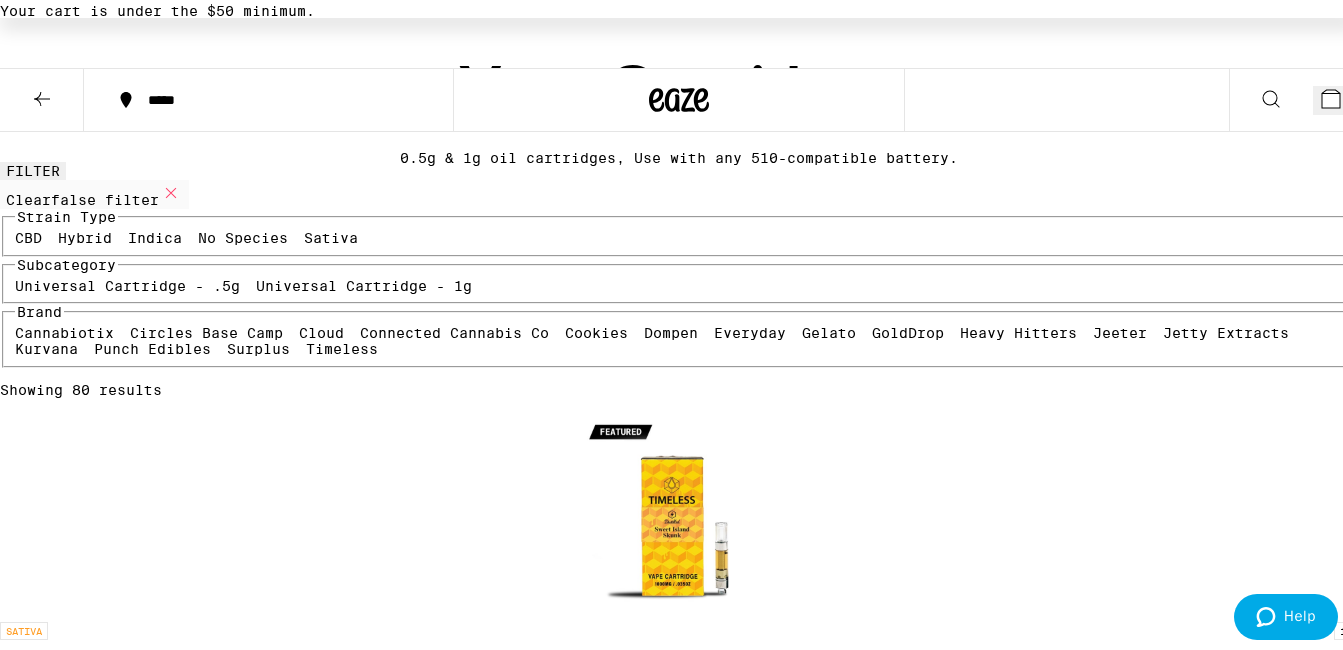 click on "Universal Cartridge - 1g" at bounding box center (364, 282) 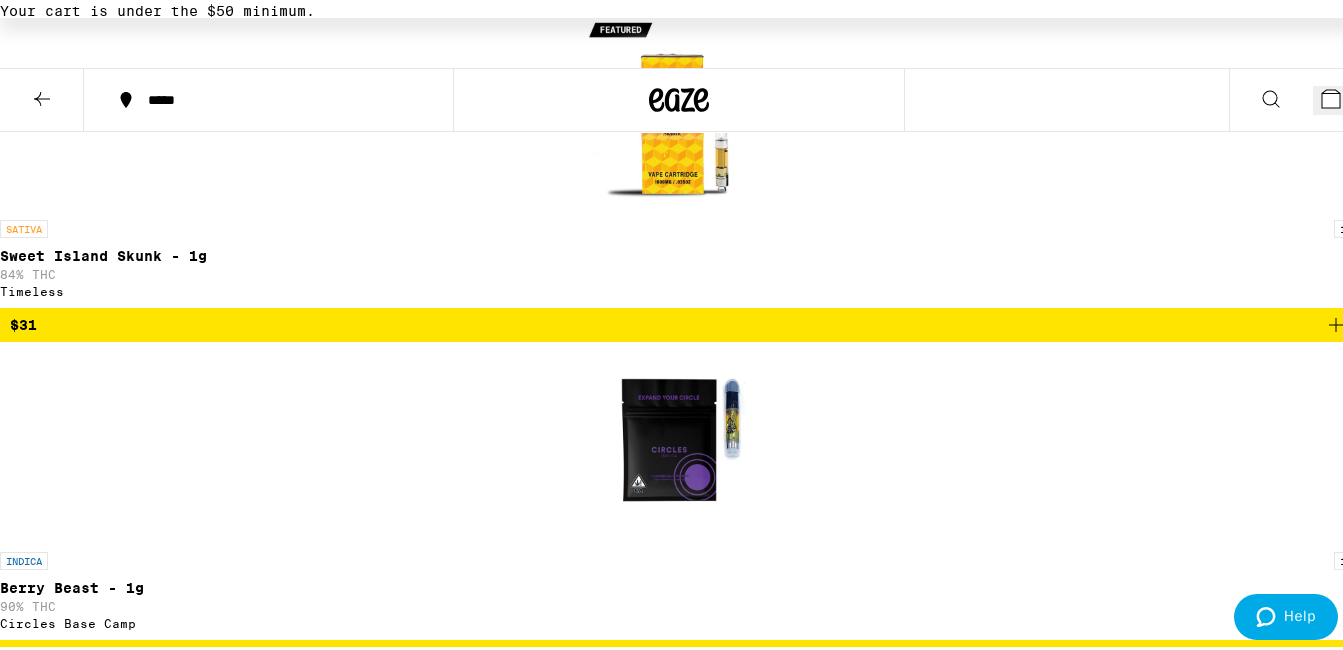 scroll, scrollTop: 500, scrollLeft: 0, axis: vertical 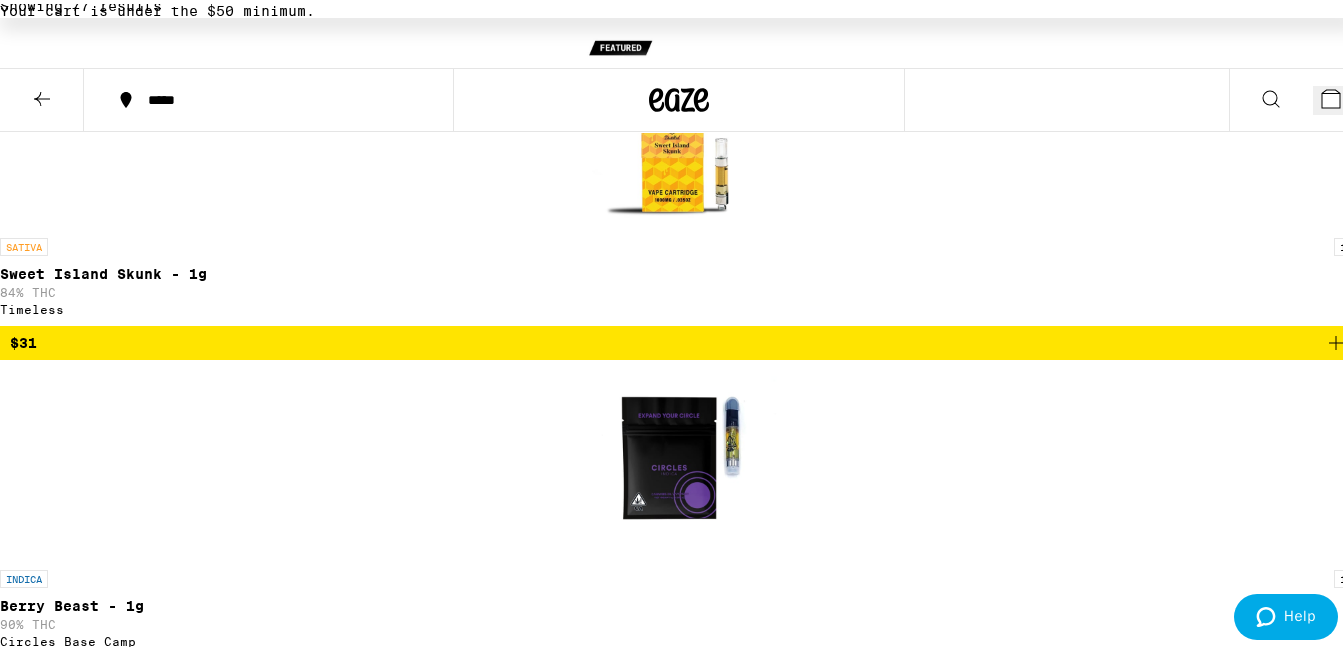 click 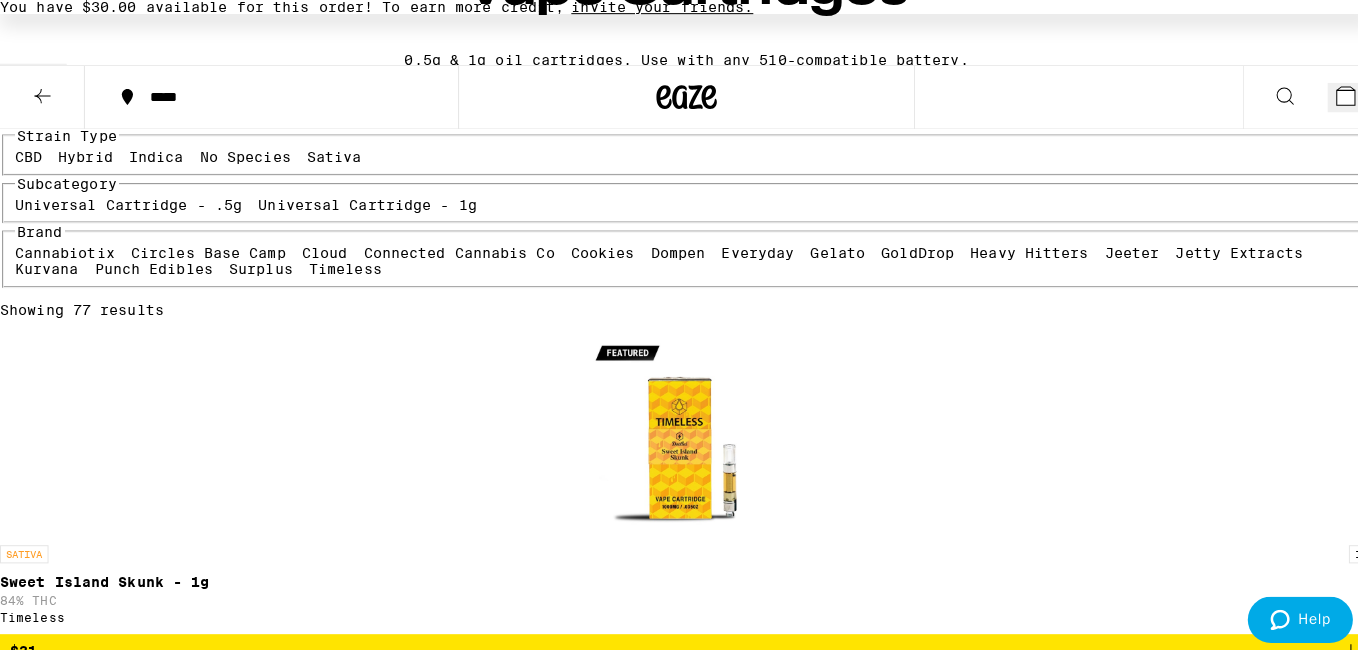 scroll, scrollTop: 100, scrollLeft: 0, axis: vertical 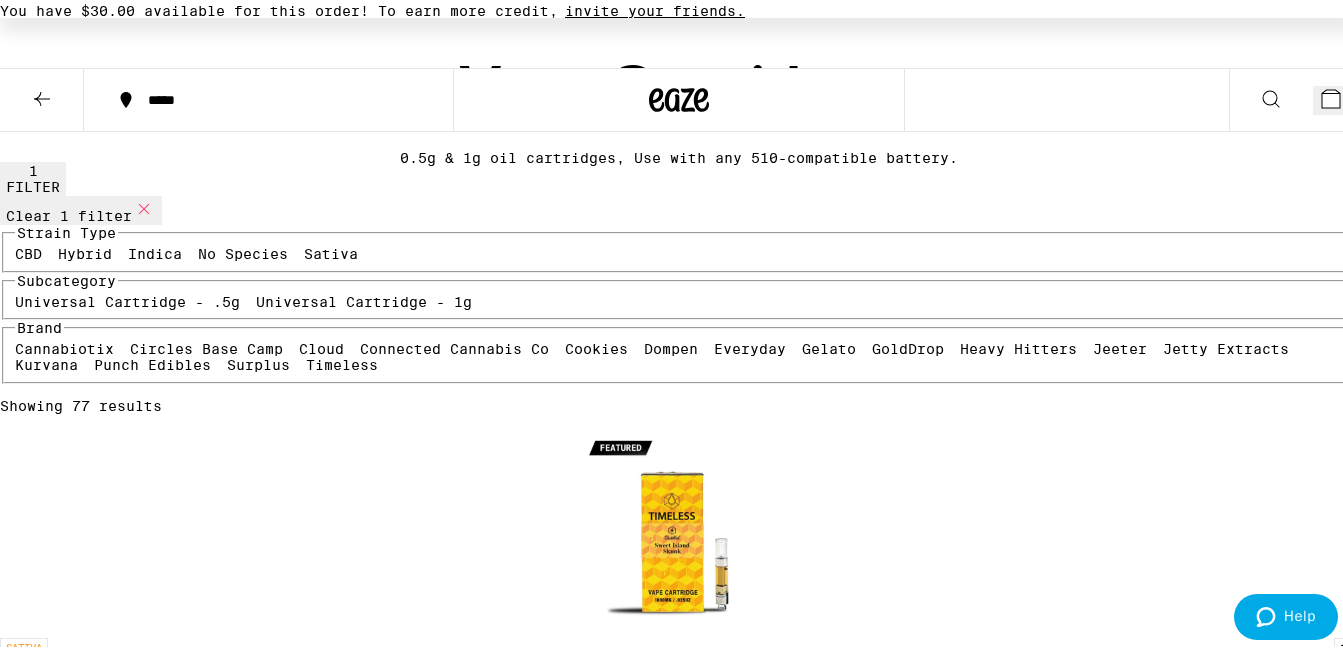 click 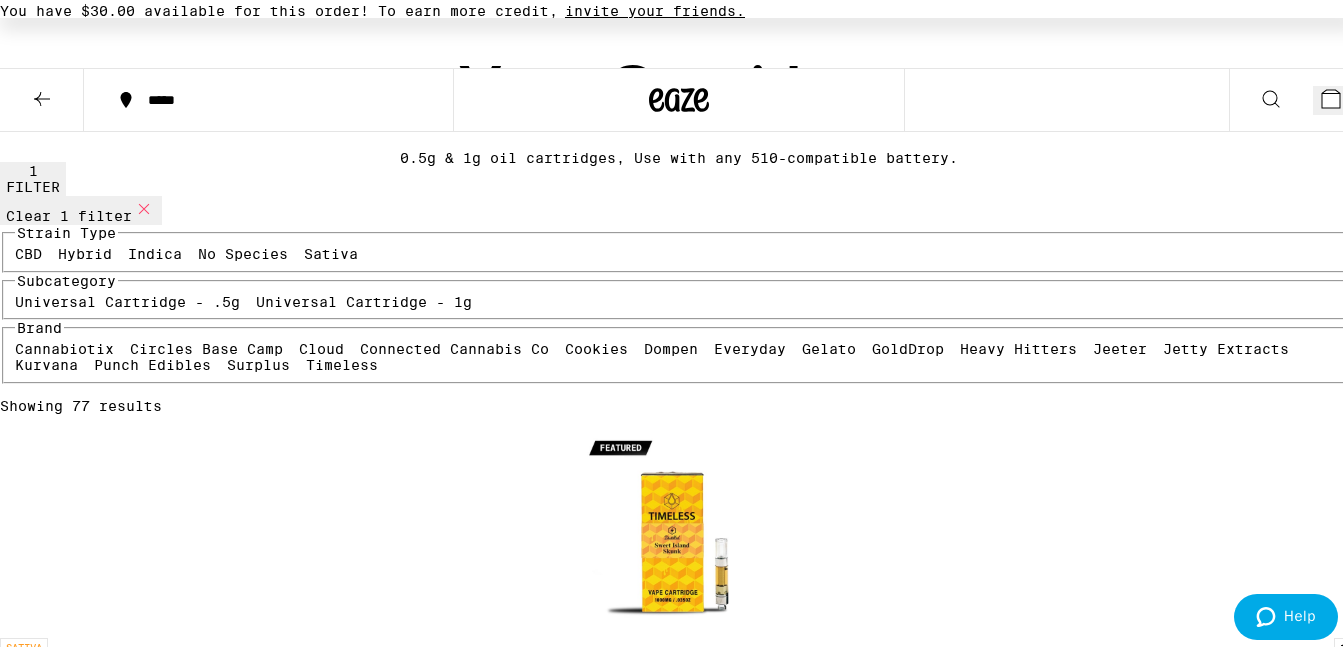 click 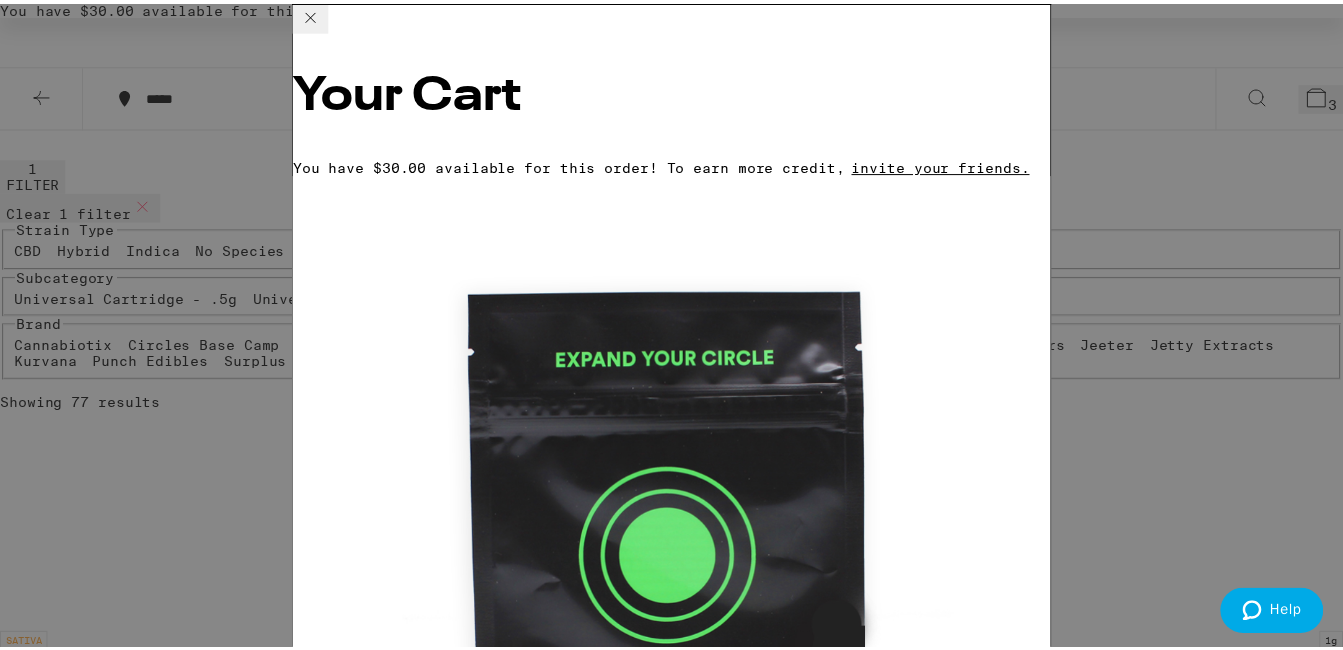 scroll, scrollTop: 423, scrollLeft: 0, axis: vertical 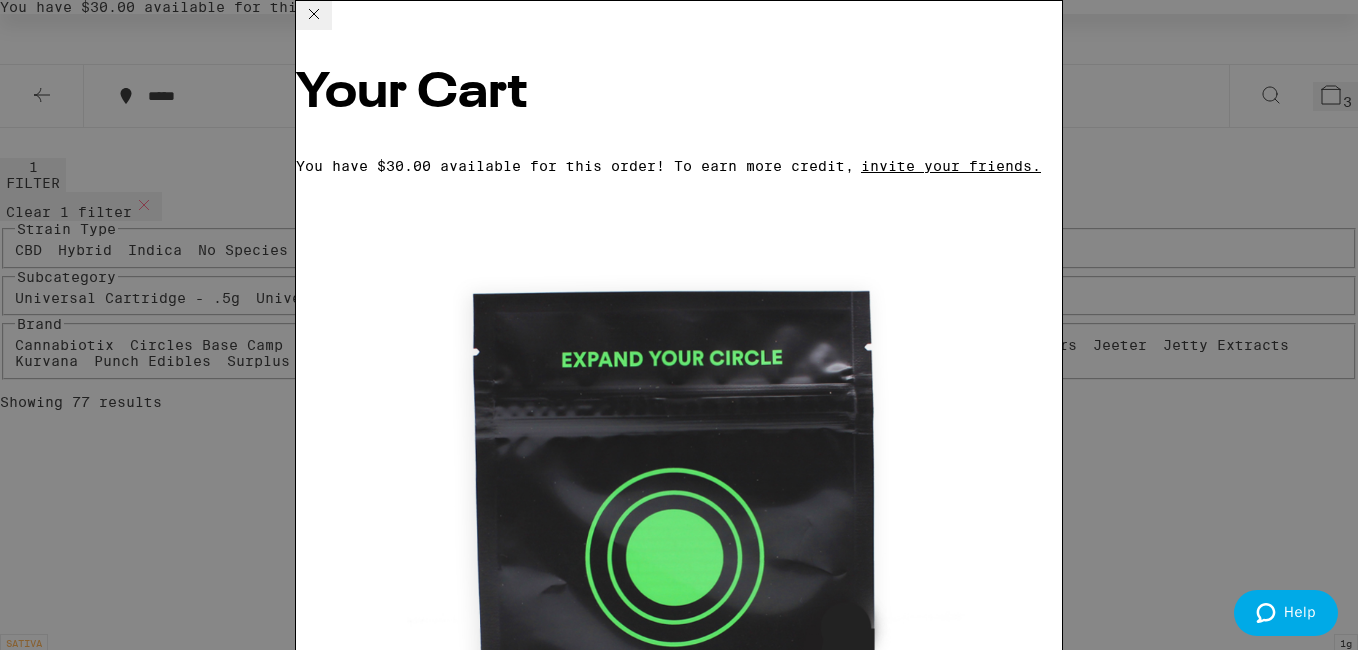 click on "Apply Promo" at bounding box center (351, 1903) 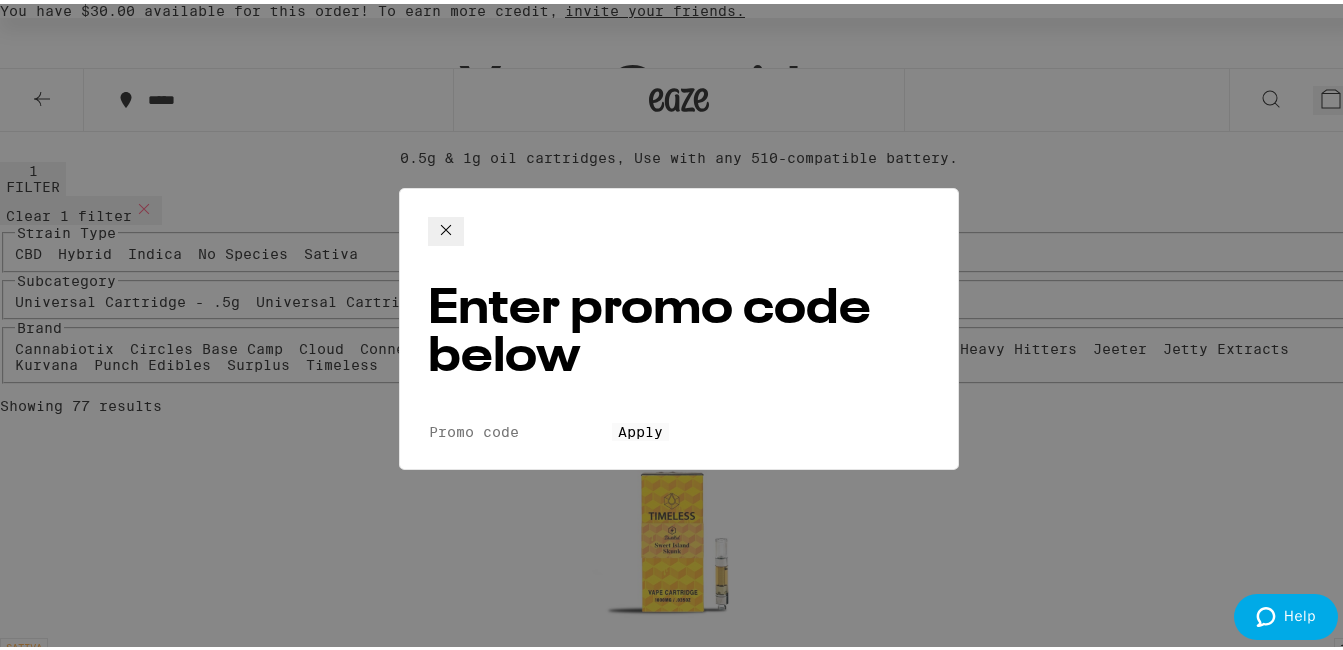 click 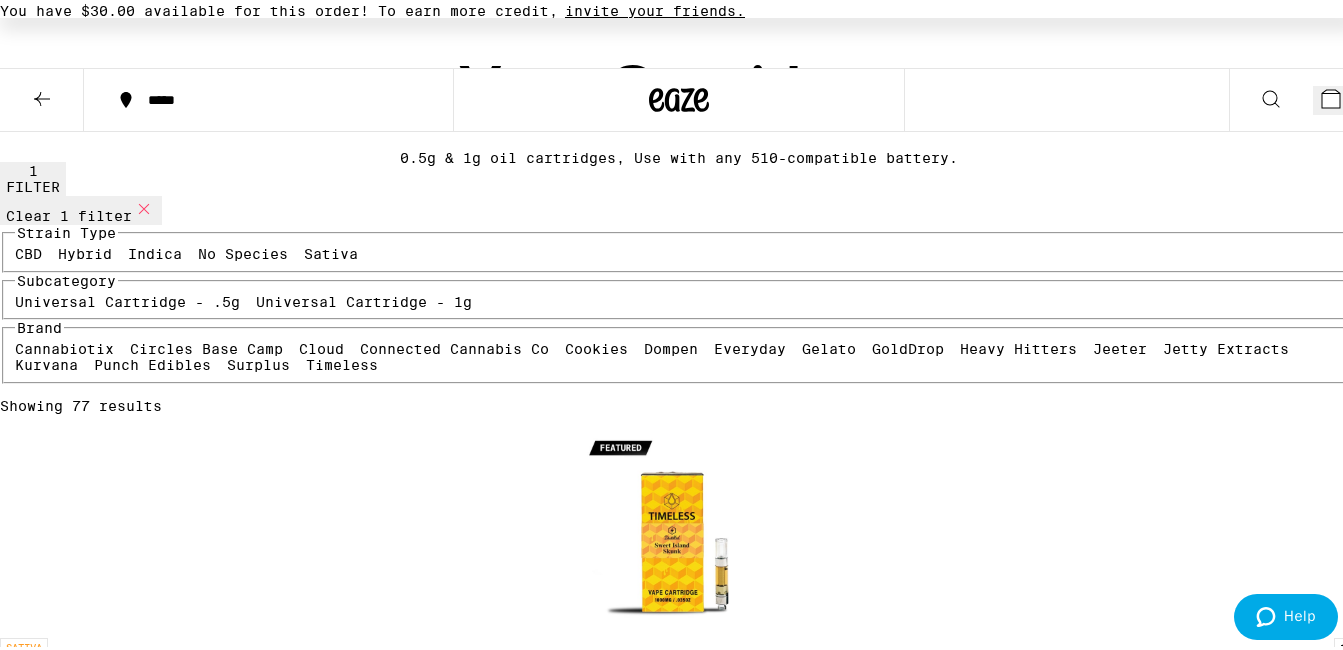 click at bounding box center (42, 96) 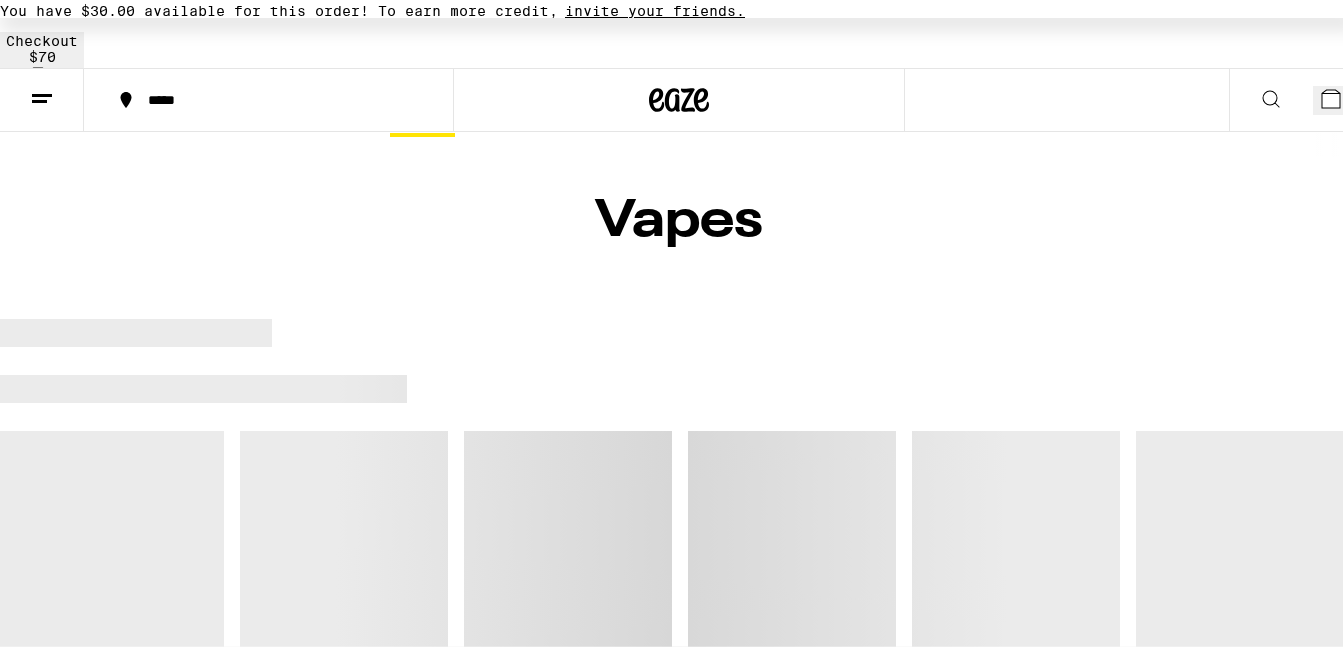 scroll, scrollTop: 0, scrollLeft: 0, axis: both 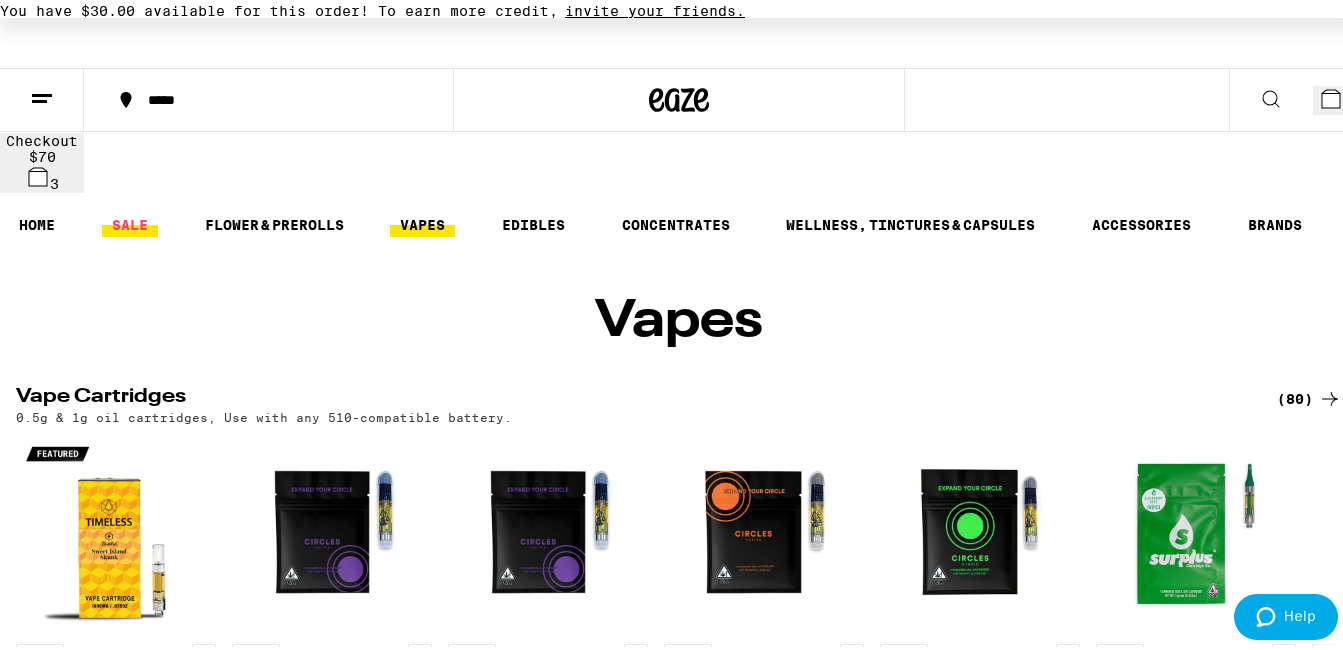 click on "SALE" at bounding box center (130, 221) 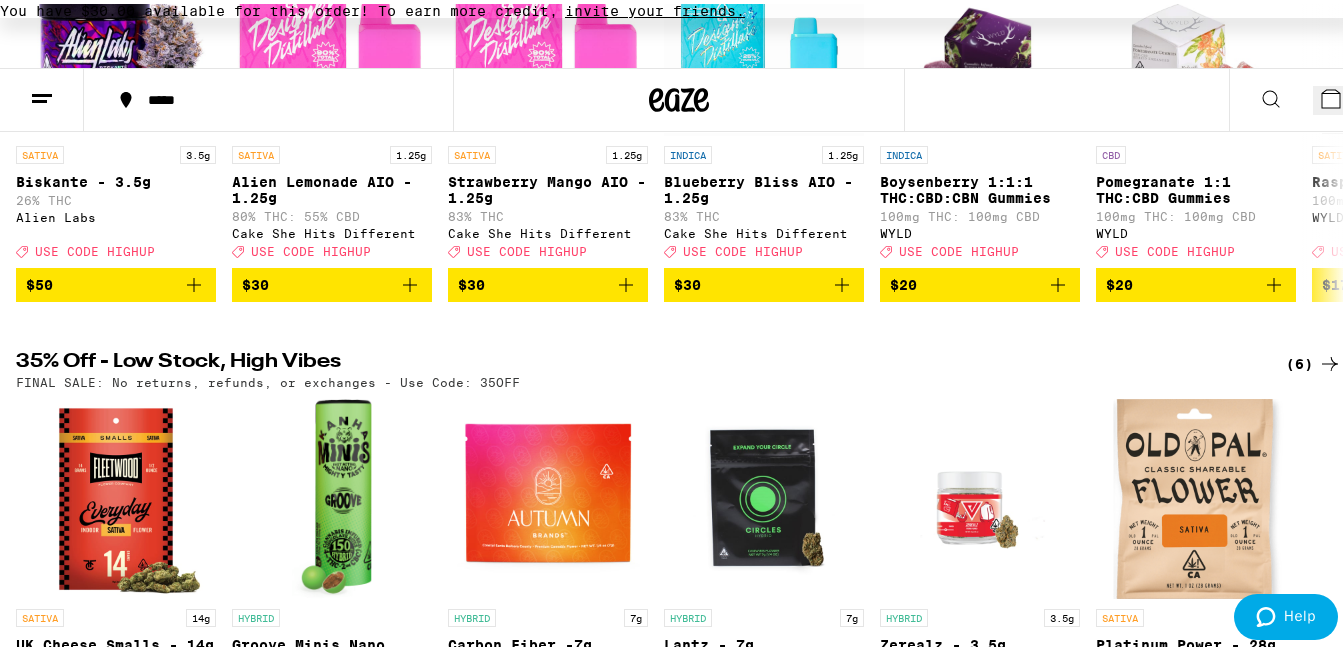 scroll, scrollTop: 500, scrollLeft: 0, axis: vertical 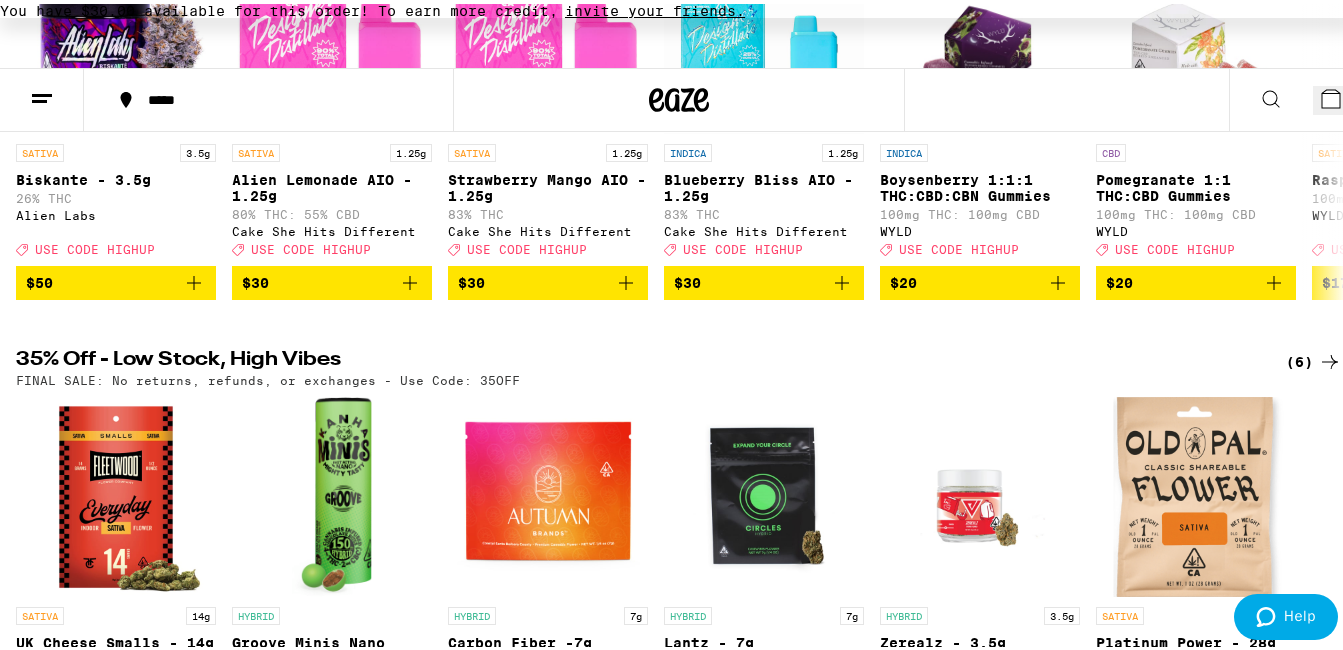 click on "3" at bounding box center [1335, 96] 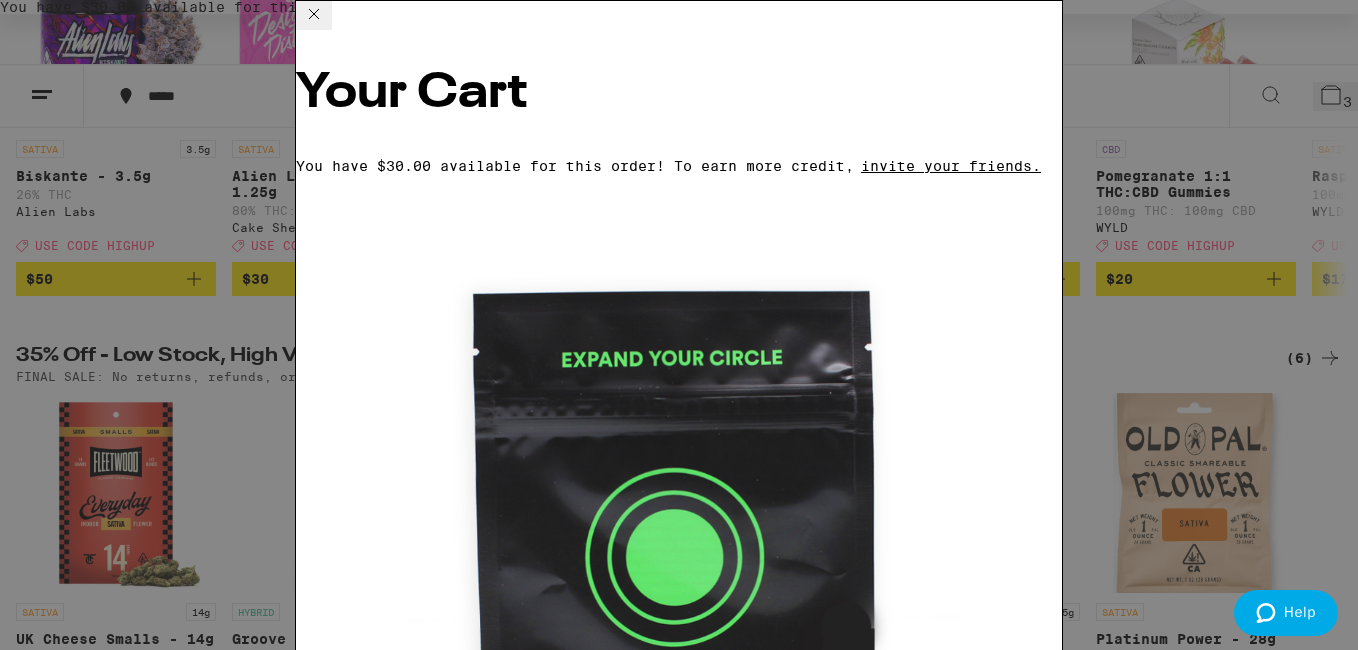 click on "Apply Promo" at bounding box center [351, 3435] 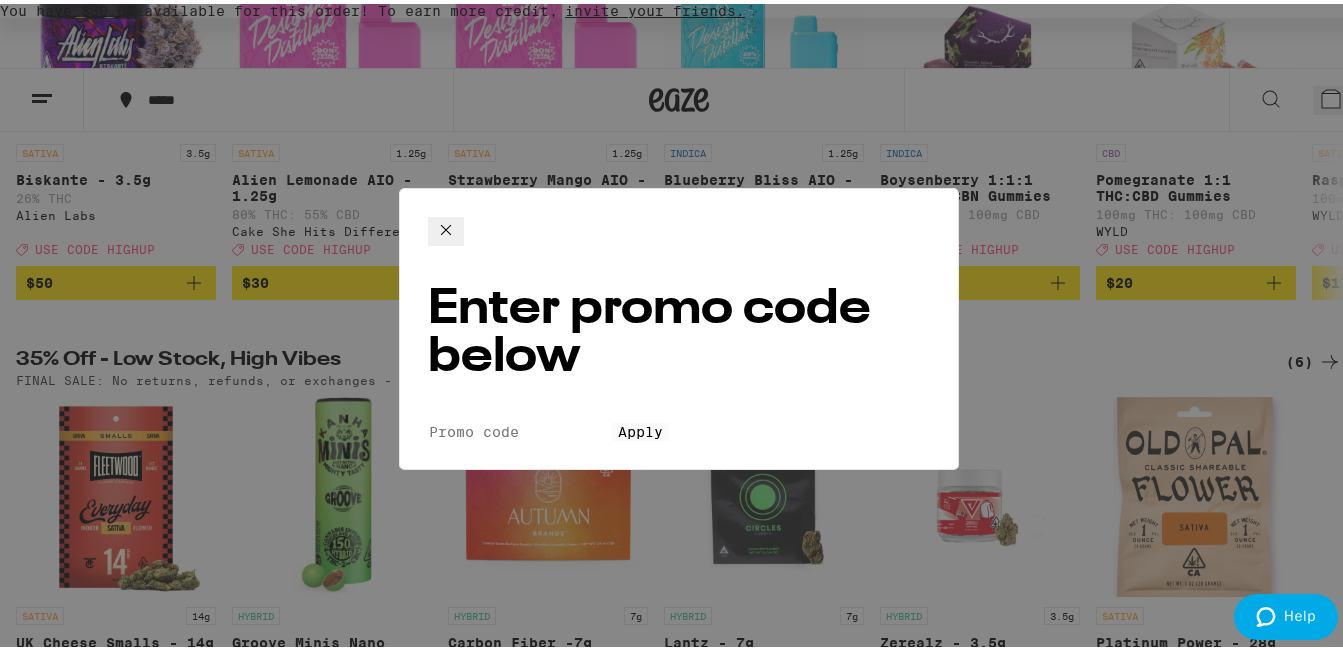 click on "Enter promo code below Promo Code Apply" at bounding box center [679, 325] 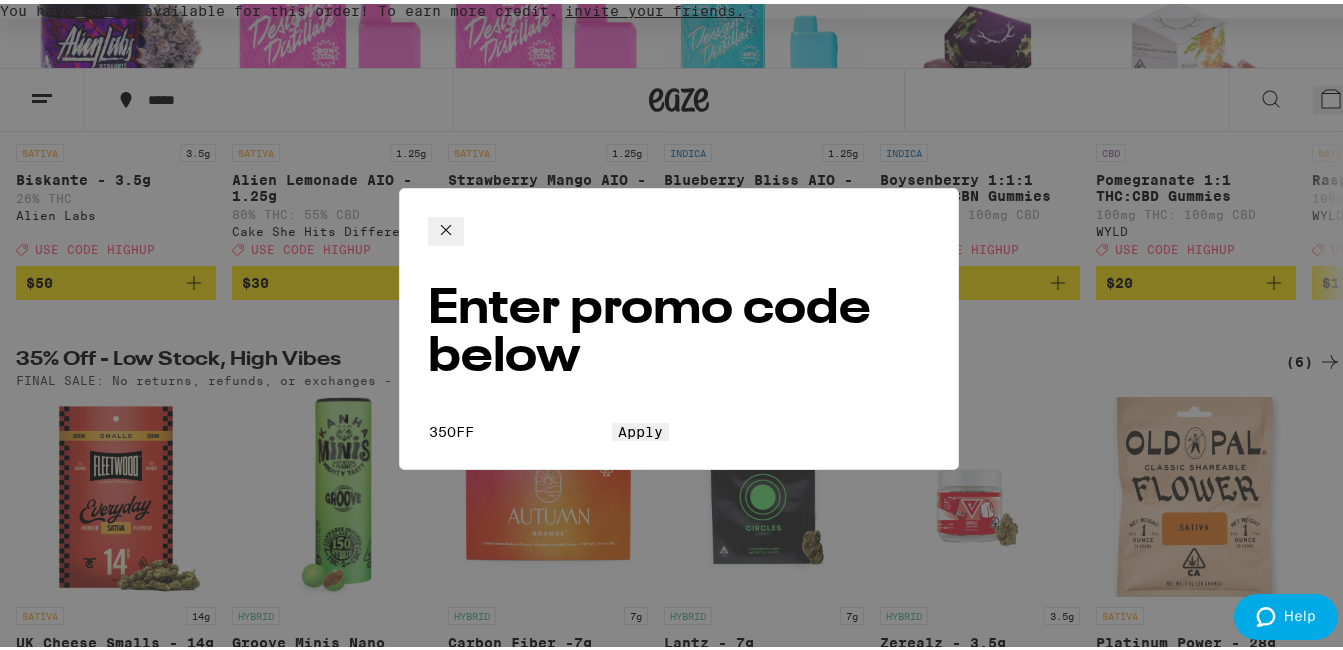 type on "35OFF" 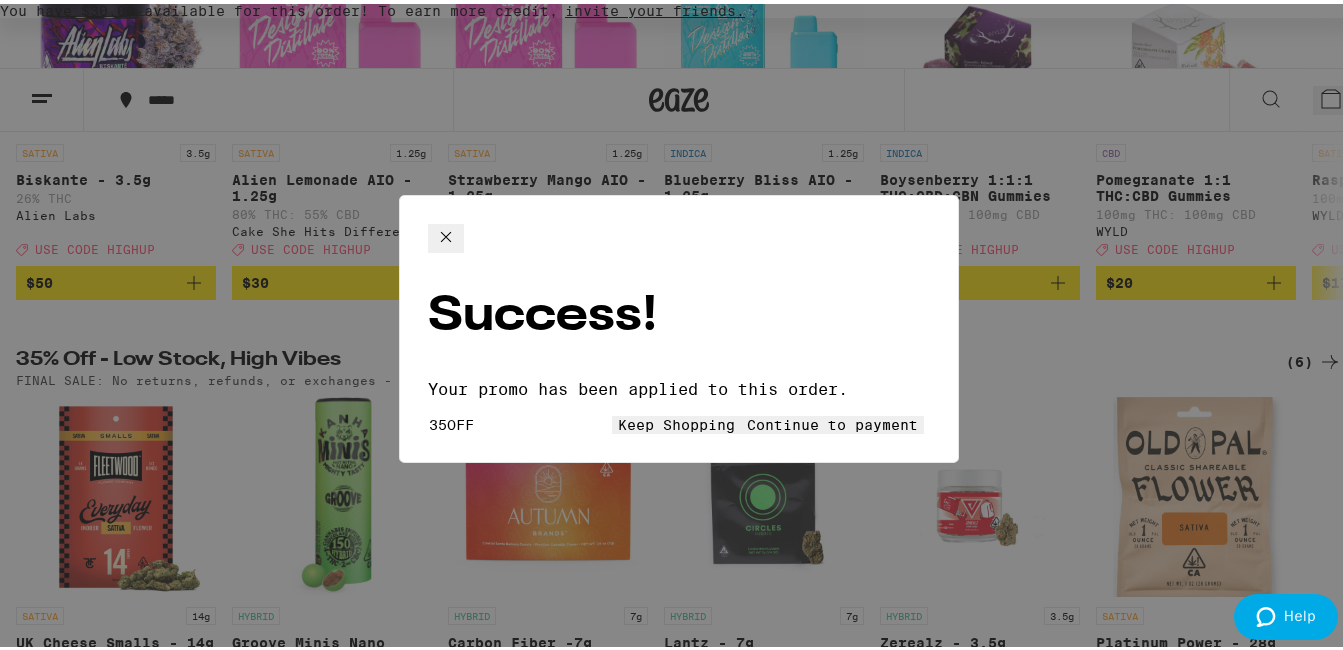 click on "Continue to payment" at bounding box center (832, 421) 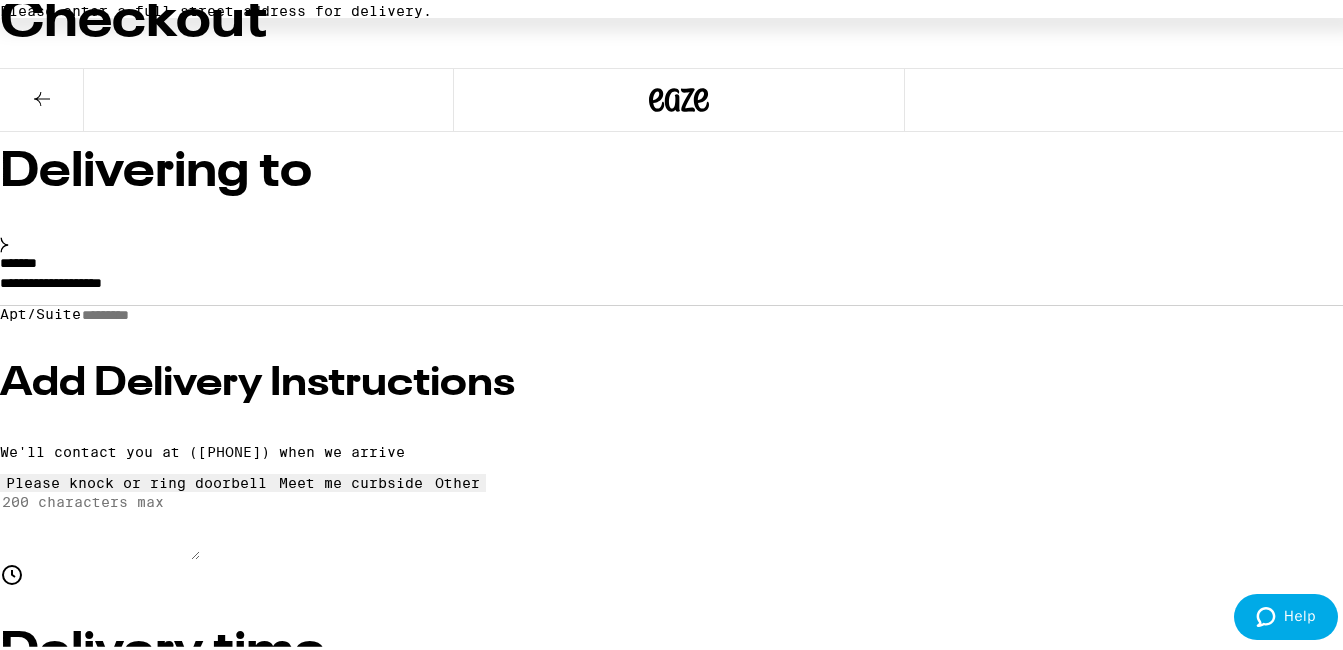 scroll, scrollTop: 100, scrollLeft: 0, axis: vertical 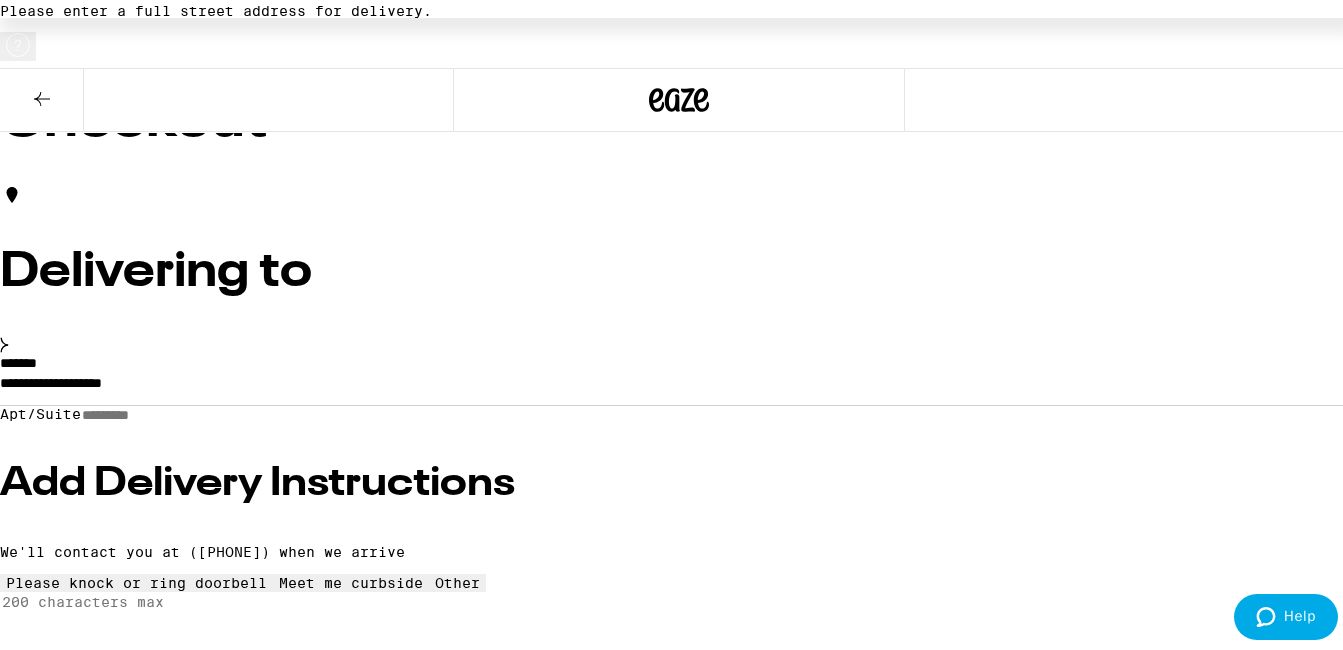 click on "**********" at bounding box center [679, 384] 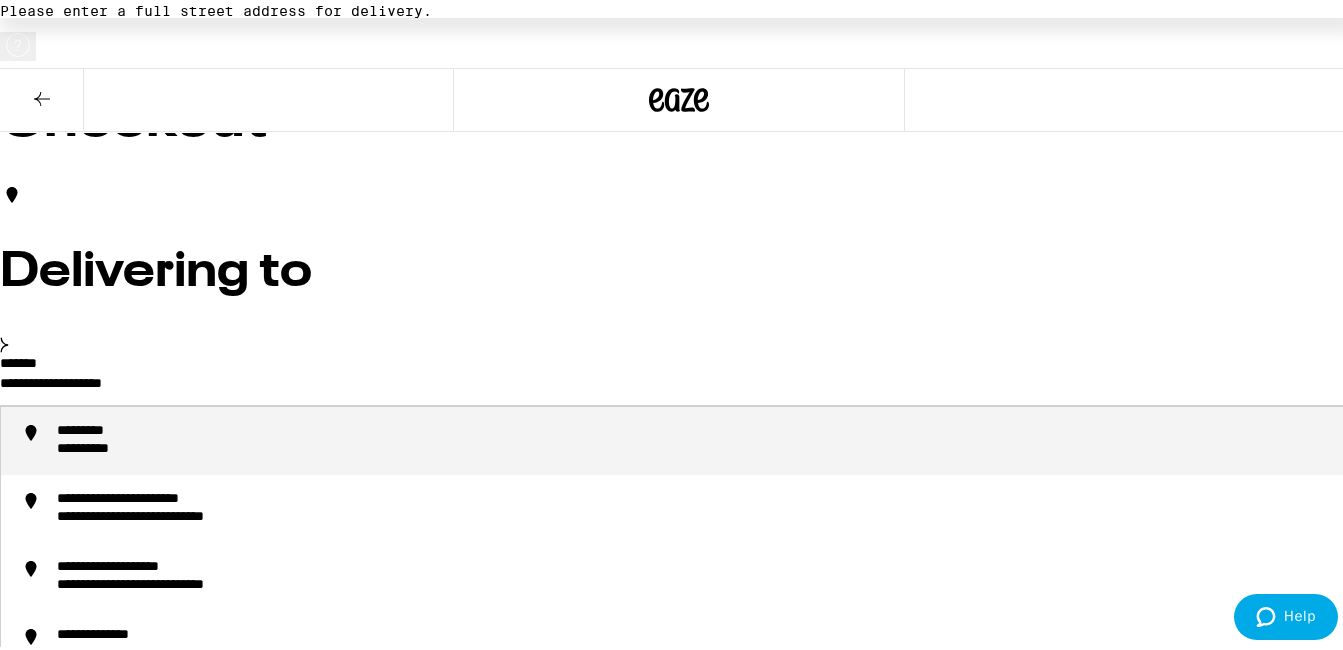 drag, startPoint x: 344, startPoint y: 356, endPoint x: 133, endPoint y: 349, distance: 211.11609 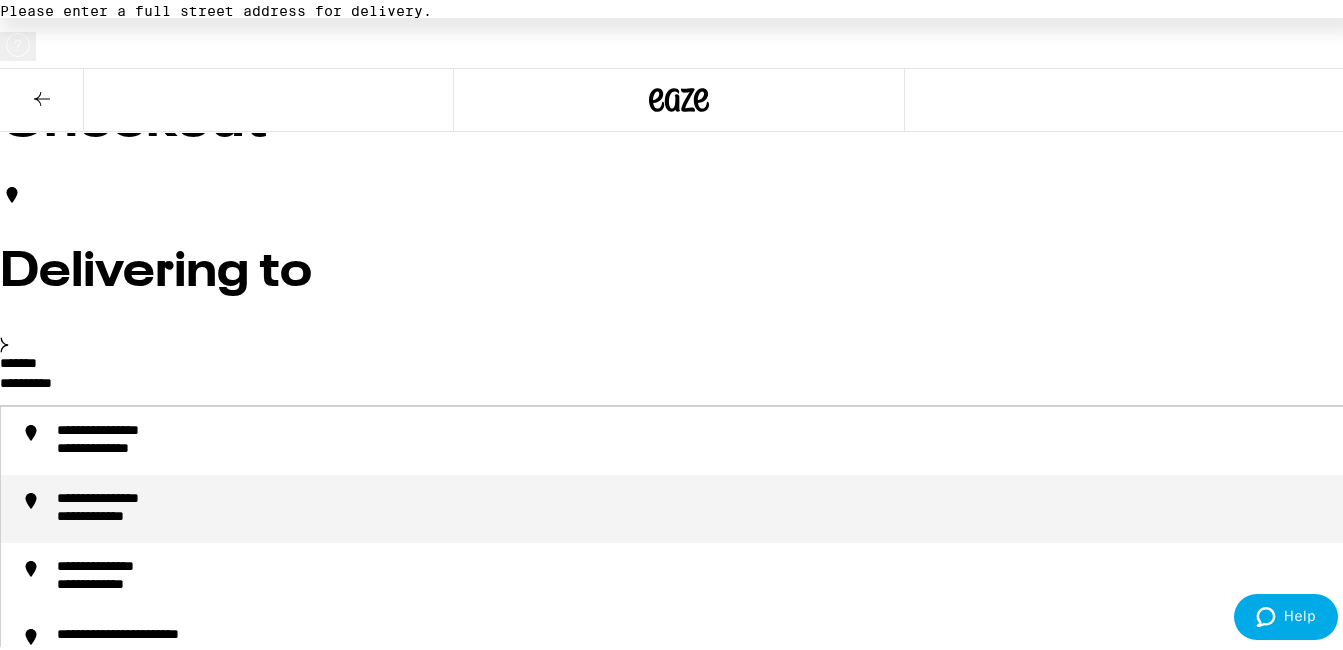 click on "**********" at bounding box center [116, 514] 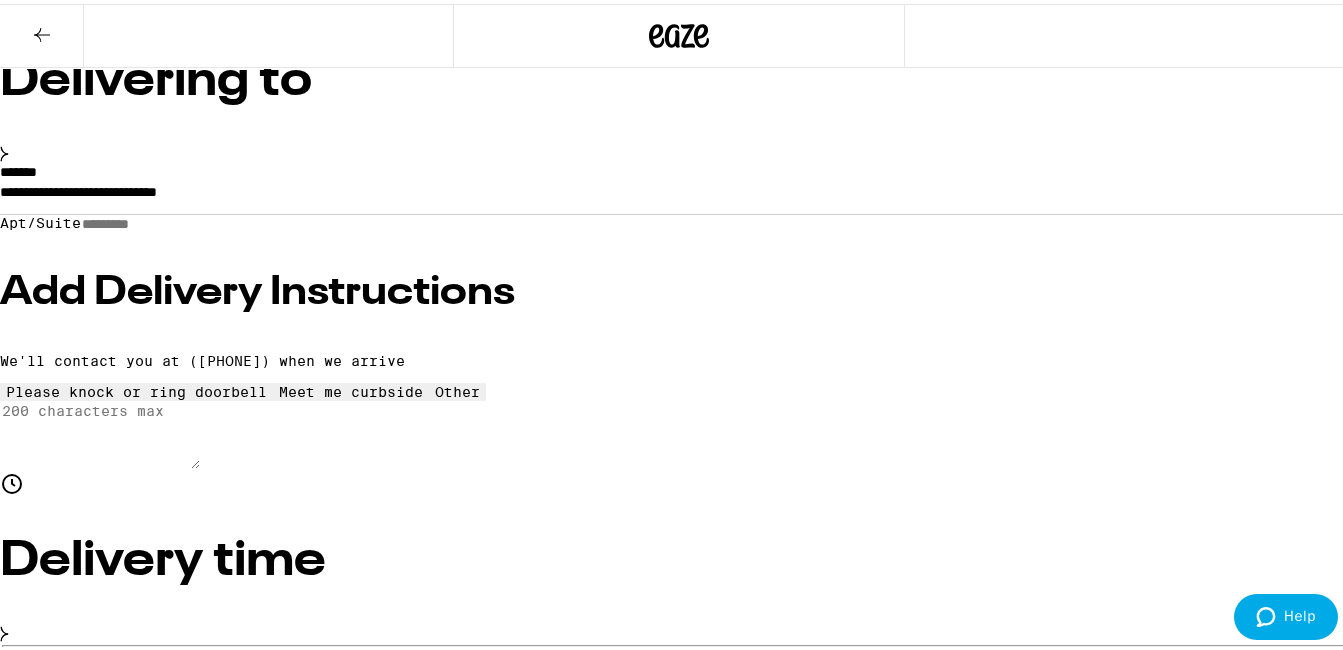 scroll, scrollTop: 236, scrollLeft: 0, axis: vertical 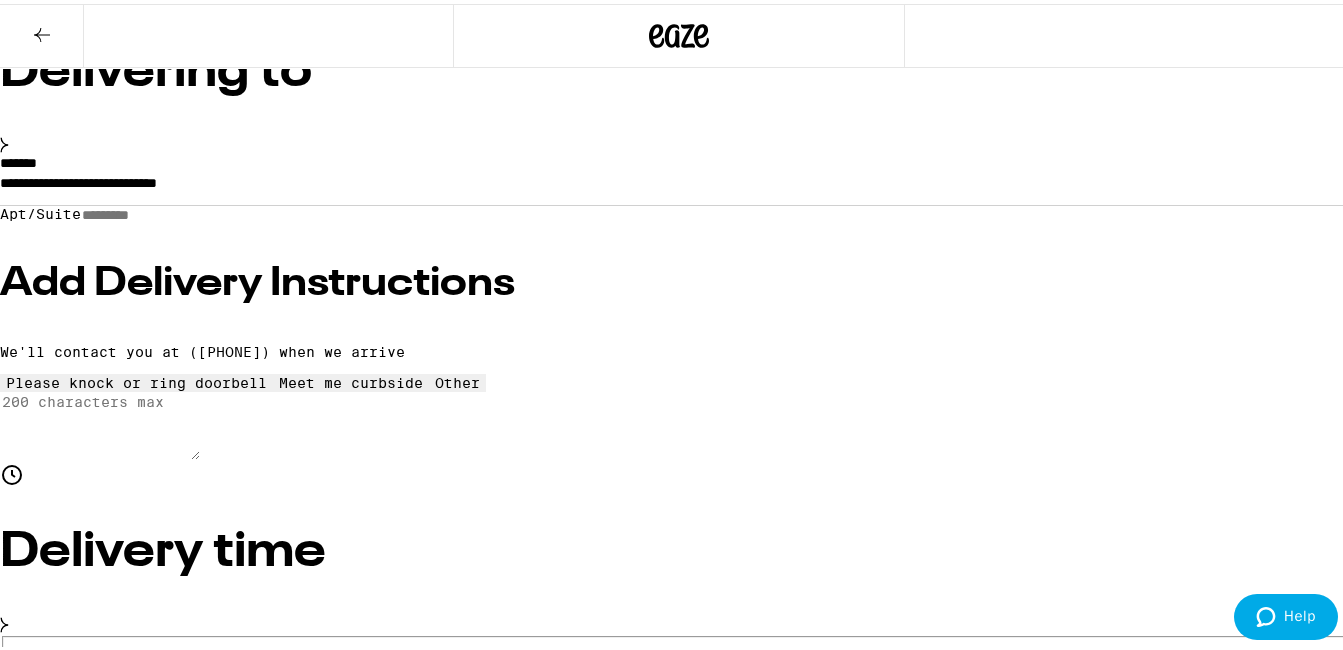click on "4:00pm - 6:00pm" at bounding box center (26, 749) 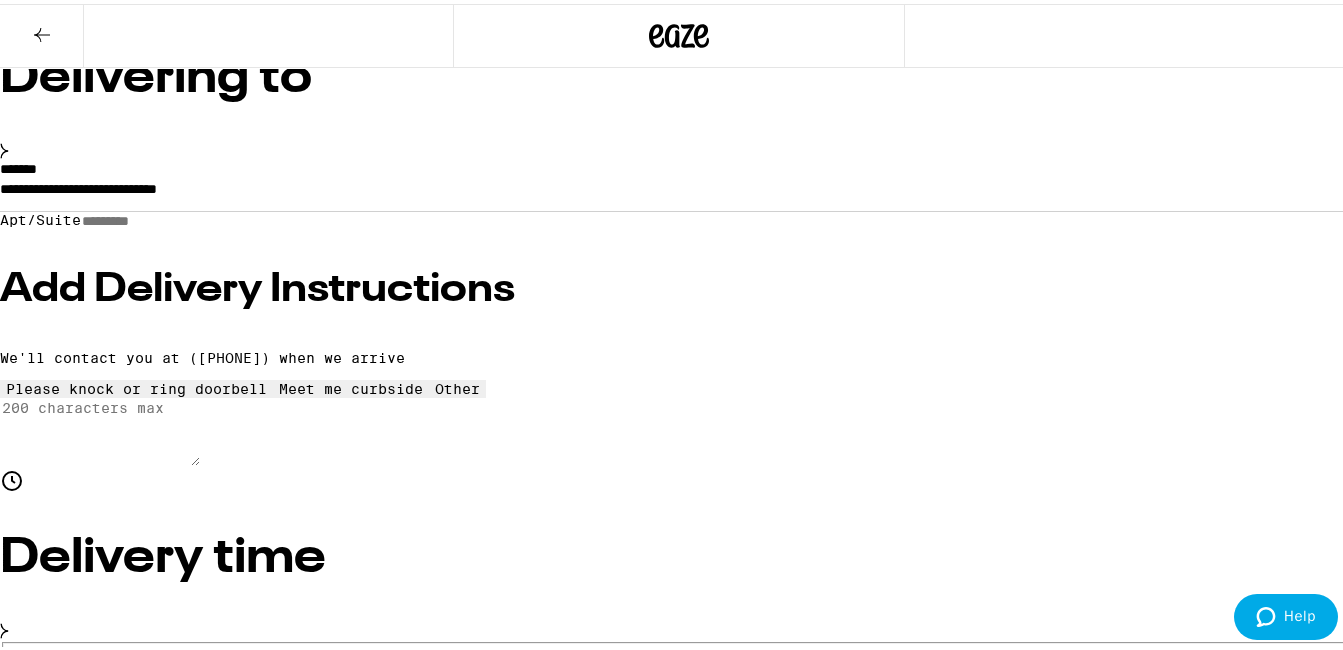 scroll, scrollTop: 500, scrollLeft: 0, axis: vertical 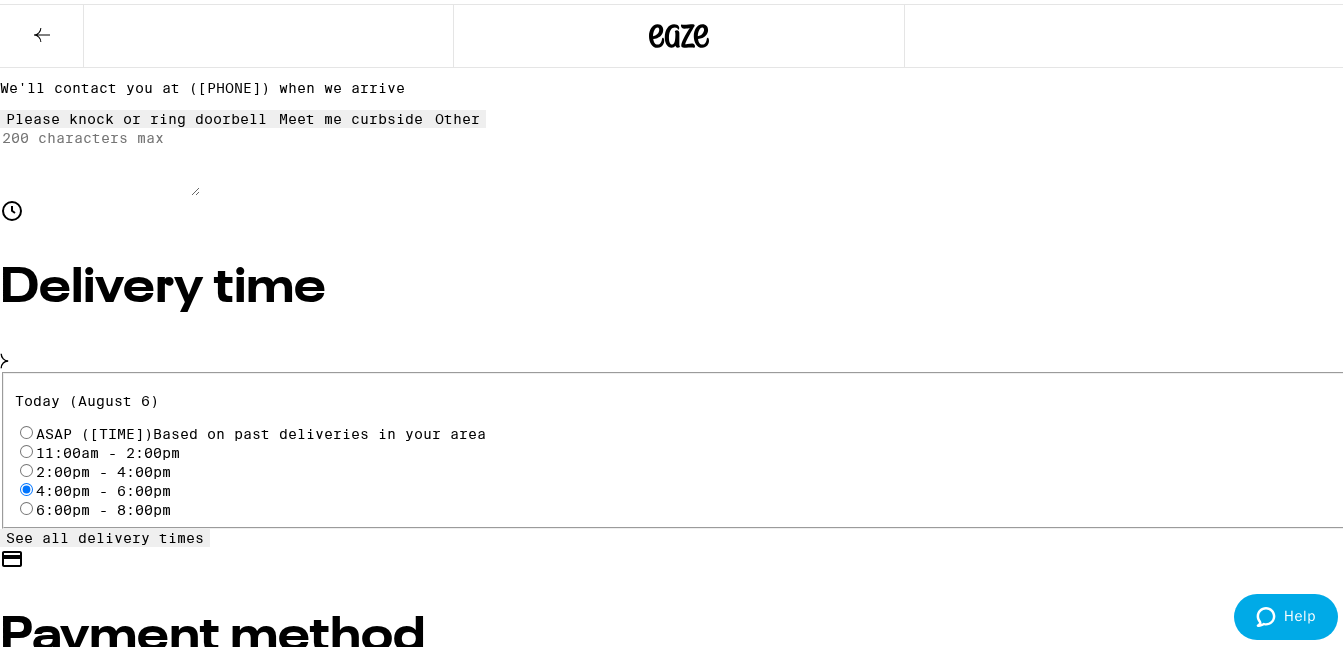 click on "See all delivery times" at bounding box center [105, 534] 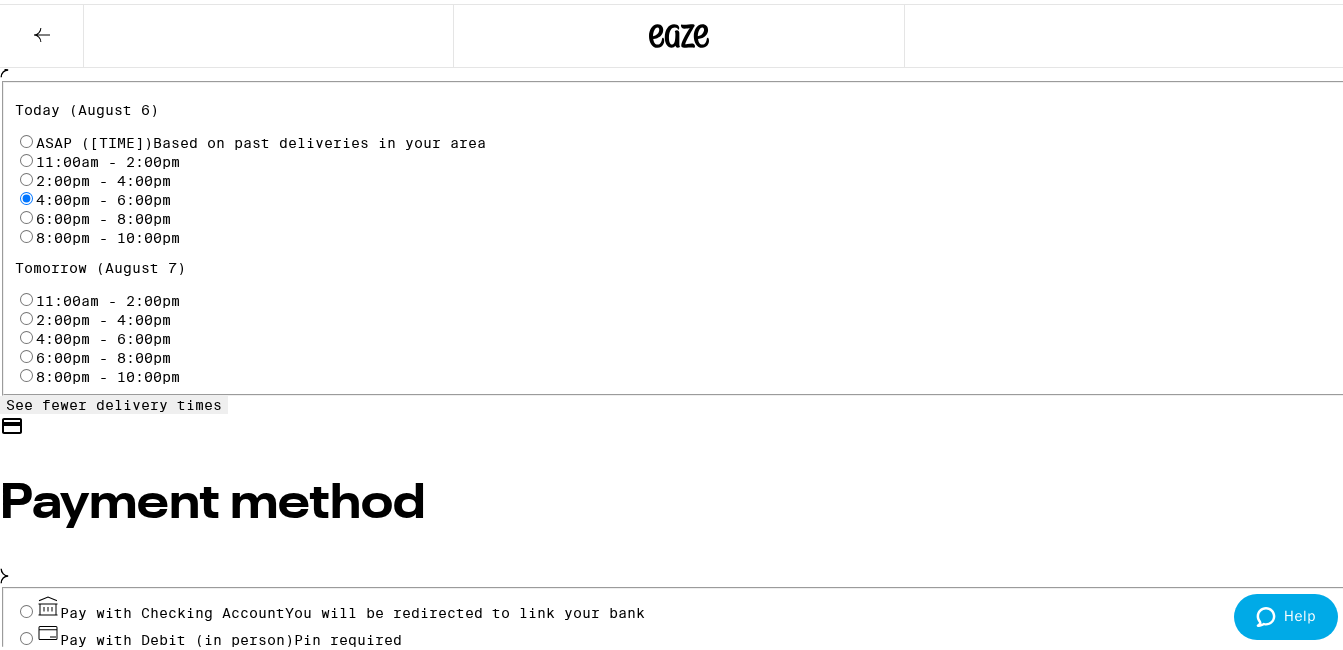 scroll, scrollTop: 800, scrollLeft: 0, axis: vertical 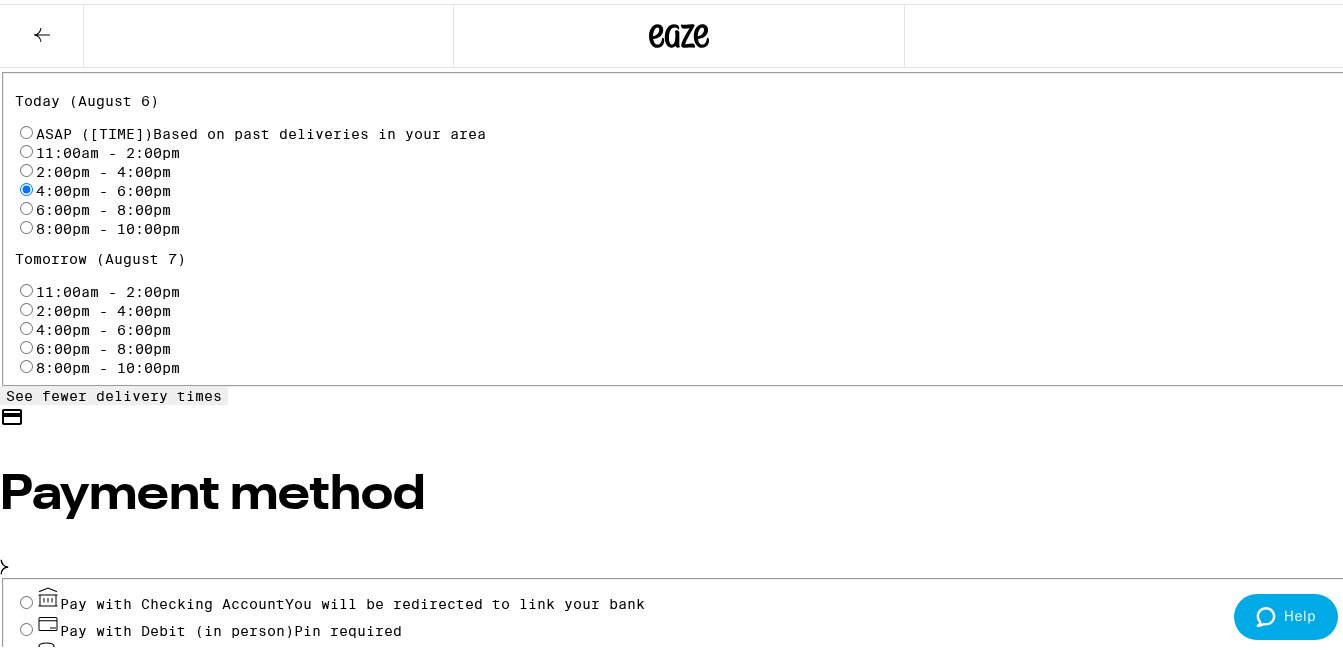 click on "See fewer delivery times" at bounding box center (114, 392) 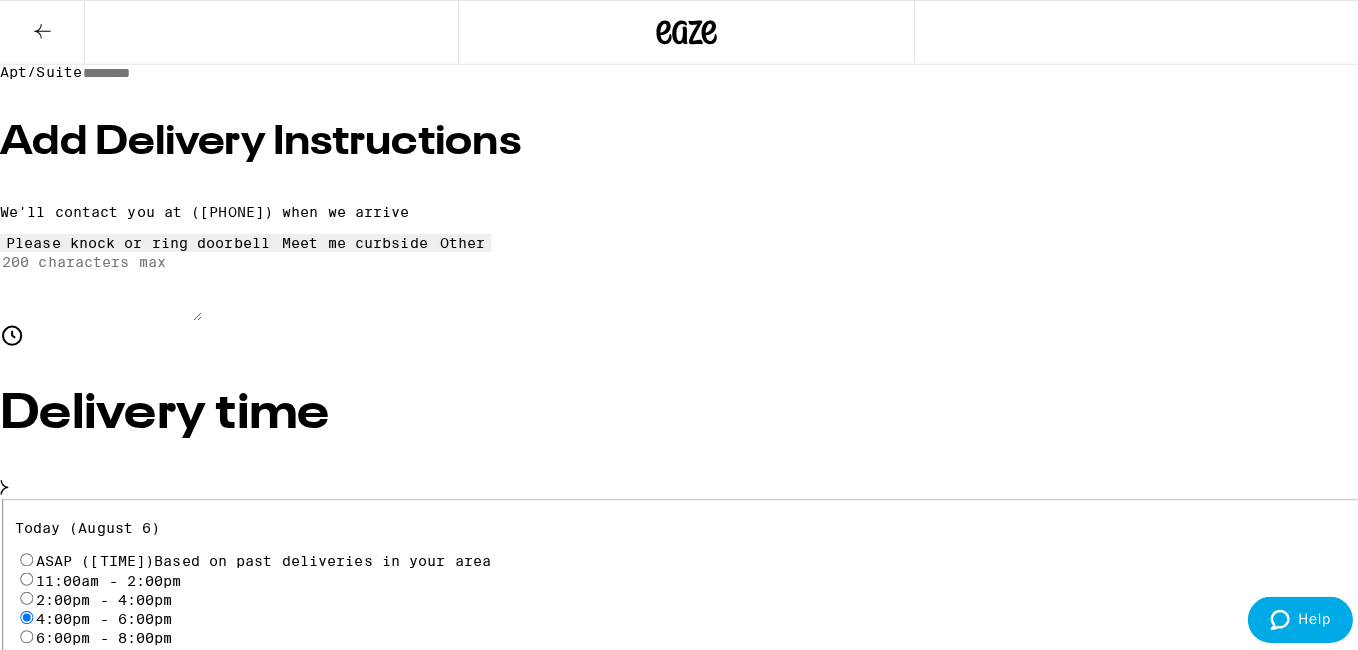 scroll, scrollTop: 0, scrollLeft: 0, axis: both 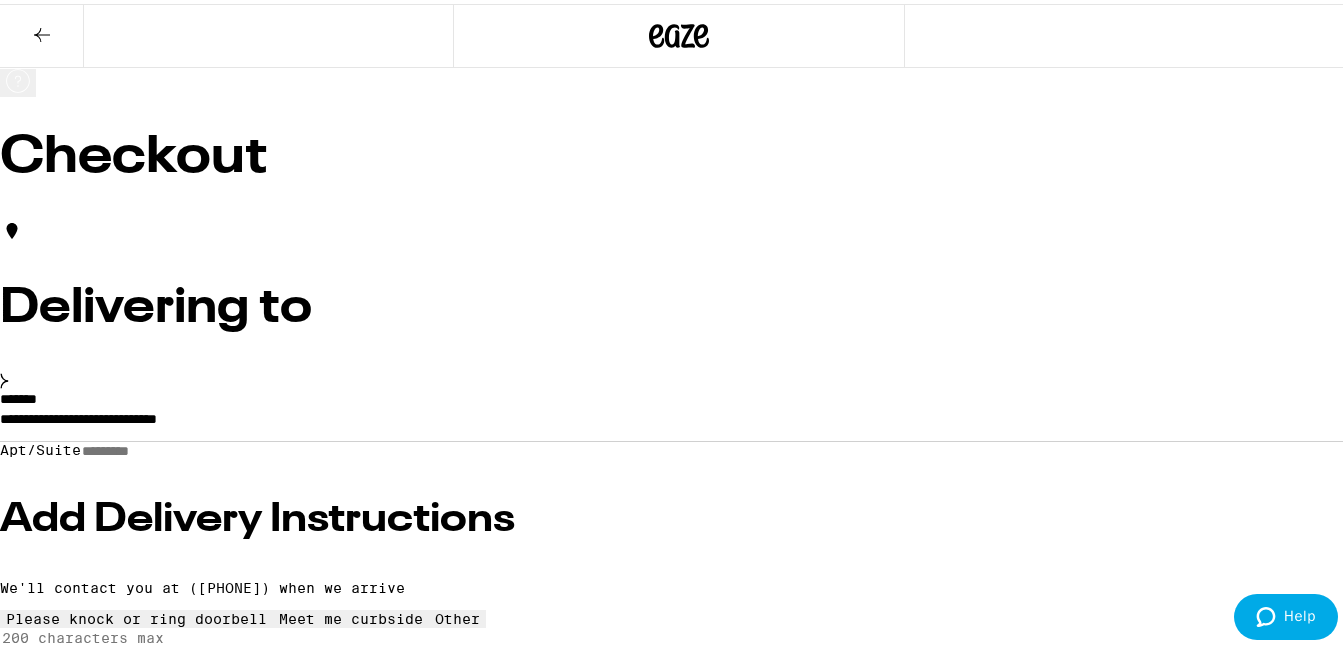 click 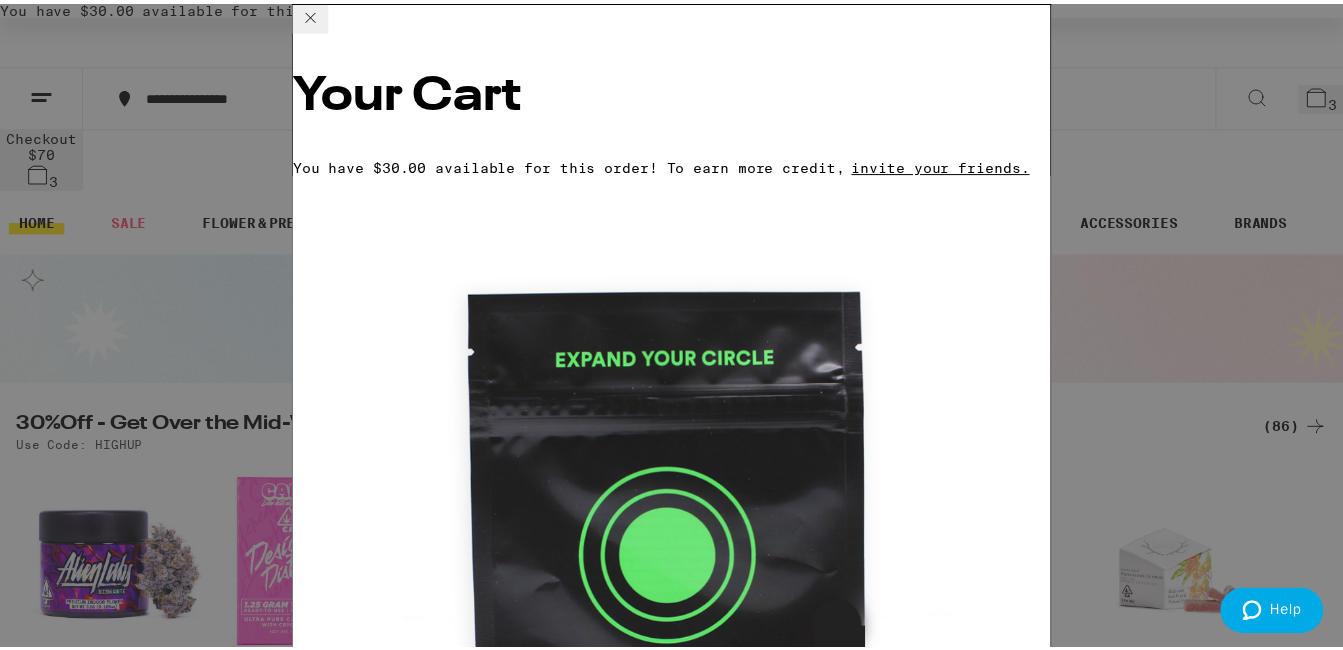 scroll, scrollTop: 0, scrollLeft: 0, axis: both 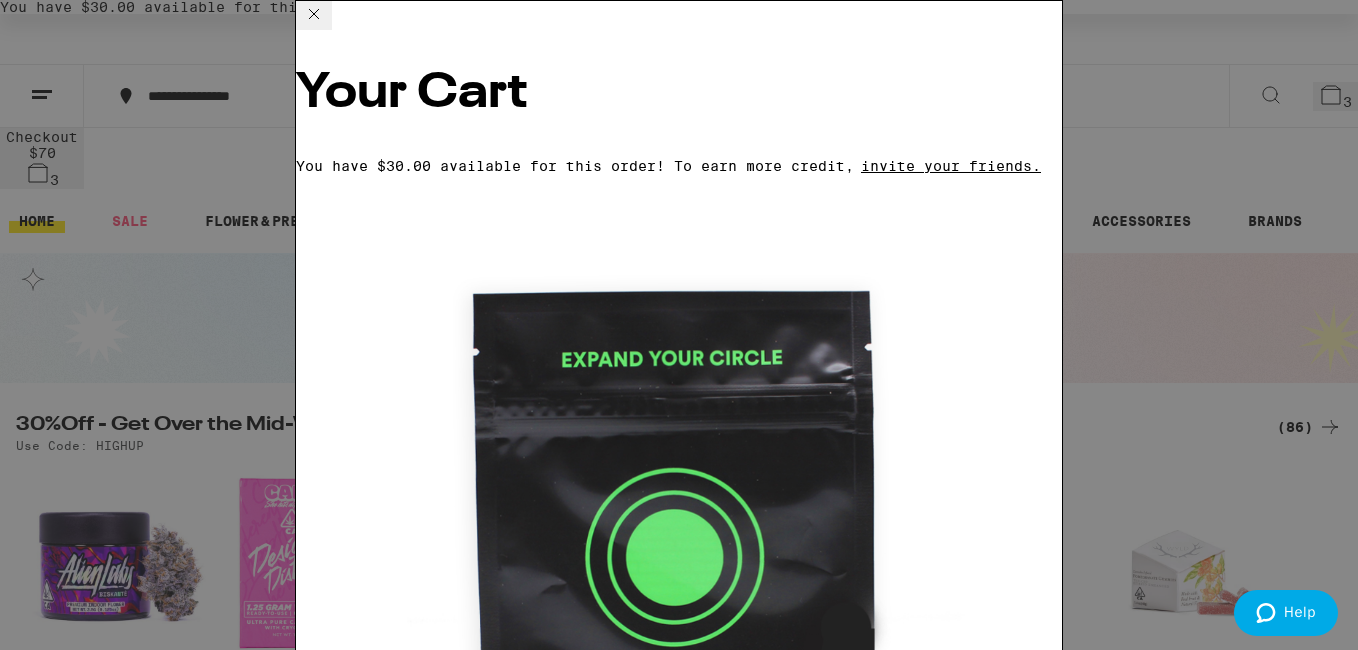 click on "Your Cart You have $30.00 available for this order! To earn more credit, invite your friends. Lantz - 7g Circles Base Camp $30 1 Juicy Fritter - 1g Circles Base Camp $20 1 Sour Rush - 1g Circles Base Camp $20 1 Subtotal $70.00 Delivery $5.00 Free delivery with your first order! Taxes & Fees More Info $16.50 Promo: 35OFF -$10.50 Credit -$30.00 Order Total $46.00 ⚠️ The products in this order can expose you to chemicals including marijuana or cannabis smoke, which is known to the State of California to cause cancer and birth defects or other reproductive harm. For more information go to https:// www.P65Warnings.ca.gov Apply Promo Checkout" at bounding box center (679, 325) 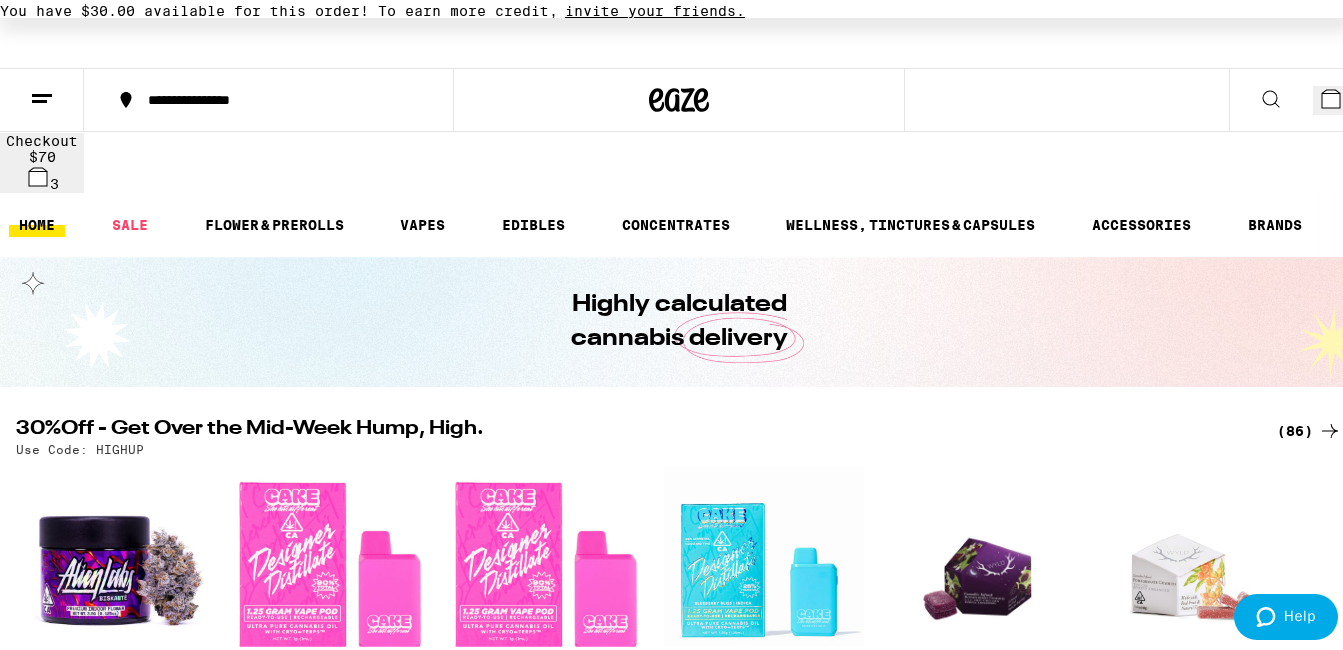 scroll, scrollTop: 0, scrollLeft: 0, axis: both 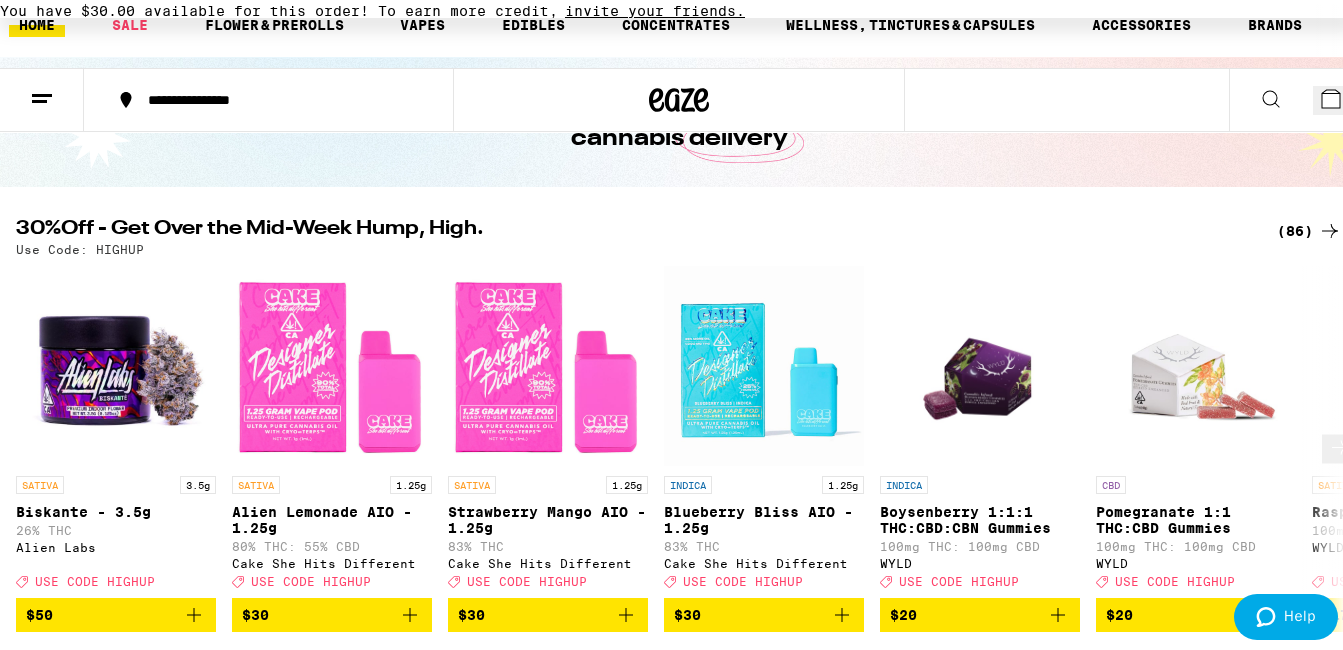 click at bounding box center (116, 362) 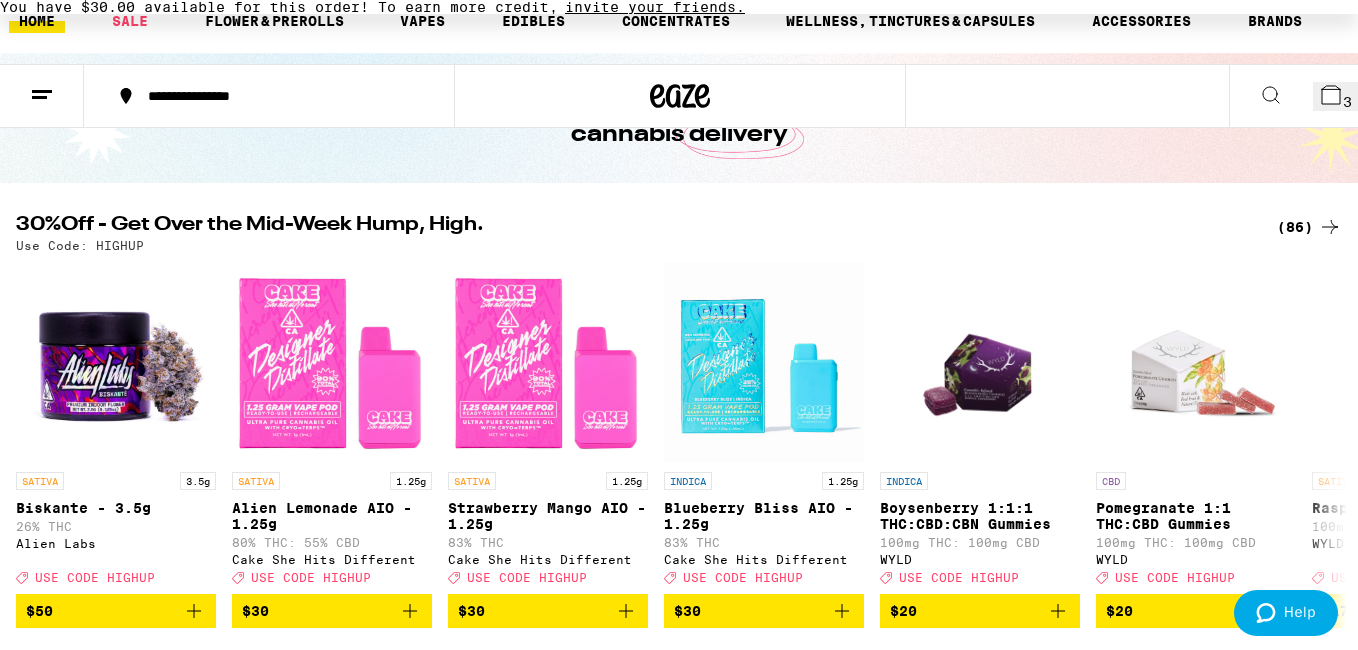 click 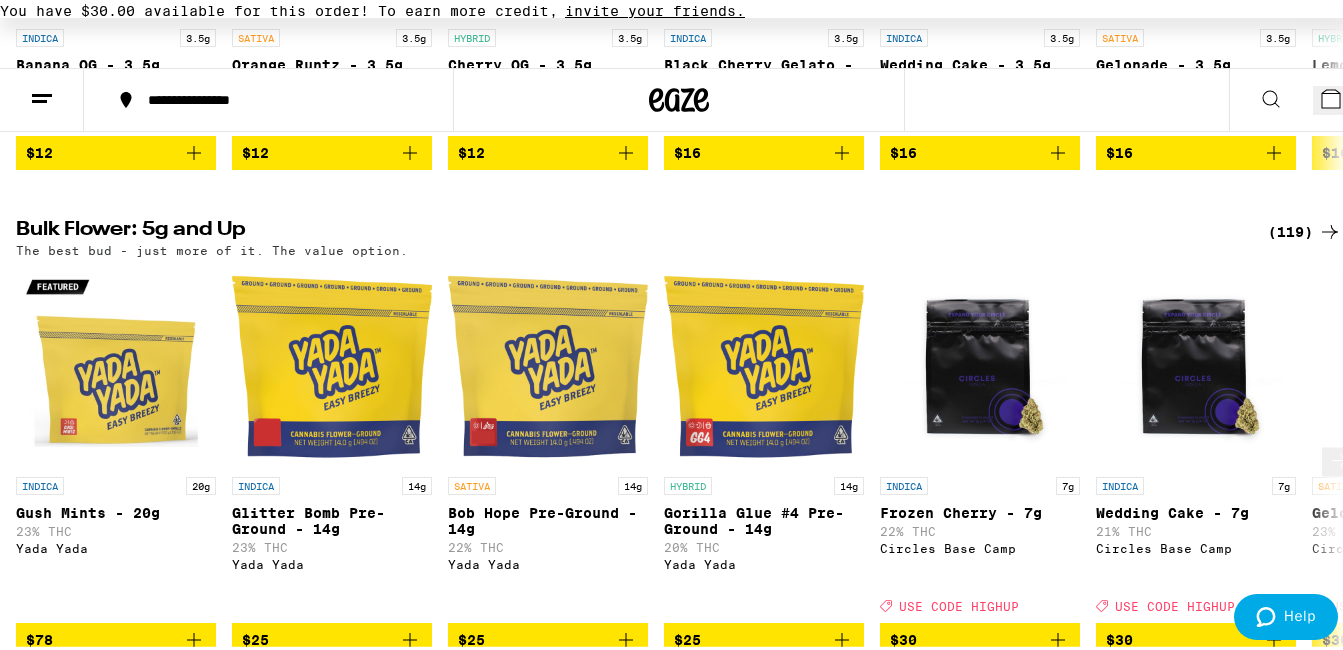 scroll, scrollTop: 1100, scrollLeft: 0, axis: vertical 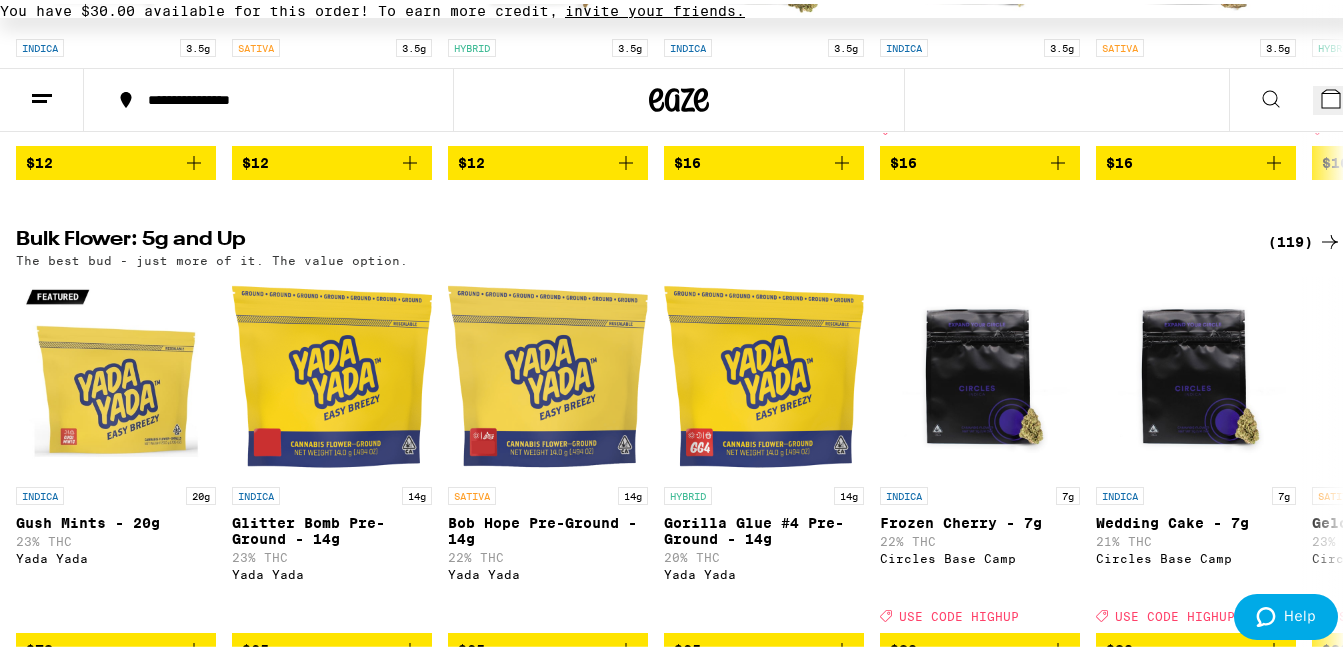 click on "(119)" at bounding box center (1305, 238) 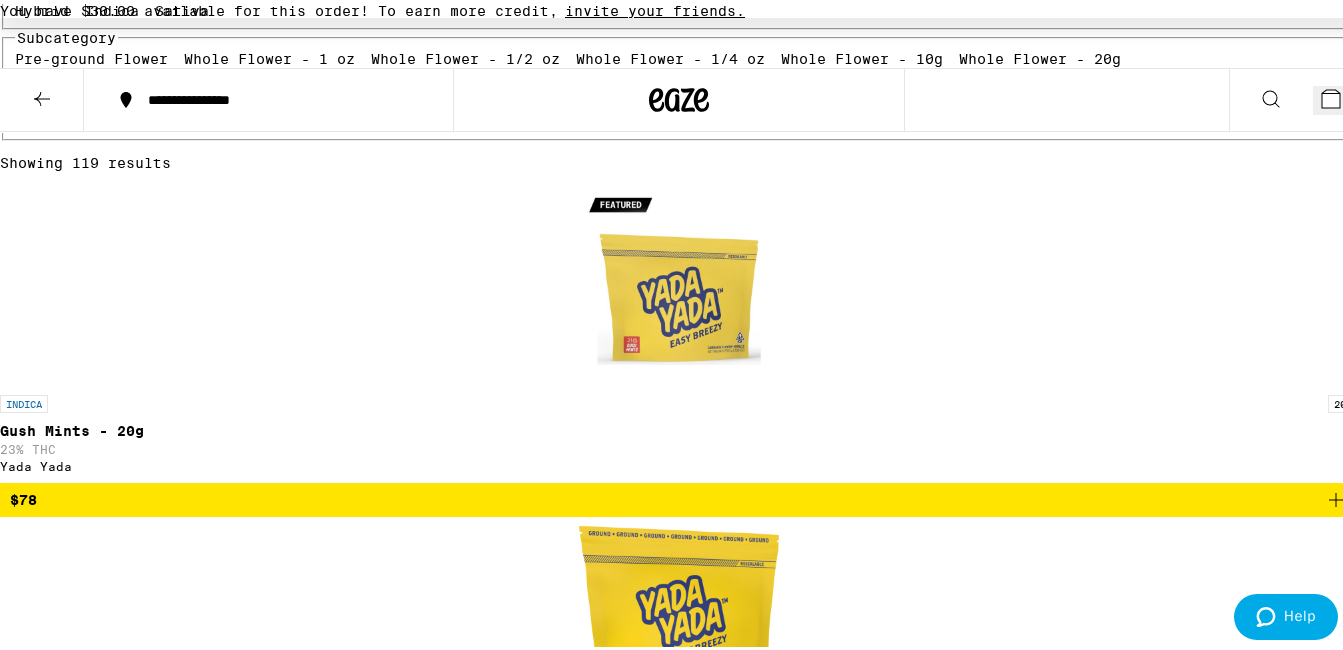 scroll, scrollTop: 0, scrollLeft: 0, axis: both 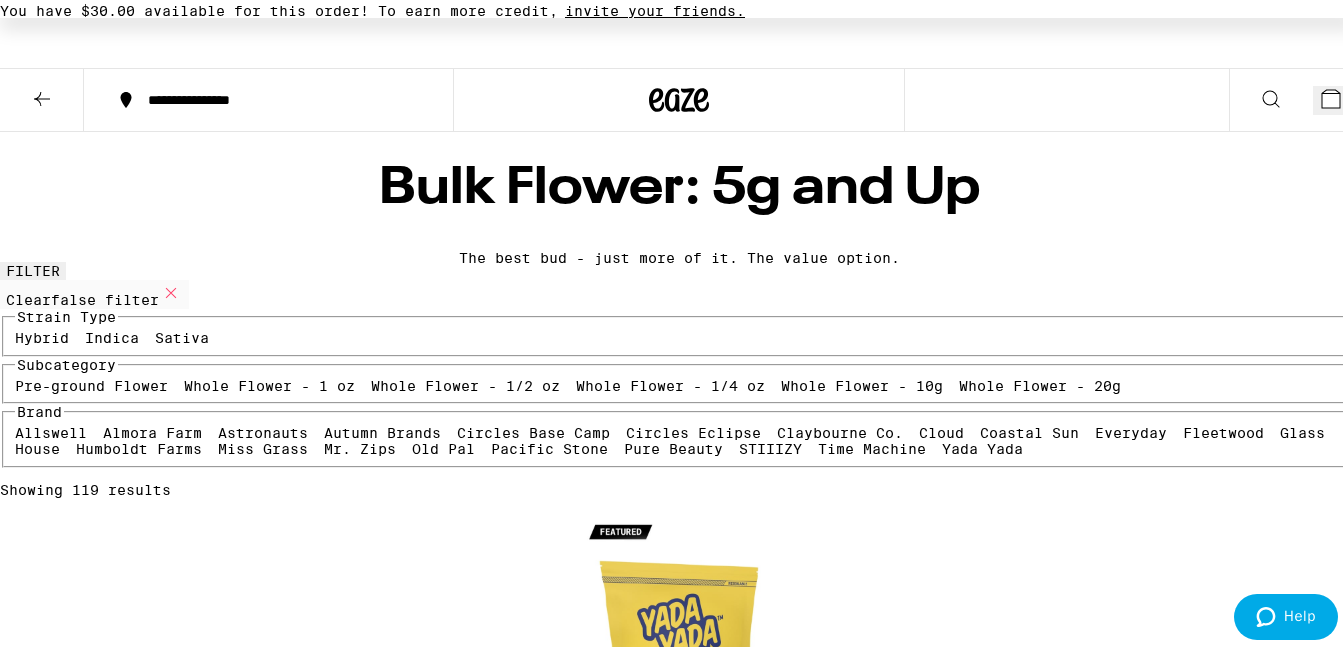 click 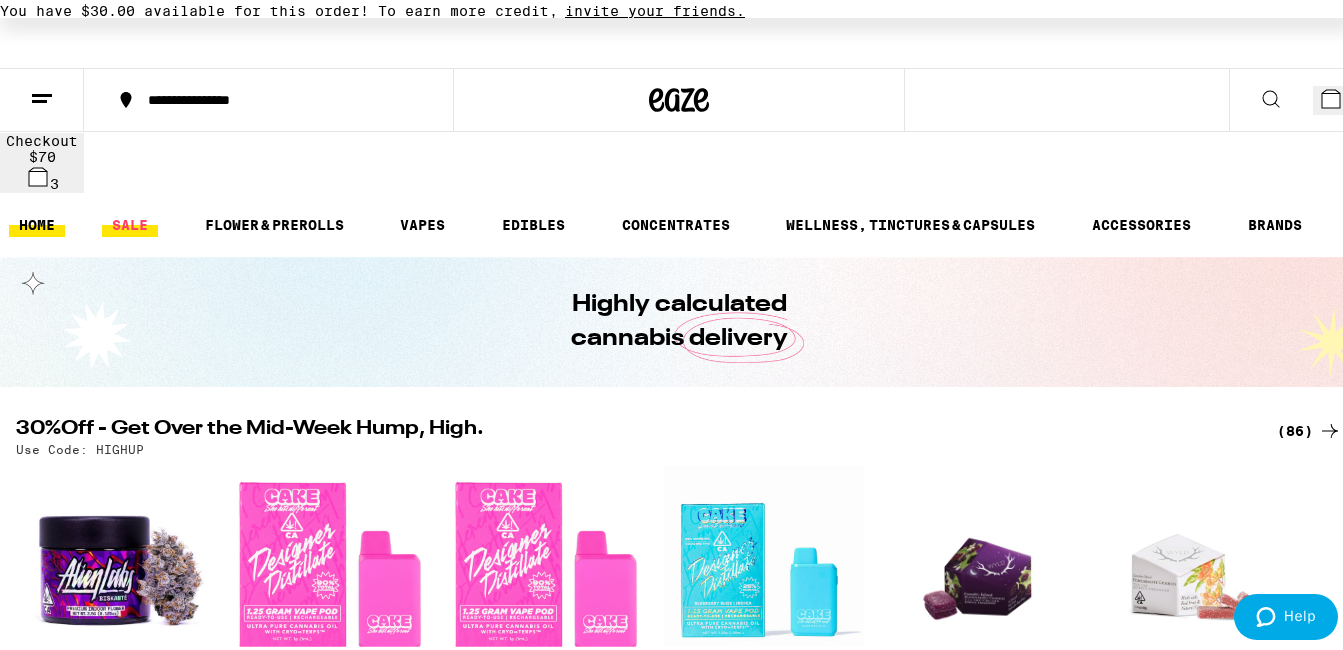 scroll, scrollTop: 0, scrollLeft: 0, axis: both 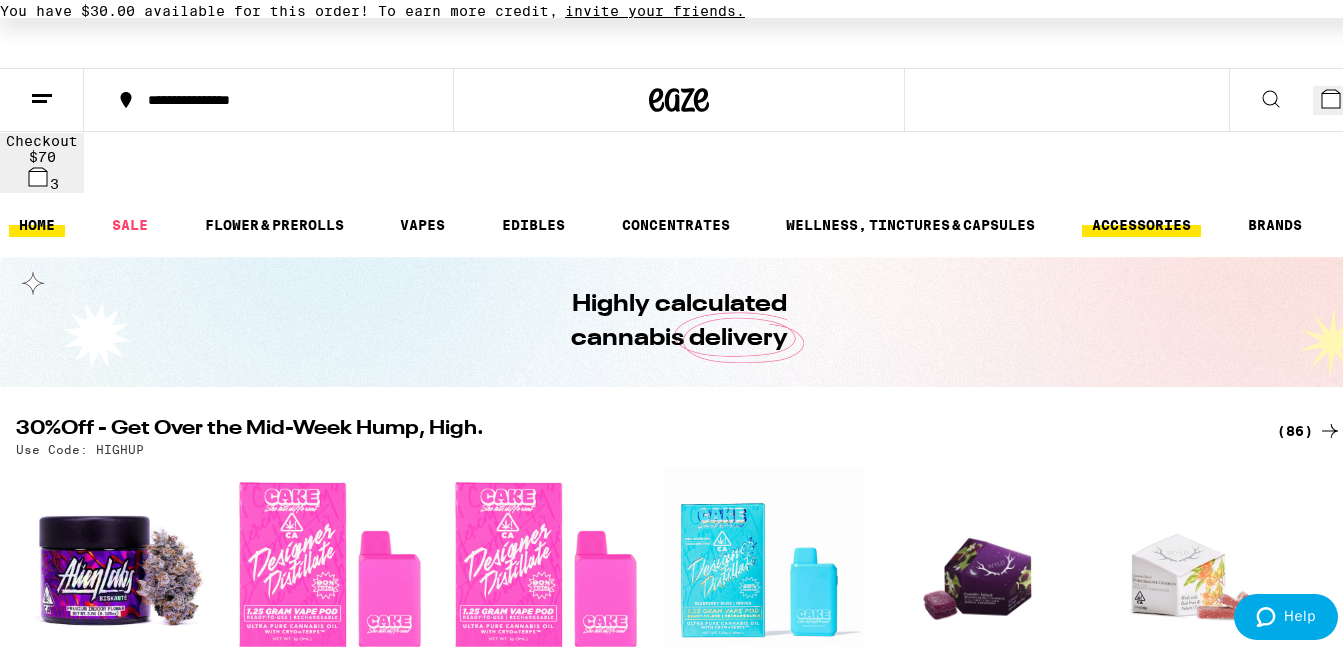 click on "ACCESSORIES" at bounding box center [1141, 221] 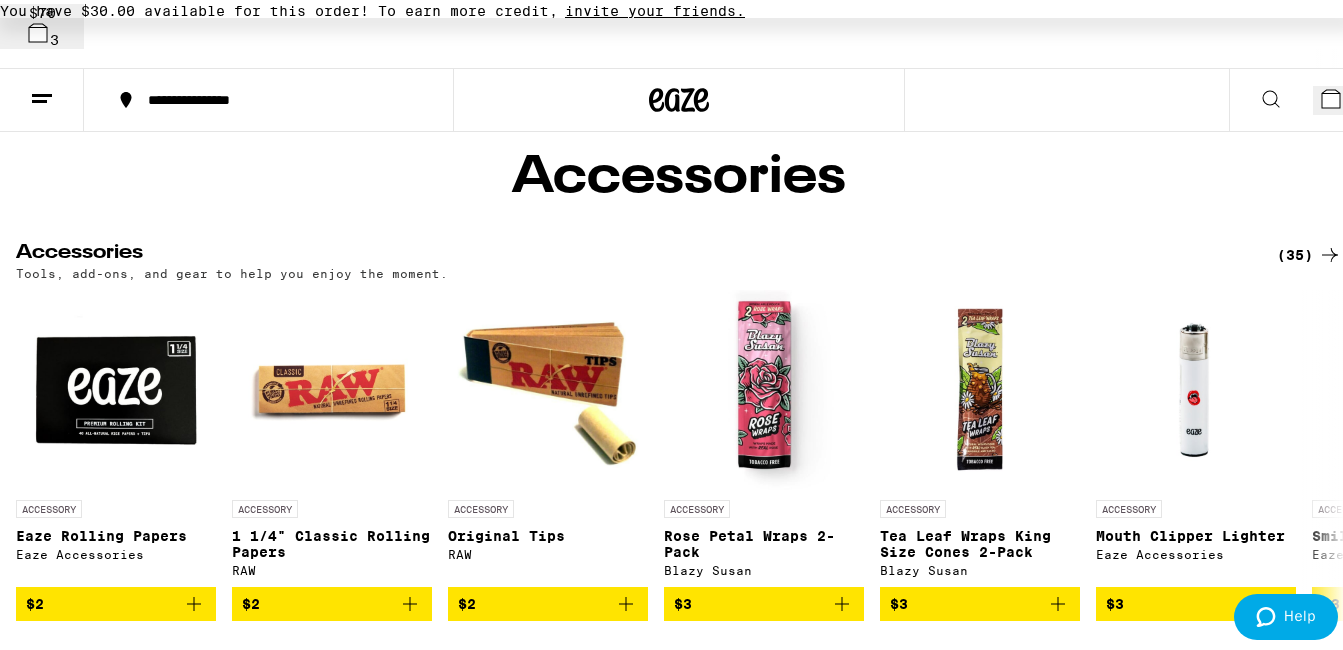 scroll, scrollTop: 200, scrollLeft: 0, axis: vertical 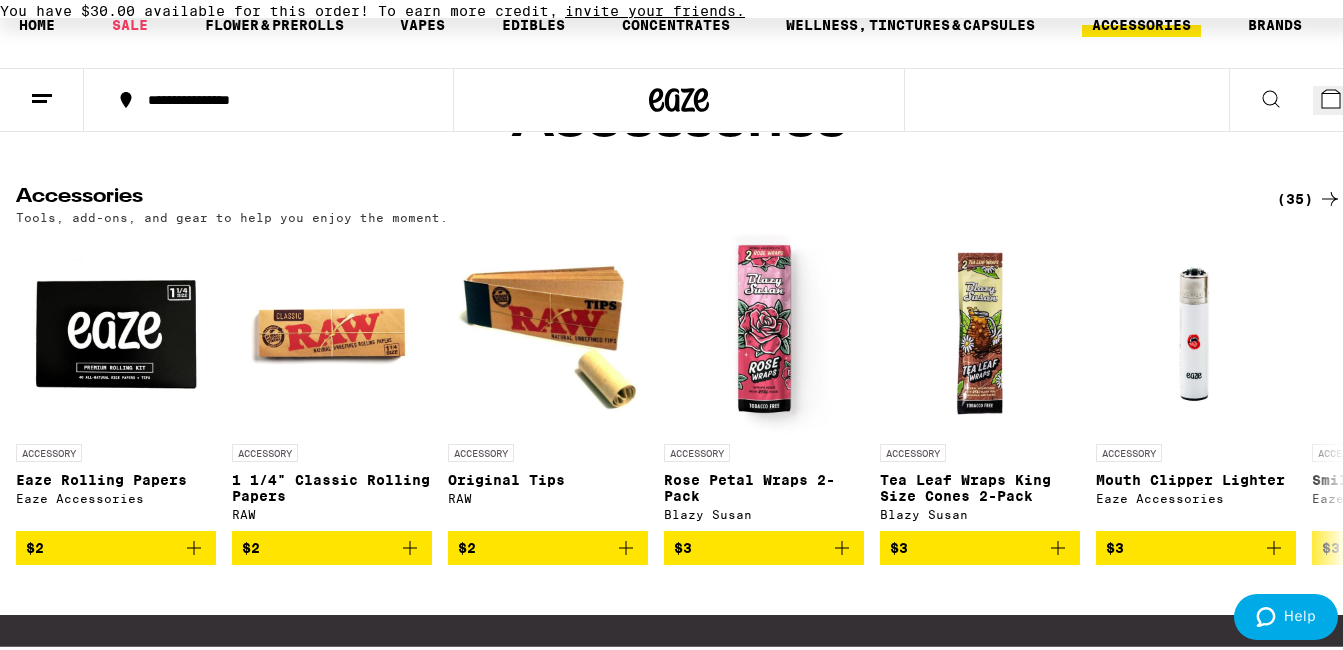click 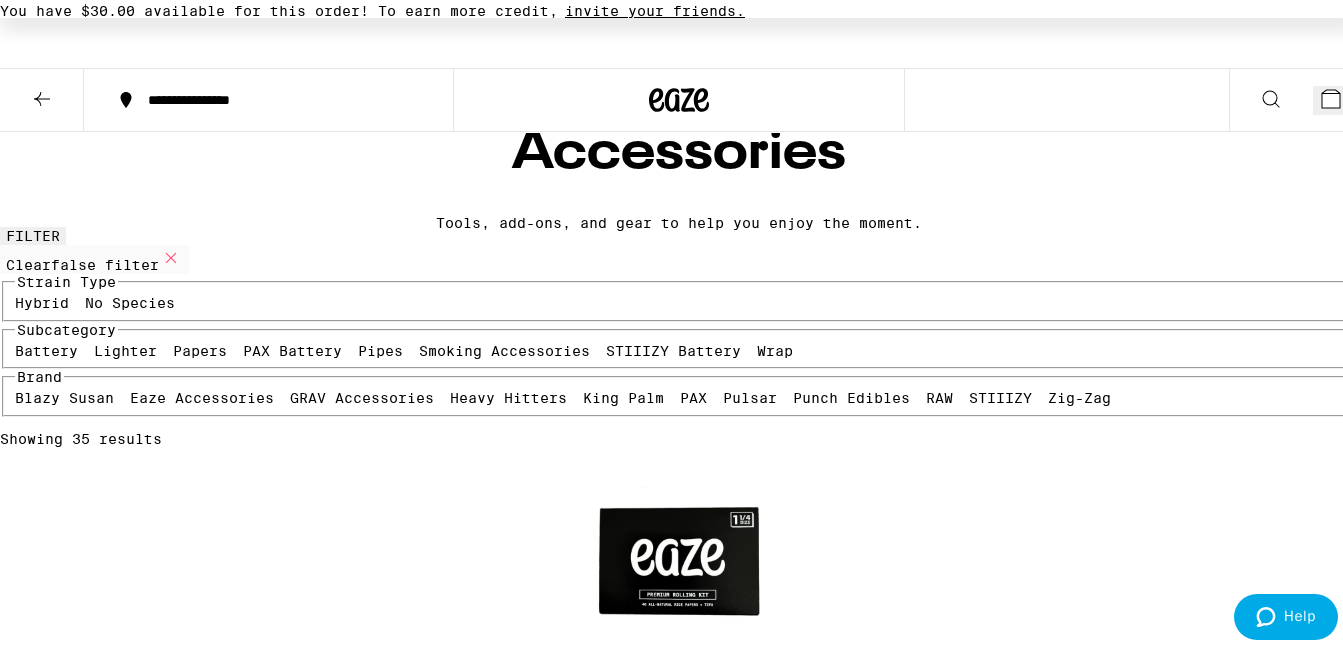 scroll, scrollTop: 0, scrollLeft: 0, axis: both 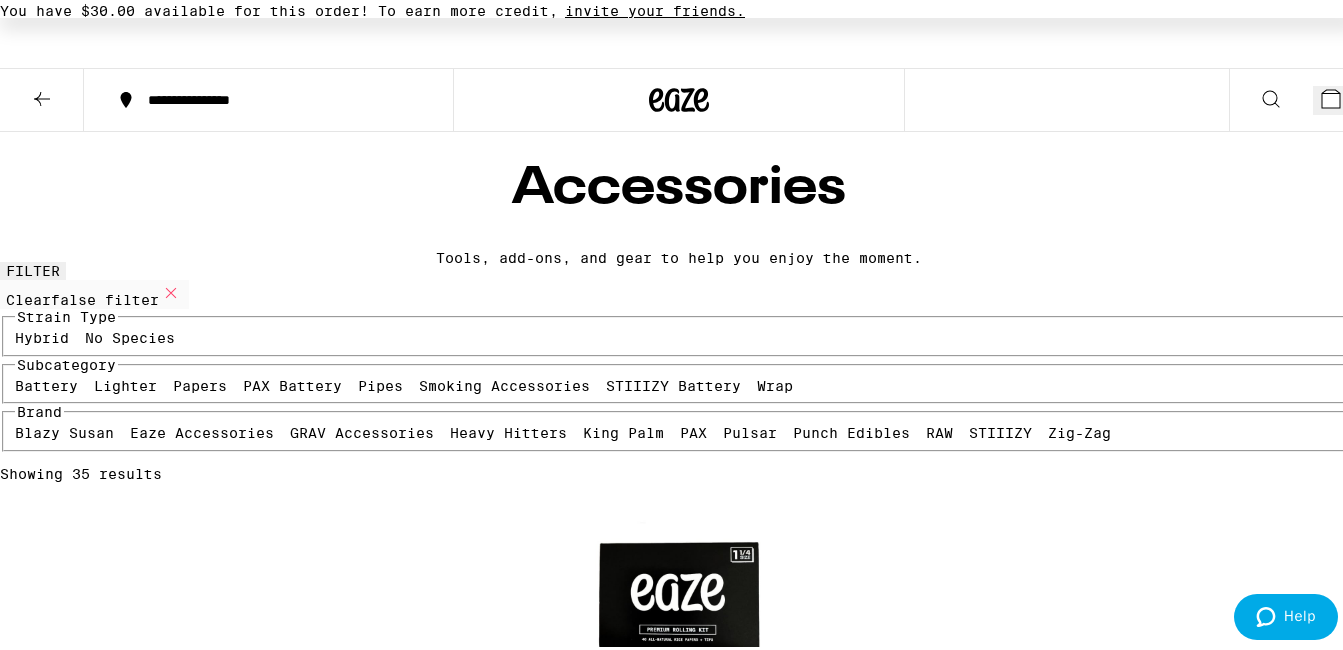 click 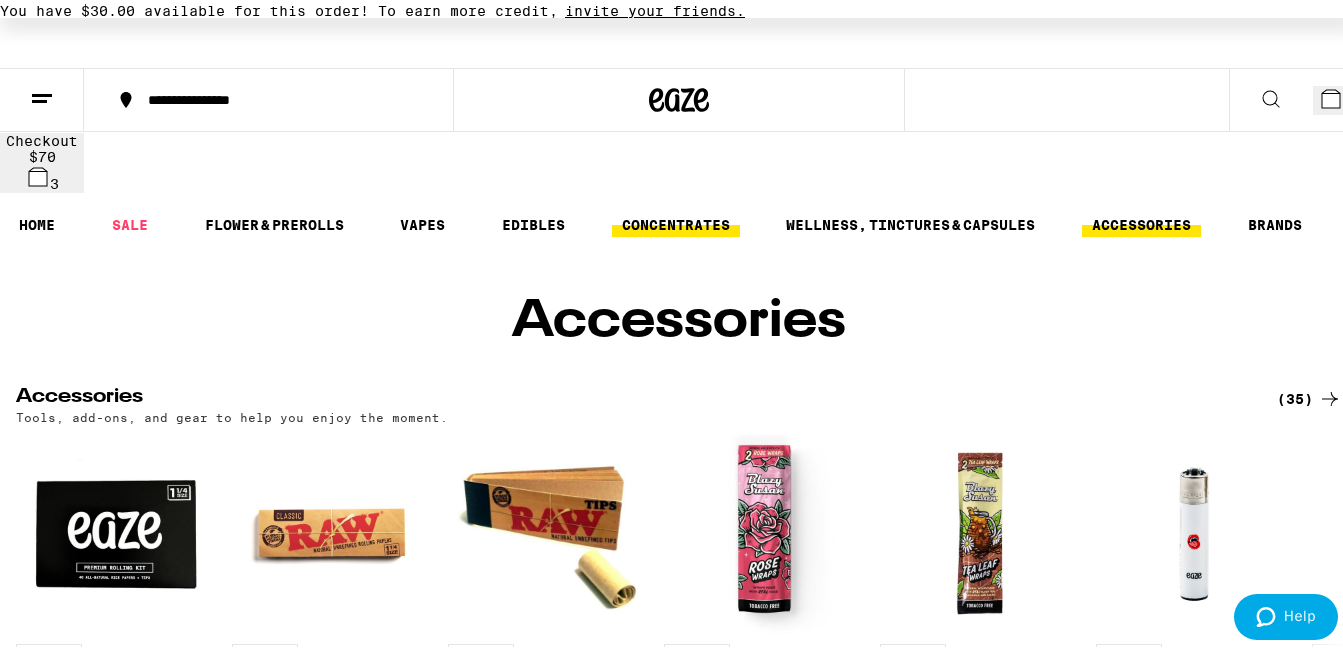 click on "CONCENTRATES" at bounding box center [676, 221] 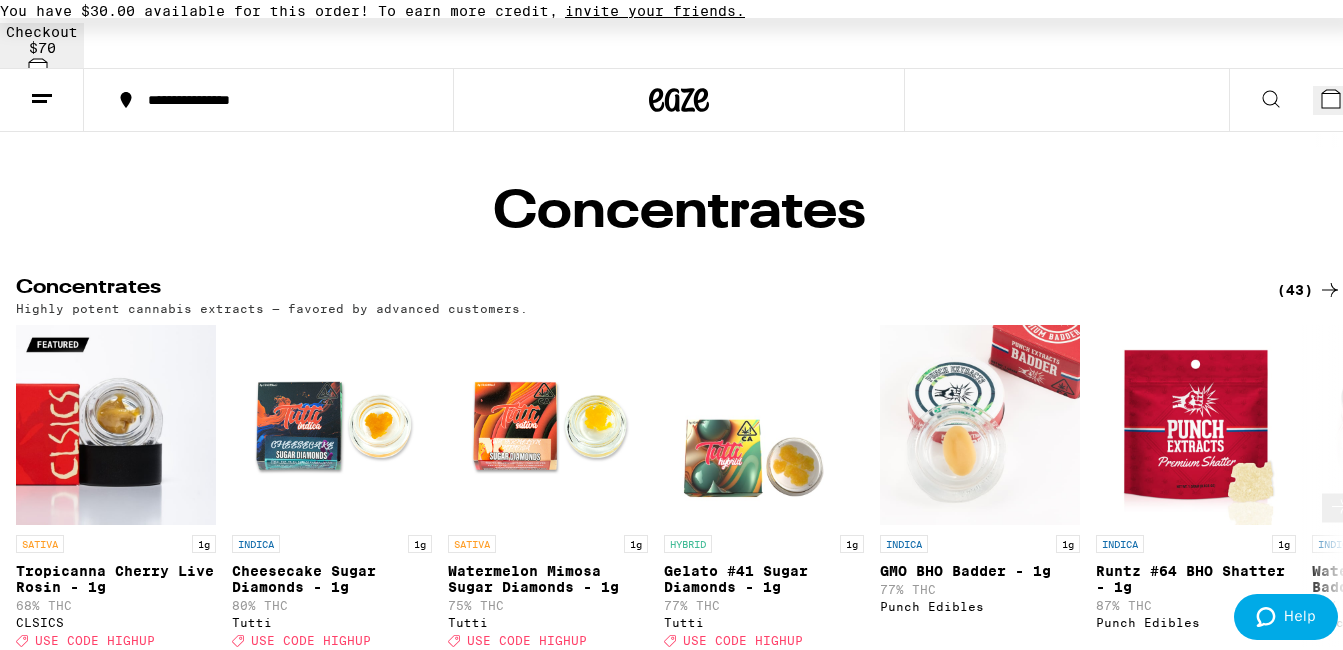 scroll, scrollTop: 0, scrollLeft: 0, axis: both 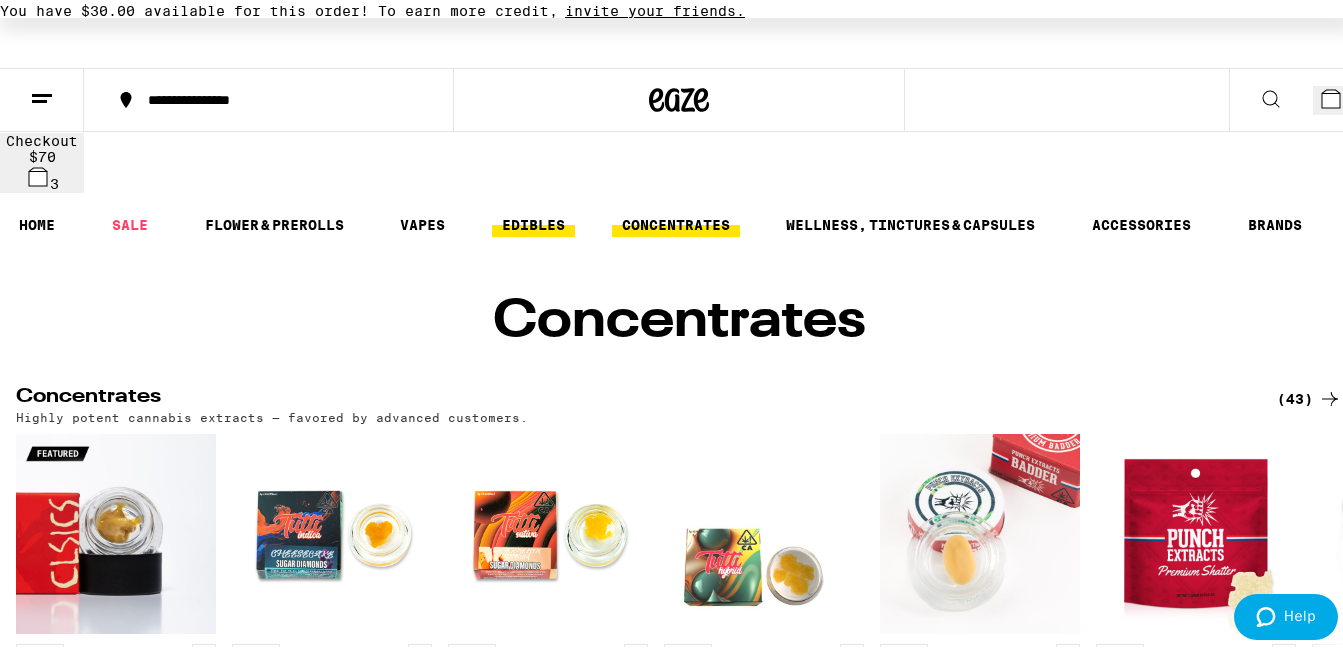 click on "EDIBLES" at bounding box center [533, 221] 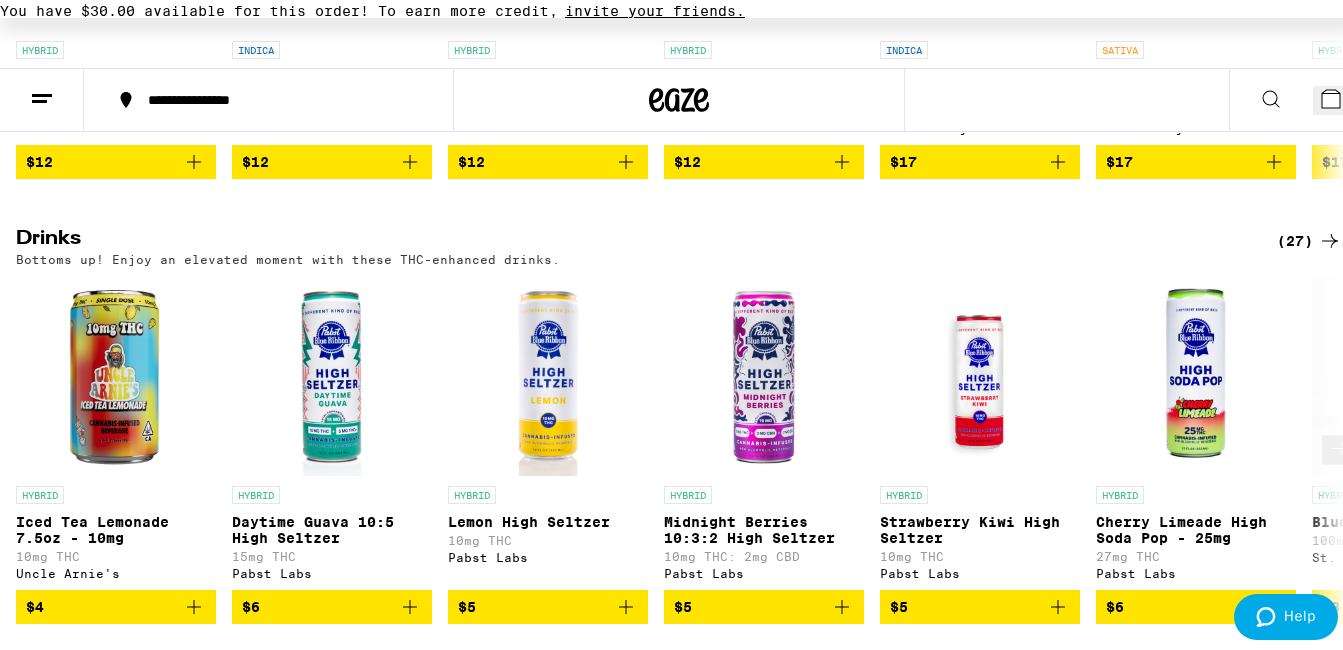 scroll, scrollTop: 1100, scrollLeft: 0, axis: vertical 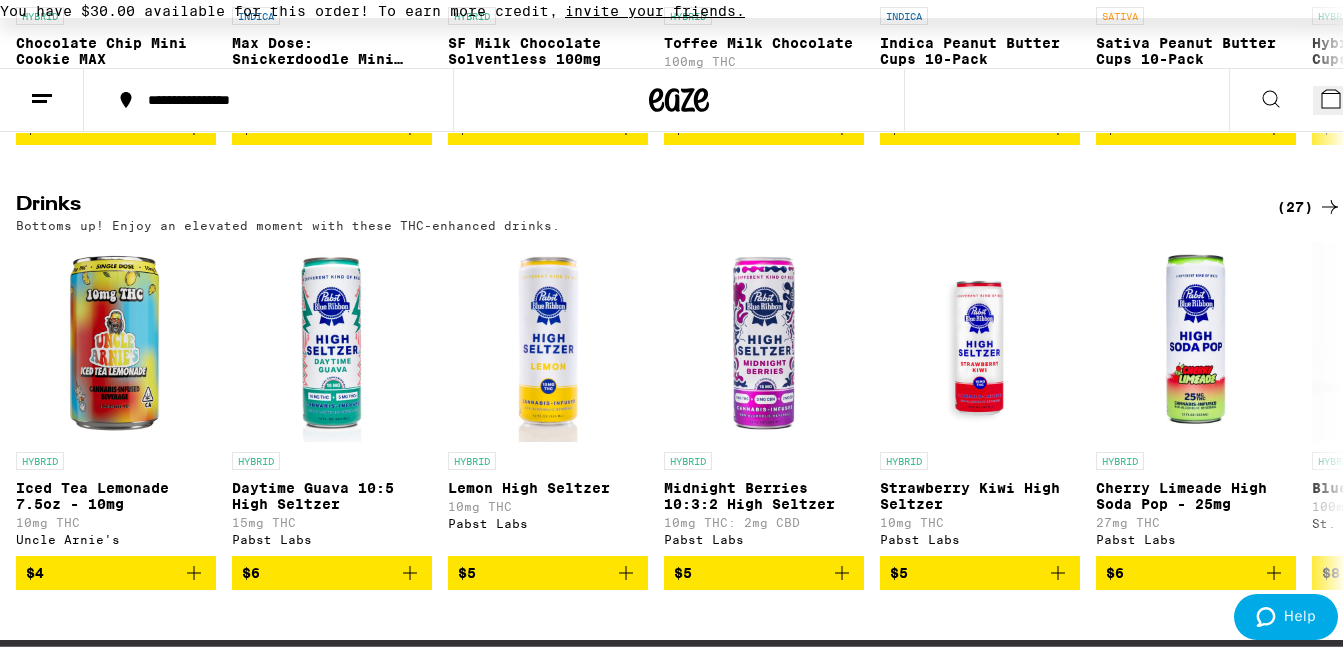 click on "(27)" at bounding box center (1309, 203) 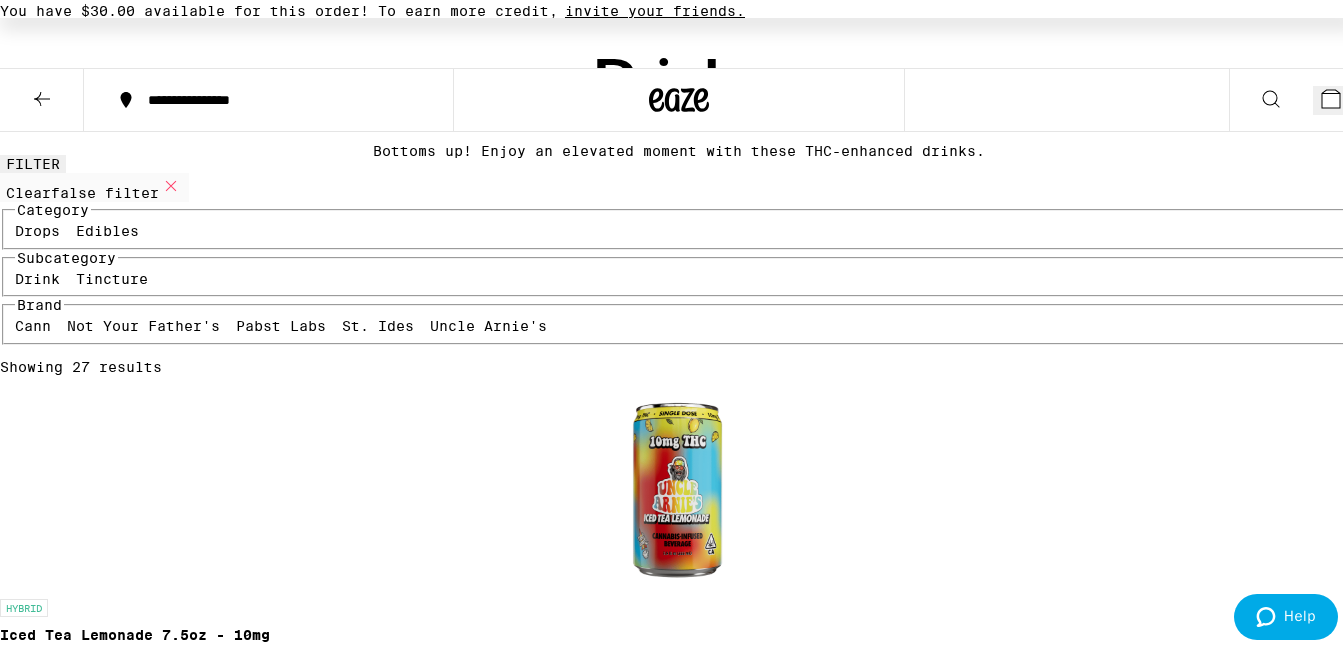 scroll, scrollTop: 200, scrollLeft: 0, axis: vertical 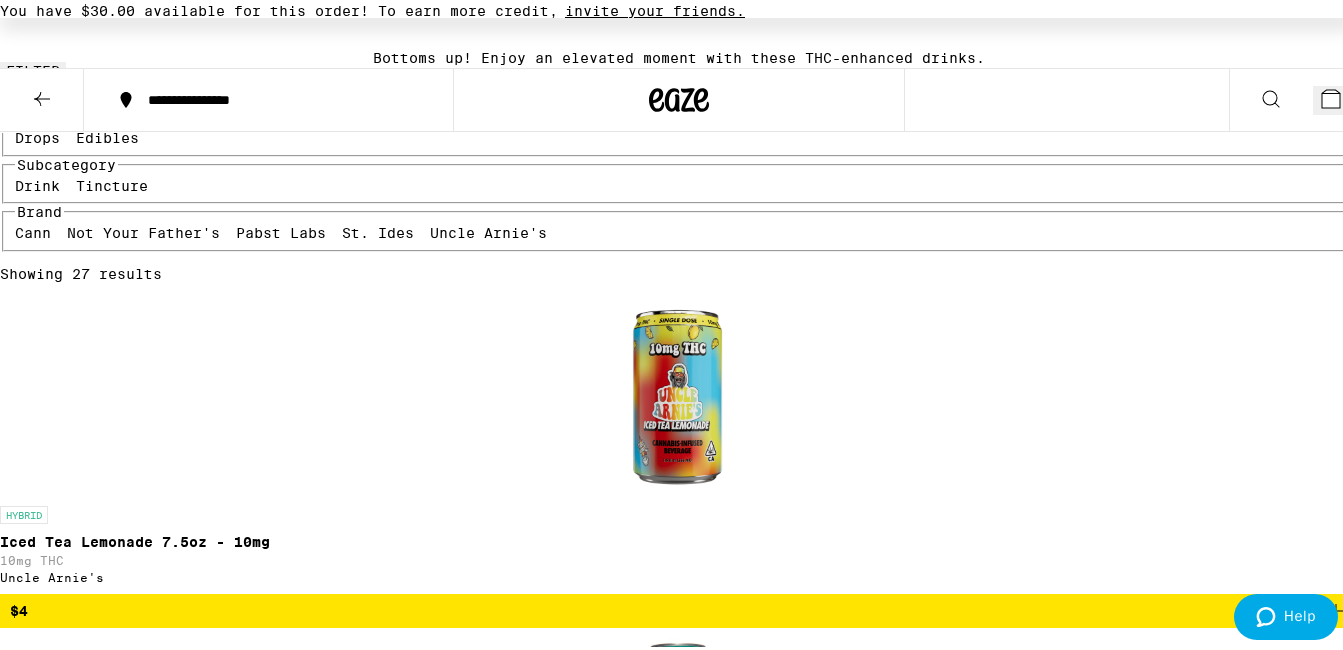 click 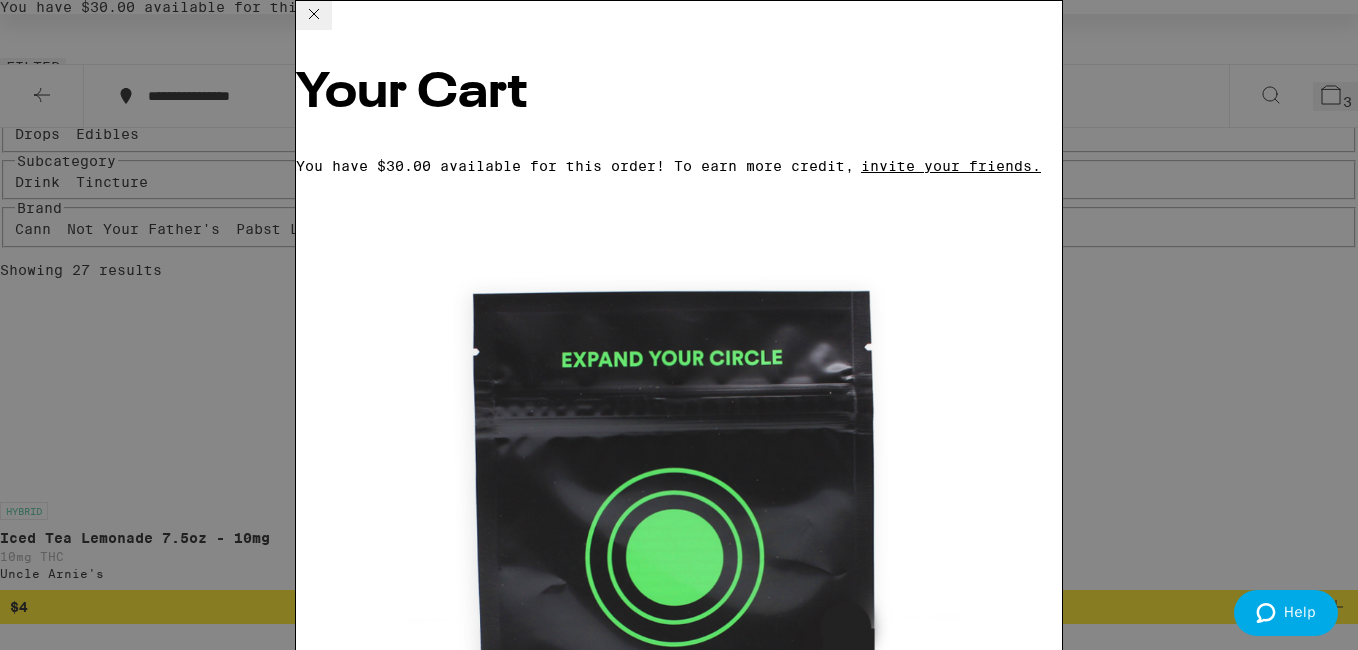 click on "Your Cart You have $30.00 available for this order! To earn more credit, invite your friends. Lantz - 7g Circles Base Camp $30 1 Juicy Fritter - 1g Circles Base Camp $20 1 Sour Rush - 1g Circles Base Camp $20 1 Add for free delivery HYBRID Lemon High Seltzer Pabst Labs $5 HYBRID Strawberry Kiwi High Seltzer Pabst Labs $5 HYBRID Midnight Berries 10:3:2 High Seltzer Pabst Labs $5 ACCESSORY 1 1/4" Classic Cones 6-Pack RAW $5 HYBRID Daytime Guava 10:5 High Seltzer Pabst Labs $6 HYBRID Cherry Limeade High Soda Pop - 25mg Pabst Labs $6 ACCESSORY Purple - 1 1/4 Cones 6-Pack Blazy Susan $6 ACCESSORY Arteseno 11/4 Booklet RAW $6 HYBRID Iced Tea Lemonade 7.5oz - 10mg Uncle Arnie's $4 ACCESSORY 1 1/4" Classic Rolling Papers Zig-Zag $4 Subtotal $70.00 Delivery $5.00 Free delivery with your first order! Taxes & Fees More Info $16.50 Promo: 35OFF -$10.50 Credit -$30.00 Order Total $46.00 ⚠️ www.P65Warnings.ca.gov Apply Promo Checkout" at bounding box center (679, 325) 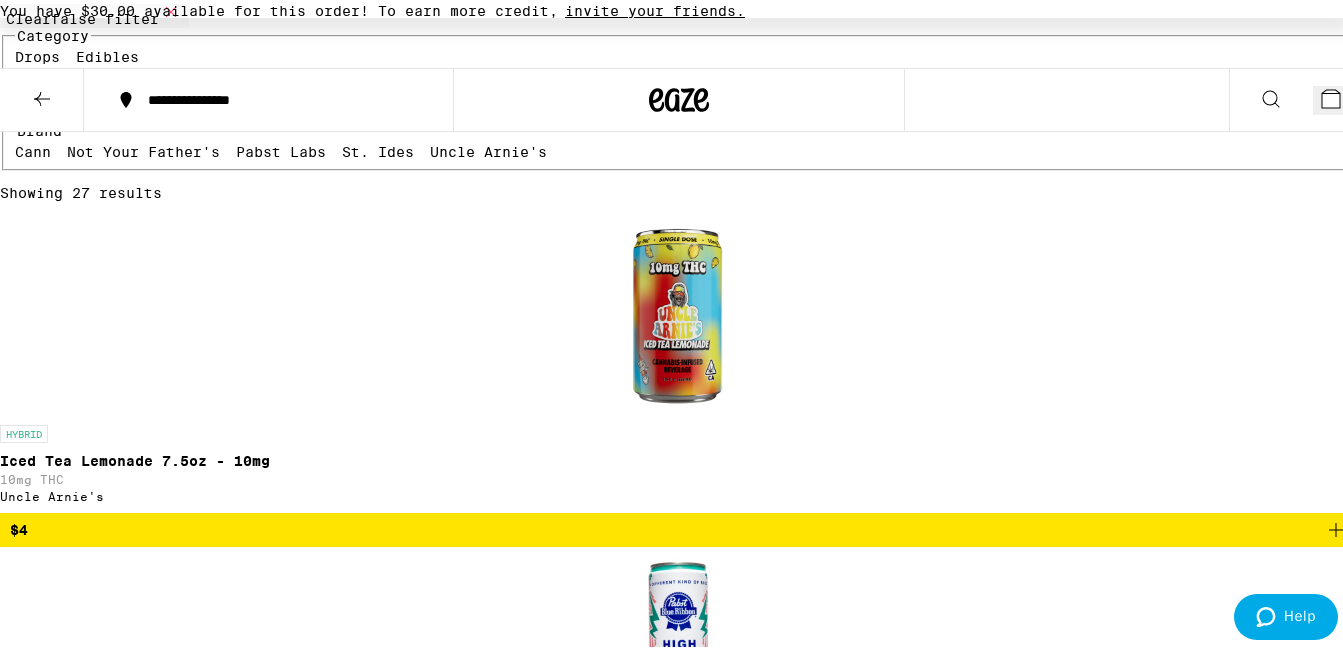 scroll, scrollTop: 300, scrollLeft: 0, axis: vertical 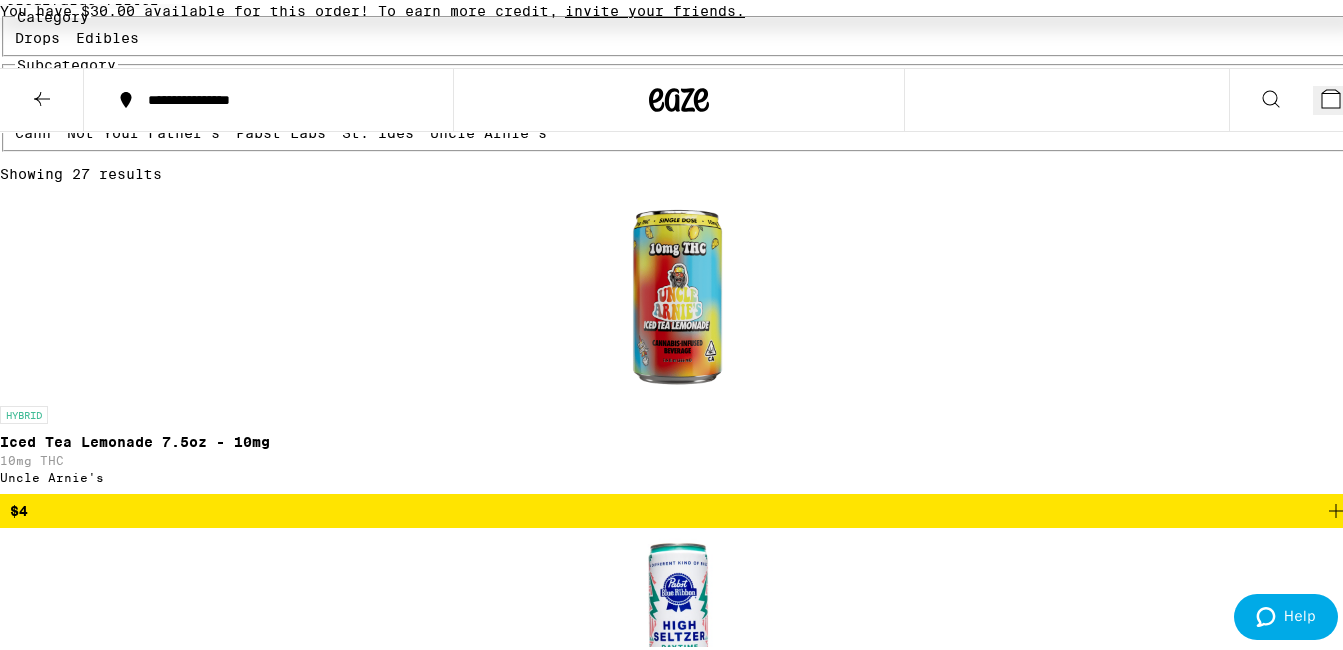 click 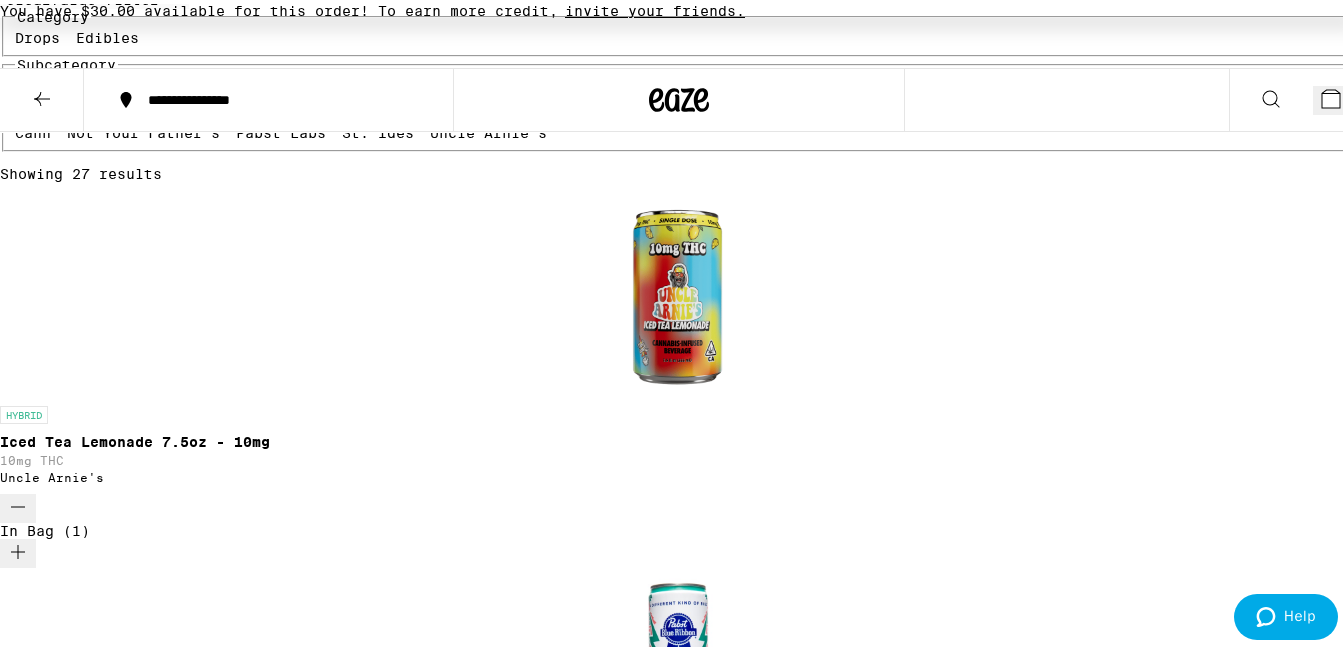 click on "4" at bounding box center [1347, 102] 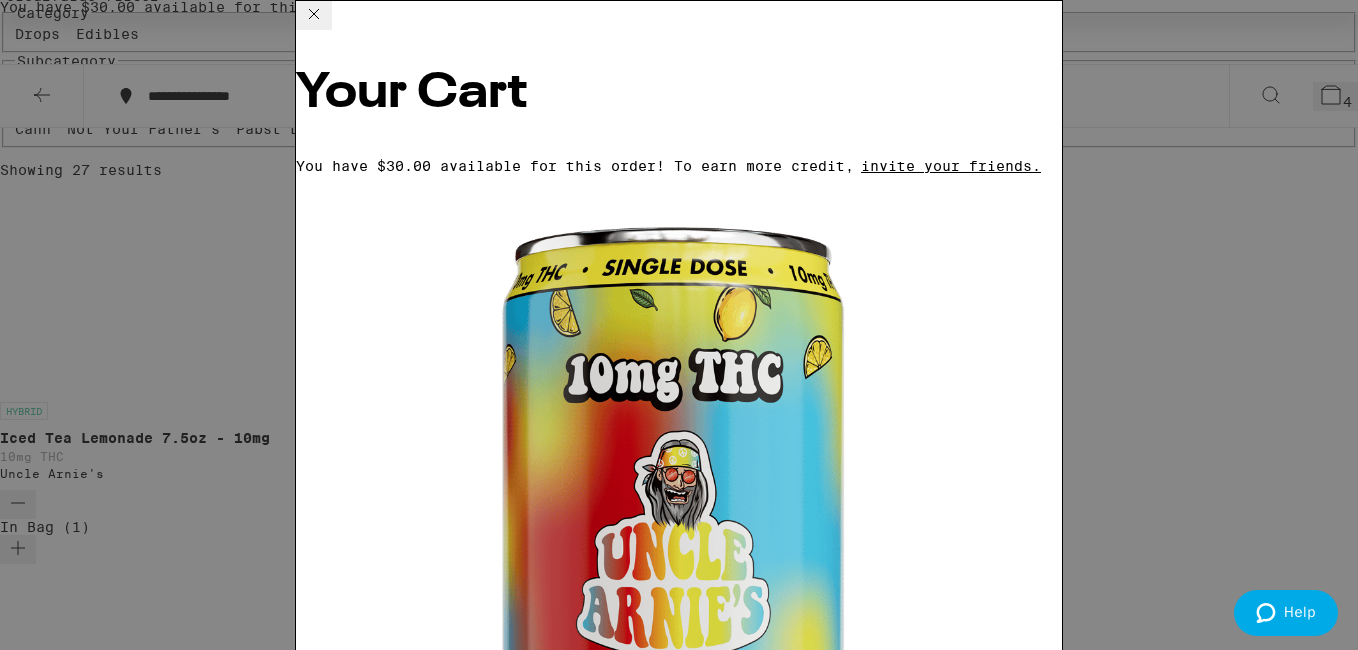 click on "Your Cart You have $30.00 available for this order! To earn more credit, invite your friends. Iced Tea Lemonade 7.5oz - 10mg Uncle Arnie's $4 1 Lantz - 7g Circles Base Camp $30 1 Juicy Fritter - 1g Circles Base Camp $20 1 Sour Rush - 1g Circles Base Camp $20 1 Add for free delivery SATIVA 3.5g Blue Dream - 3.5g Anarchy $12 SATIVA 28g Space Sour - 28g Astronauts Deal Created with Sketch. USE CODE HIGHUP $90 SATIVA 3.5g Biskante - 3.5g Alien Labs Deal Created with Sketch. USE CODE HIGHUP $50 SATIVA 3.5g BK Satellite - 3.5g Alien Labs Deal Created with Sketch. USE CODE HIGHUP $50 SATIVA 3.5g Atomic Apple - 3.5g Alien Labs Deal Created with Sketch. USE CODE HIGHUP $50 HYBRID 3.5g Zpectrum - 3.5g Alien Labs Deal Created with Sketch. USE CODE HIGHUP $50 HYBRID 3.5g Zerealz - 3.5g Ember Valley Deal Created with Sketch. USE CODE 35OFF $50 INDICA 3.5g Brain Dead - 3.5g CAM Deal Created with Sketch. USE CODE HIGHUP $60 SATIVA 3.5g Super Silver Haze - 3.5g CAM Deal Created with Sketch. USE CODE HIGHUP $60 INDICA 3.5g" at bounding box center [679, 325] 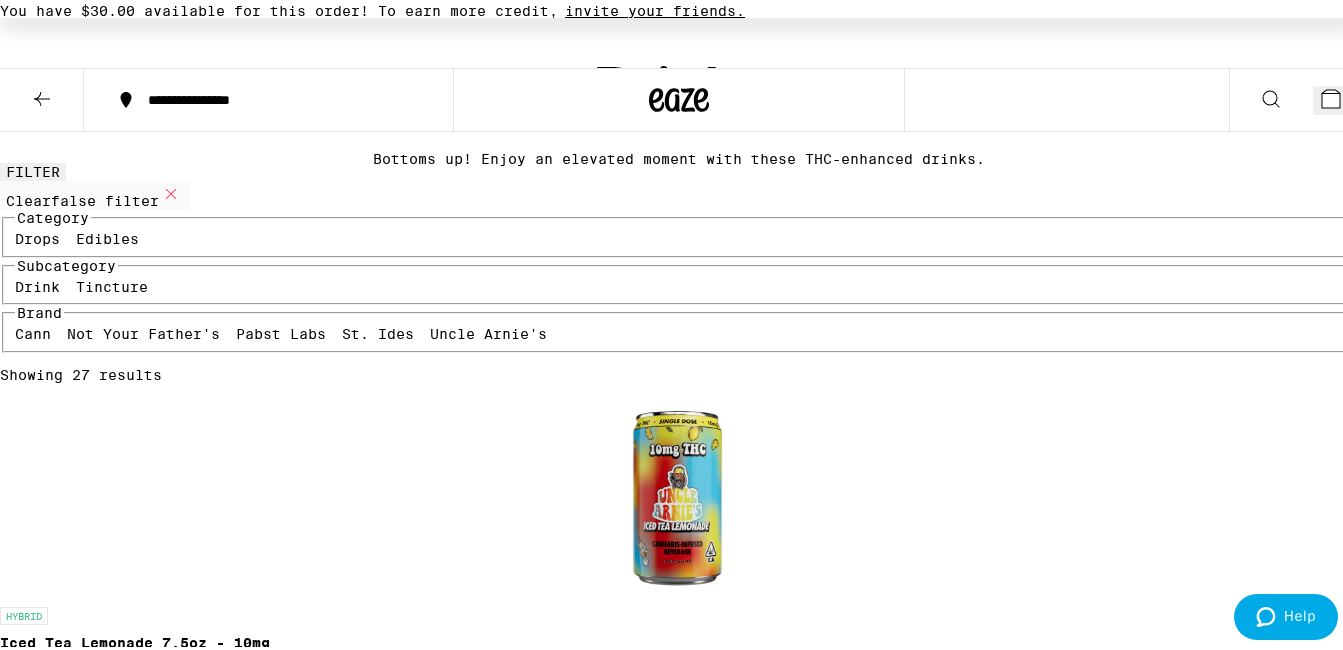 scroll, scrollTop: 0, scrollLeft: 0, axis: both 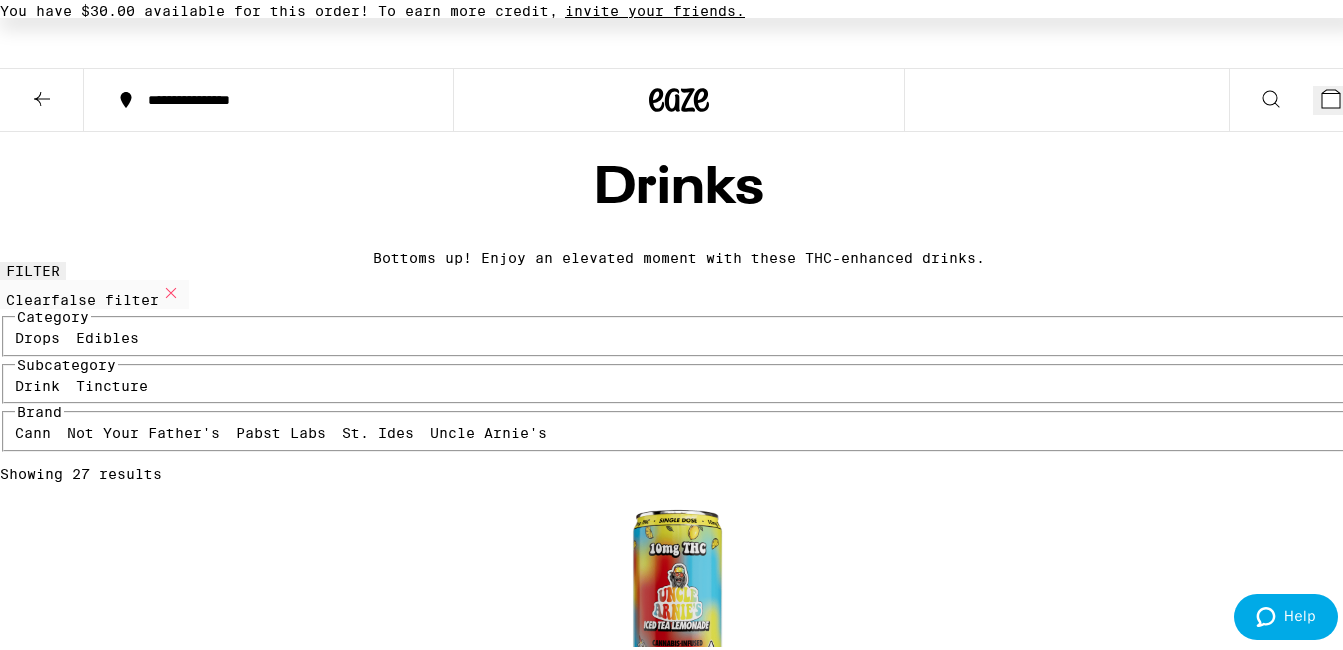 click at bounding box center (42, 96) 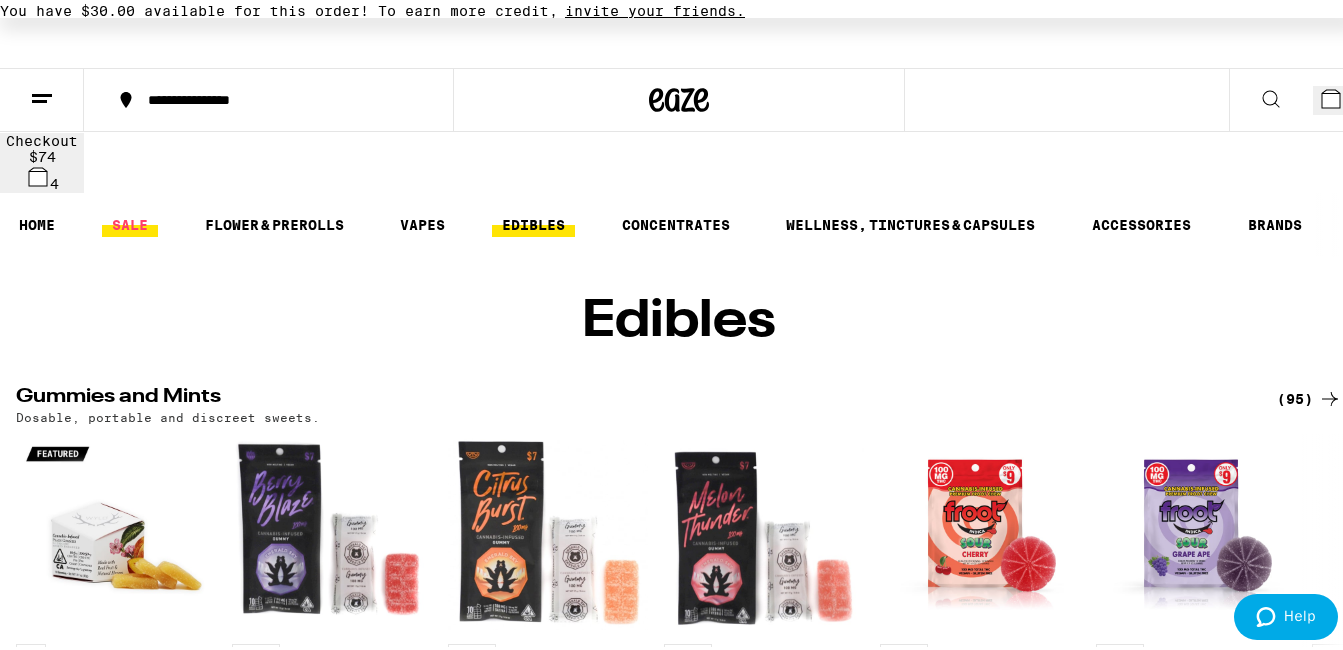 click on "SALE" at bounding box center [130, 221] 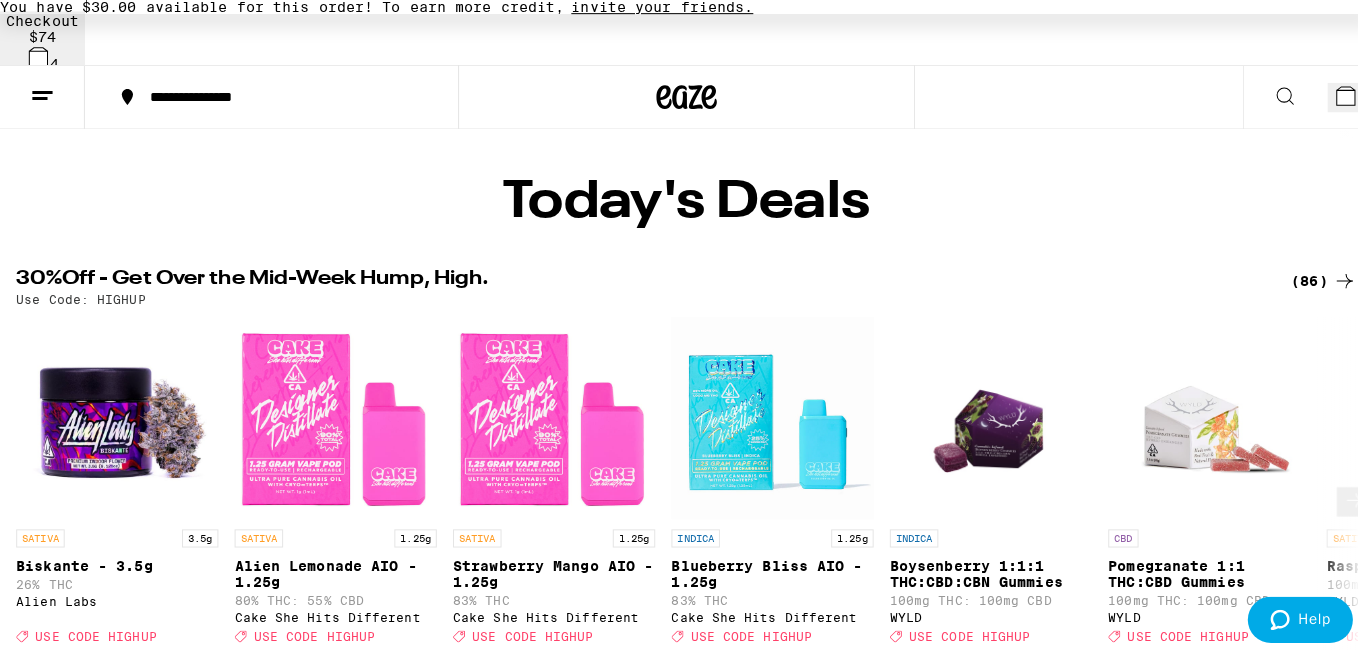 scroll, scrollTop: 0, scrollLeft: 0, axis: both 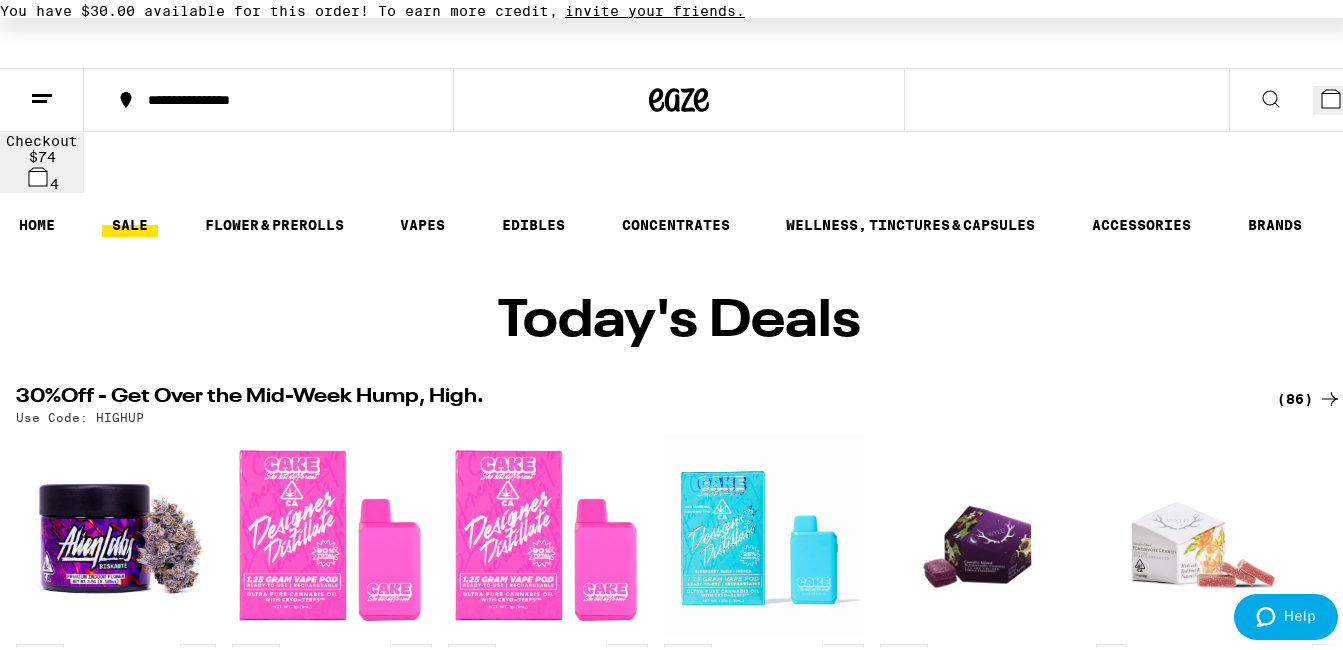 click 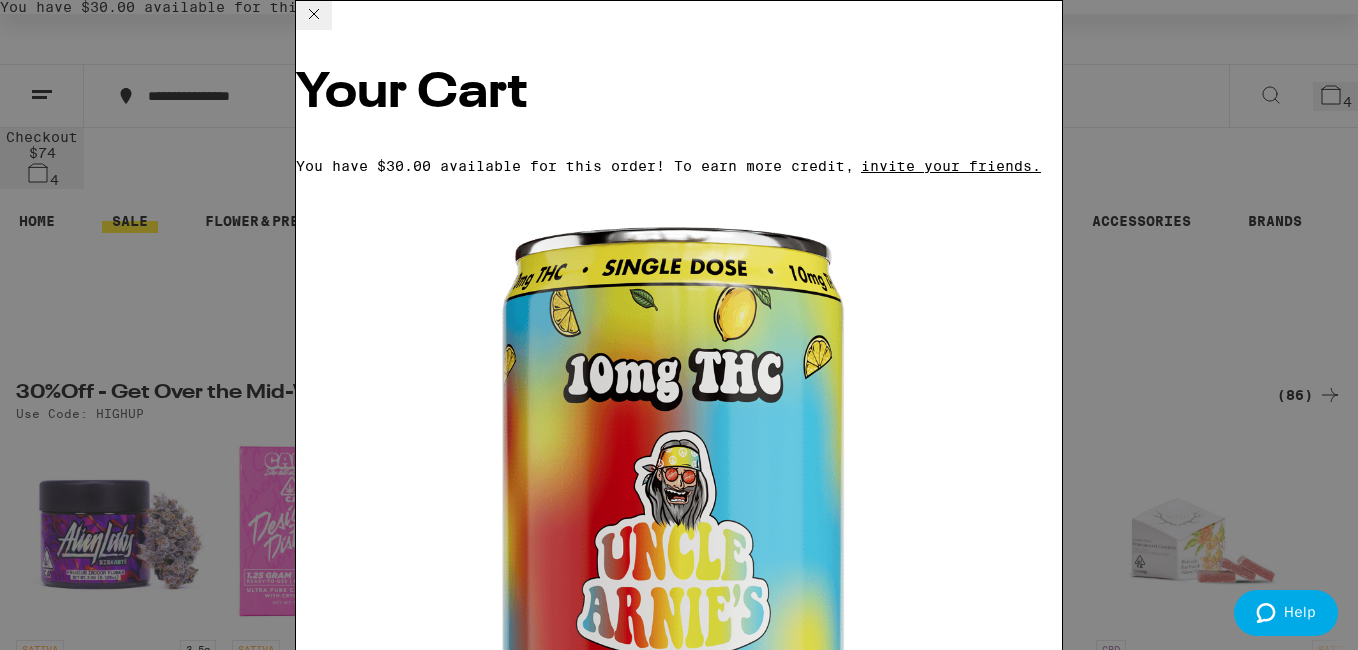 scroll, scrollTop: 500, scrollLeft: 0, axis: vertical 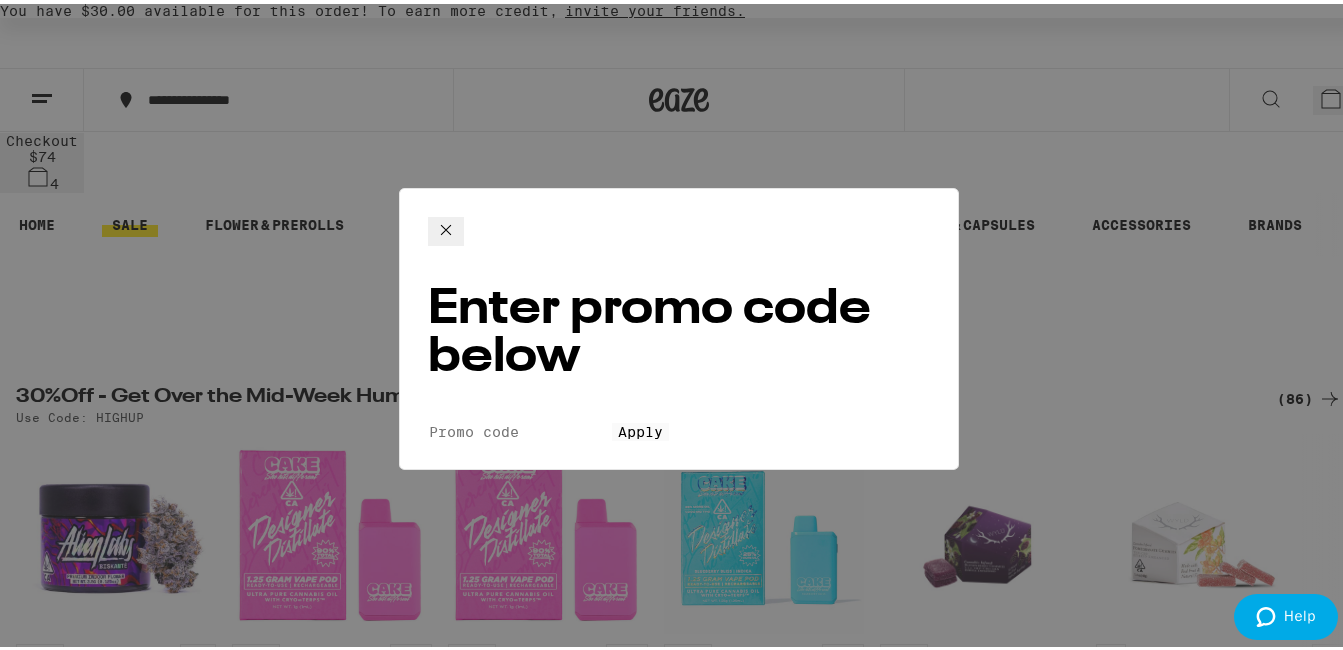 click on "Promo Code" at bounding box center [520, 428] 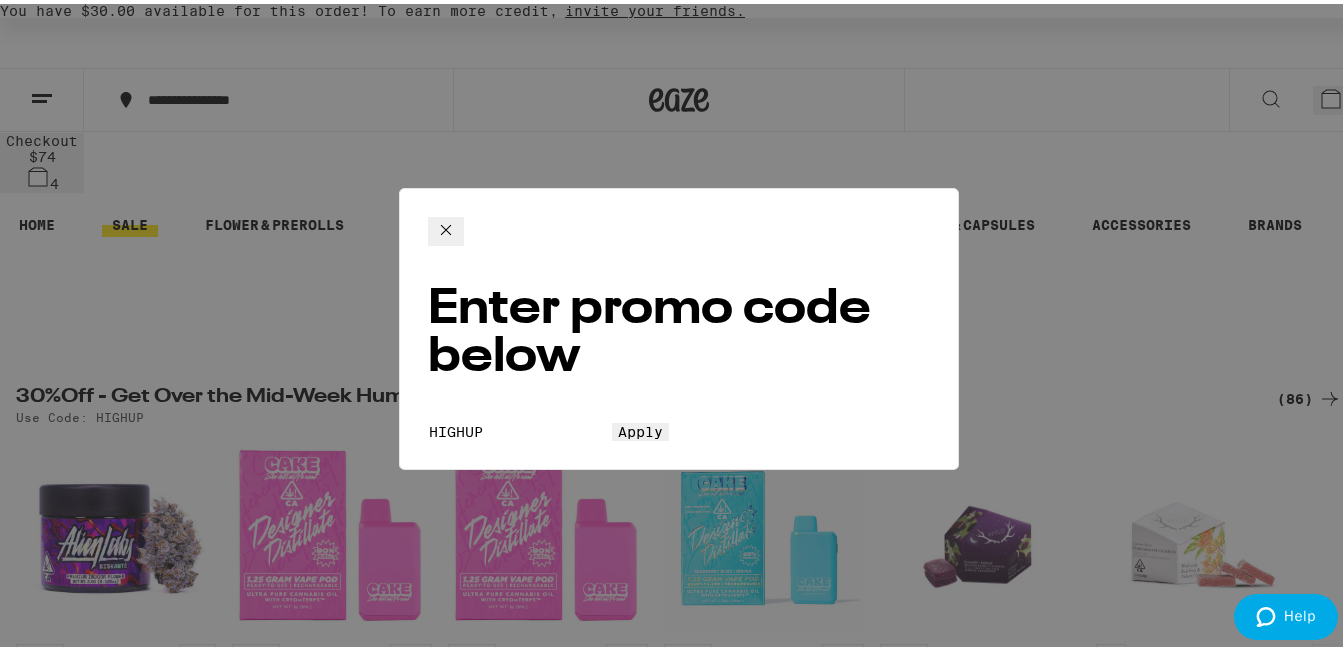 type on "HIGHUP" 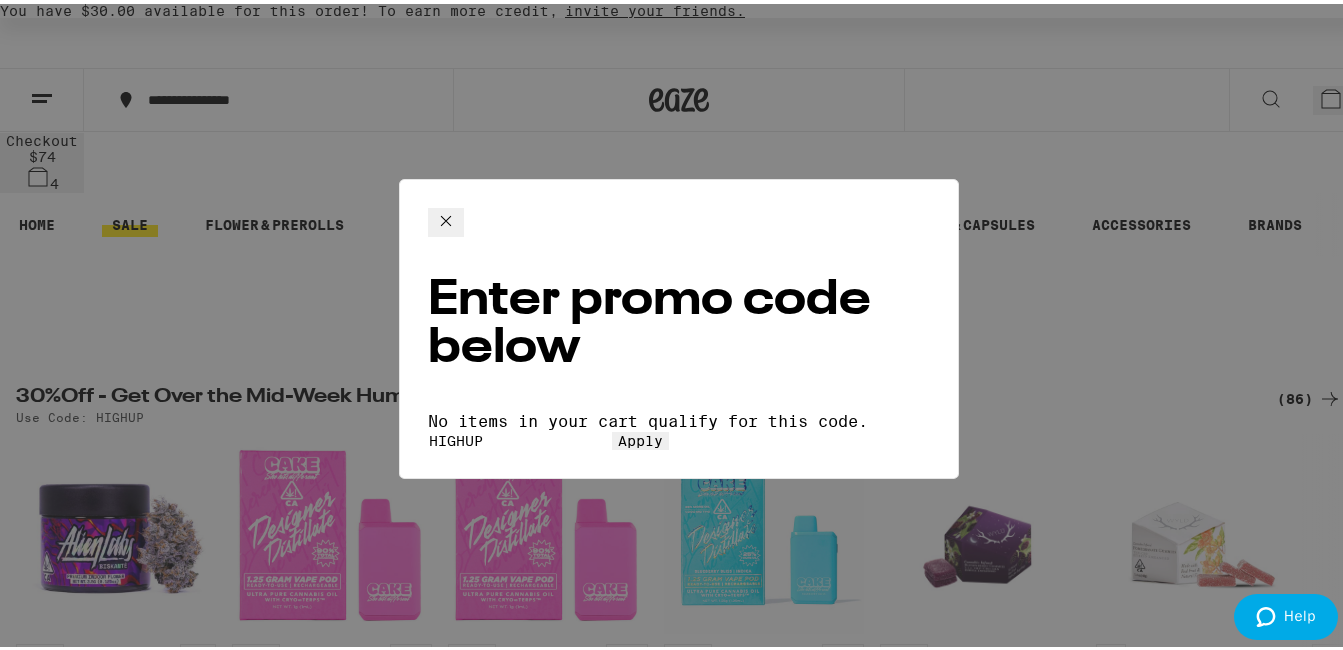 click 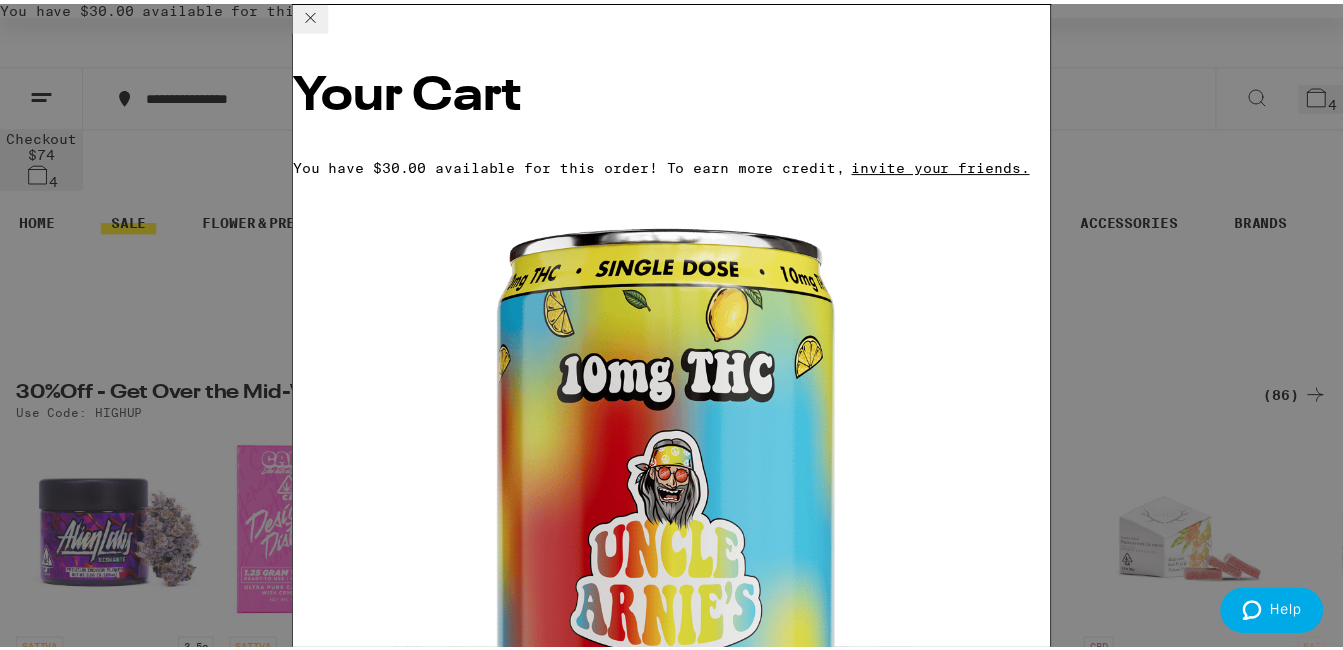 scroll, scrollTop: 516, scrollLeft: 0, axis: vertical 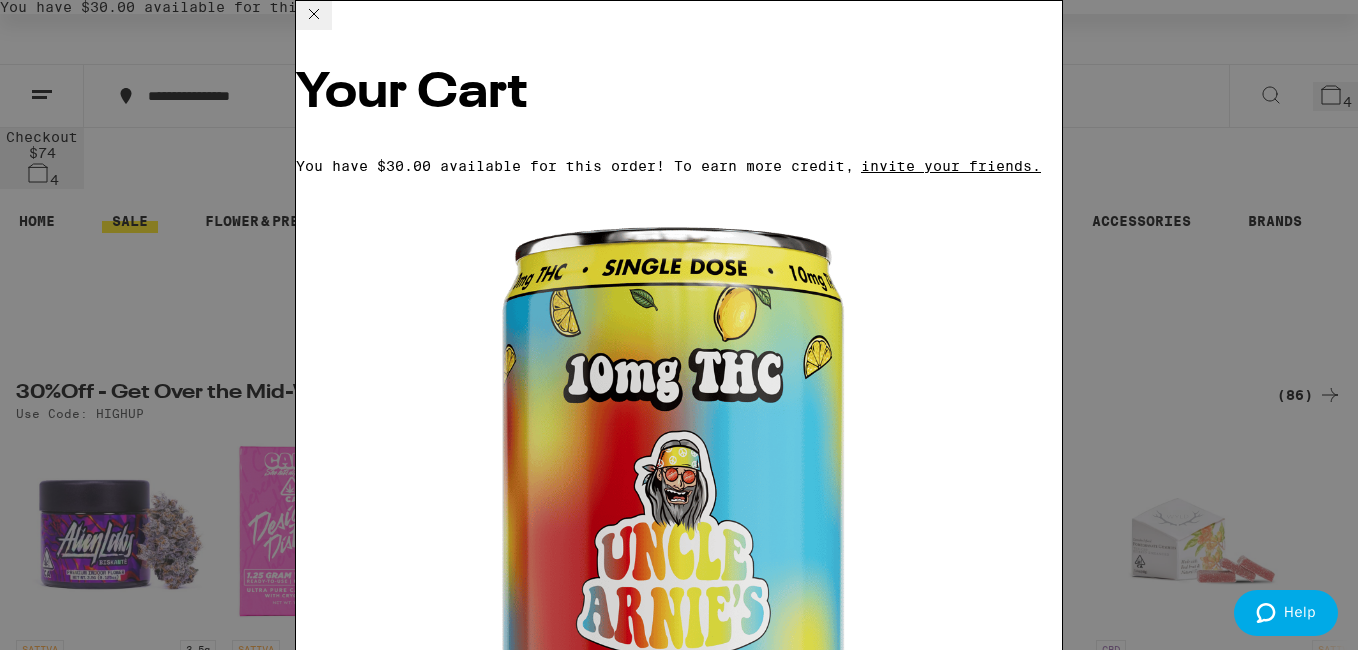 click on "Apply Promo" at bounding box center (351, 4360) 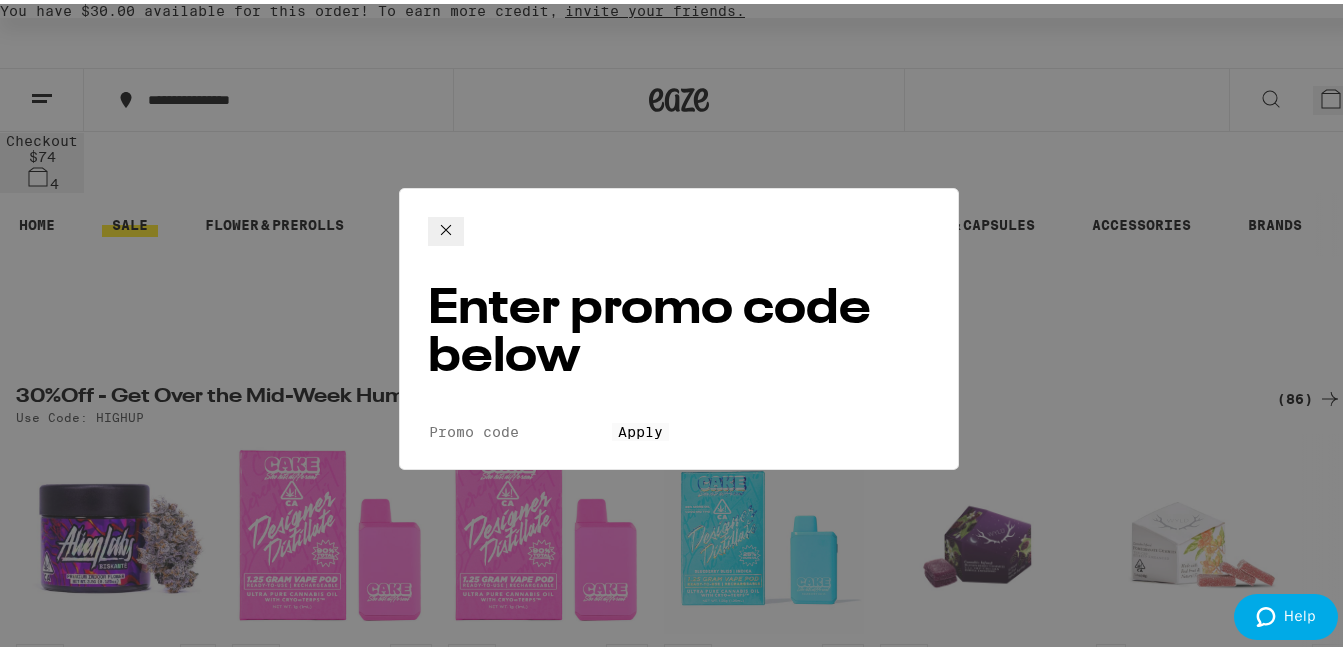 click on "Promo Code" at bounding box center (520, 428) 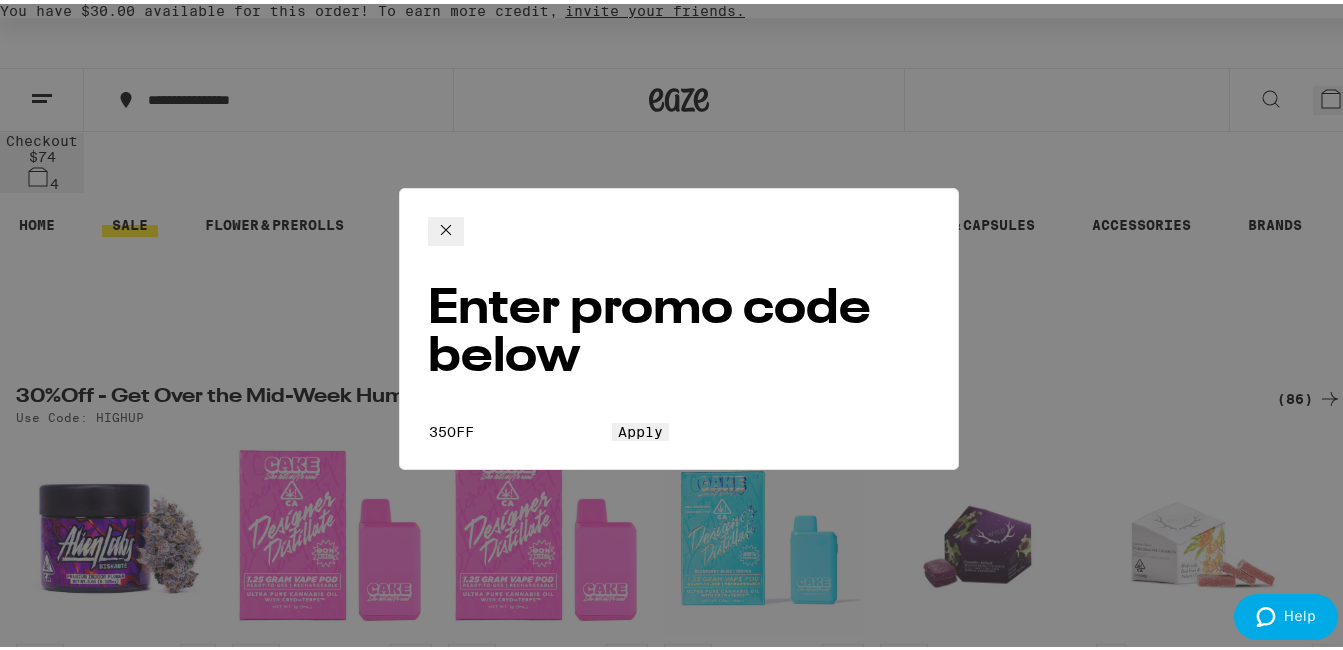 type on "35OFF" 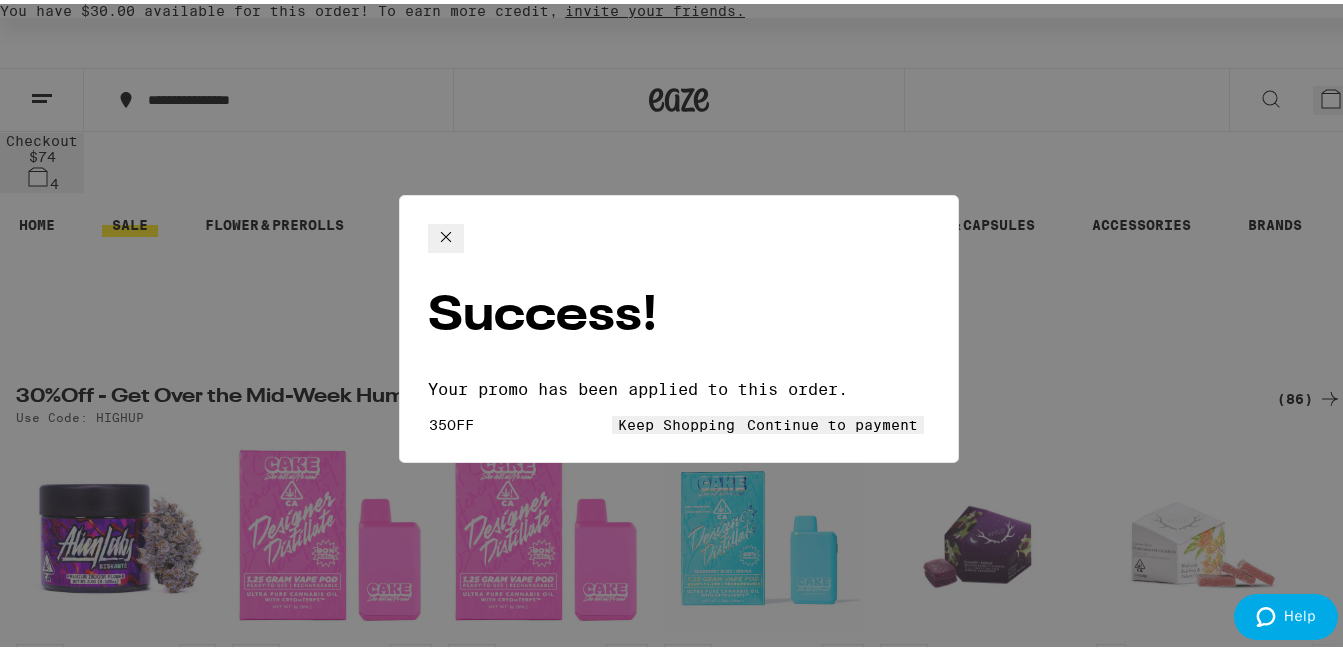 click on "Continue to payment" at bounding box center (832, 421) 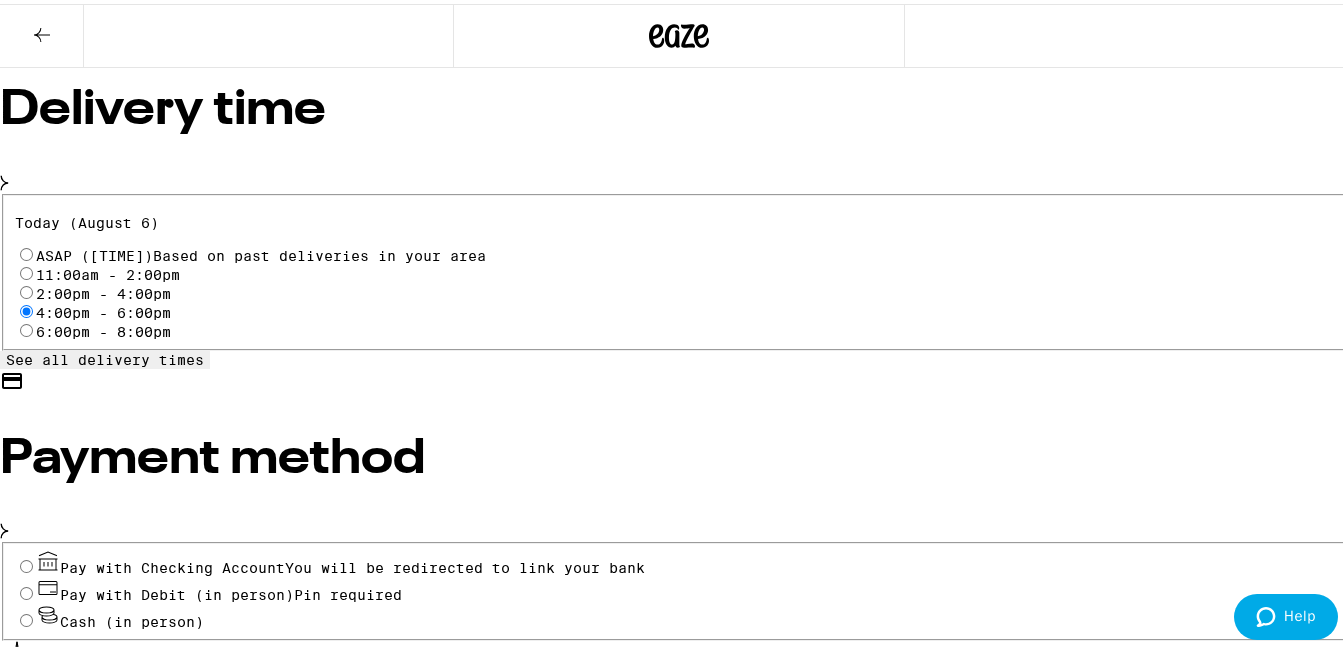 scroll, scrollTop: 700, scrollLeft: 0, axis: vertical 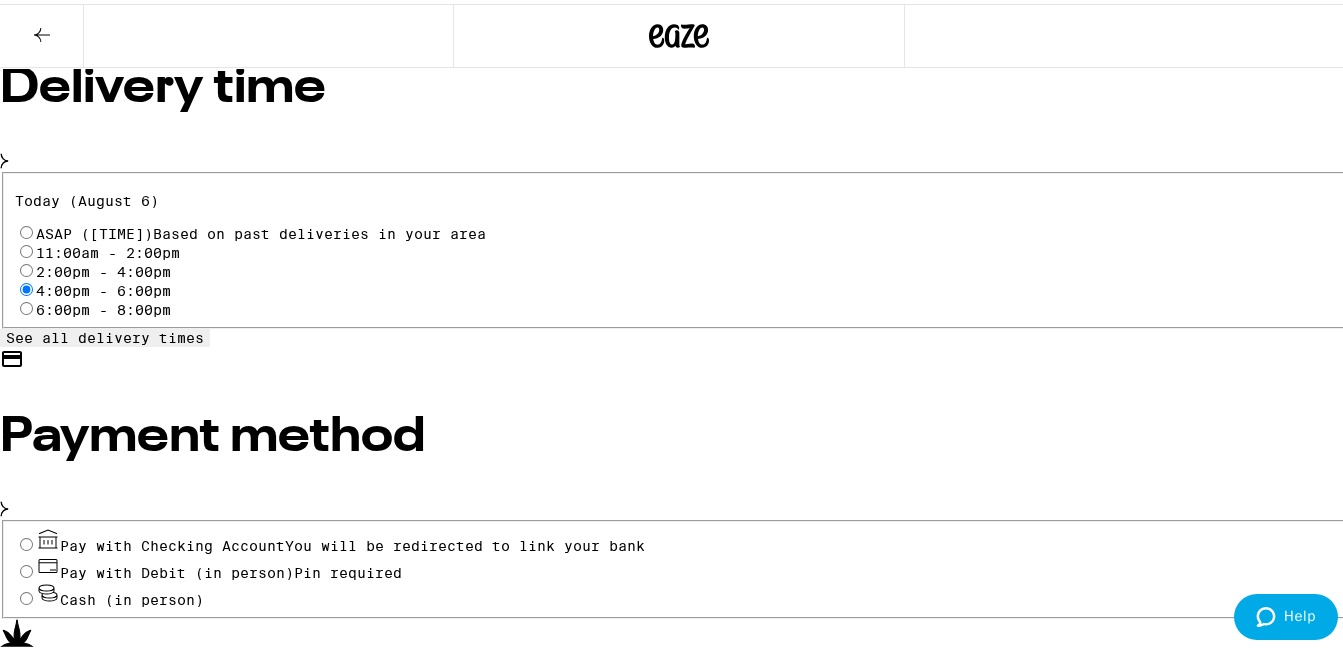 click on "Pay with Checking Account You will be redirected to link your bank" at bounding box center (26, 540) 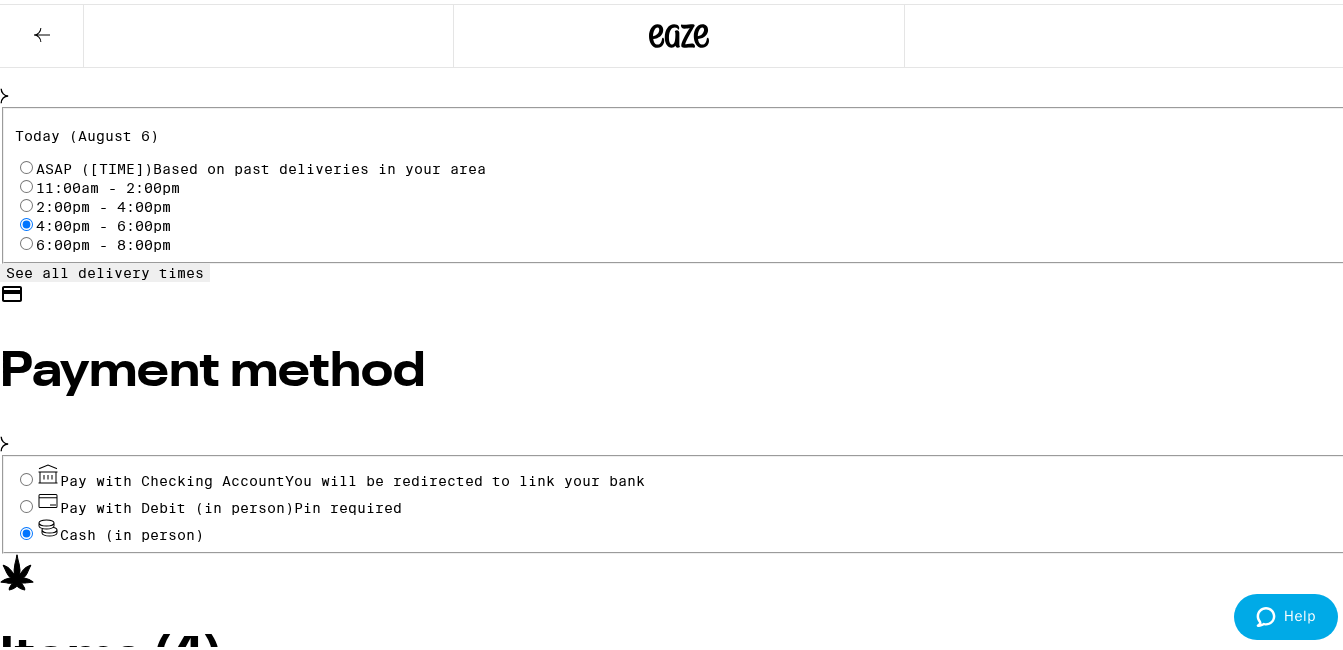 scroll, scrollTop: 800, scrollLeft: 0, axis: vertical 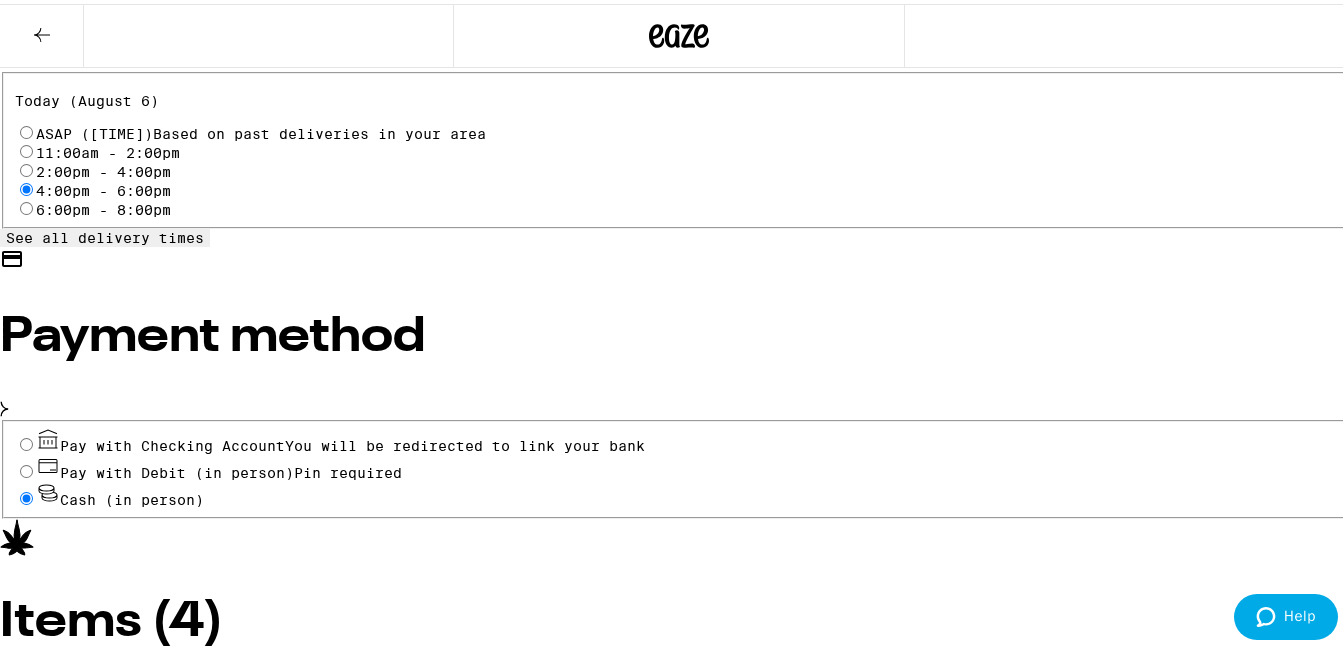 click on "Pay with Checking Account You will be redirected to link your bank" at bounding box center [26, 440] 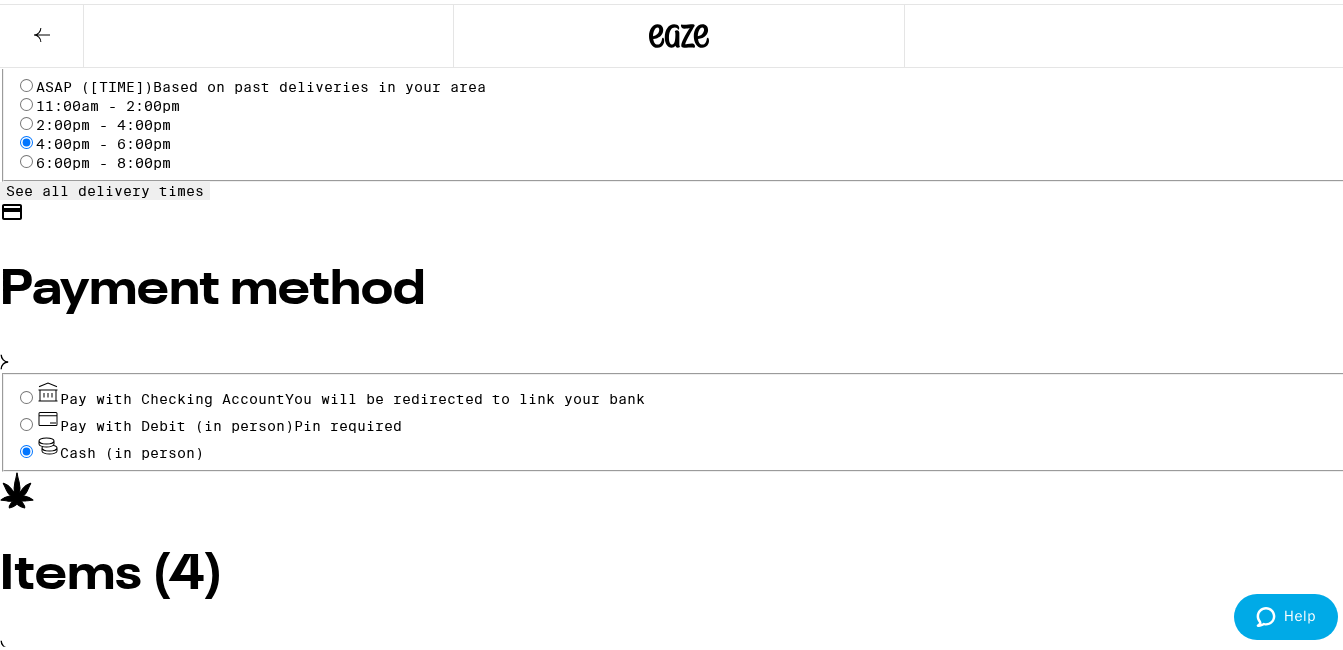 scroll, scrollTop: 833, scrollLeft: 0, axis: vertical 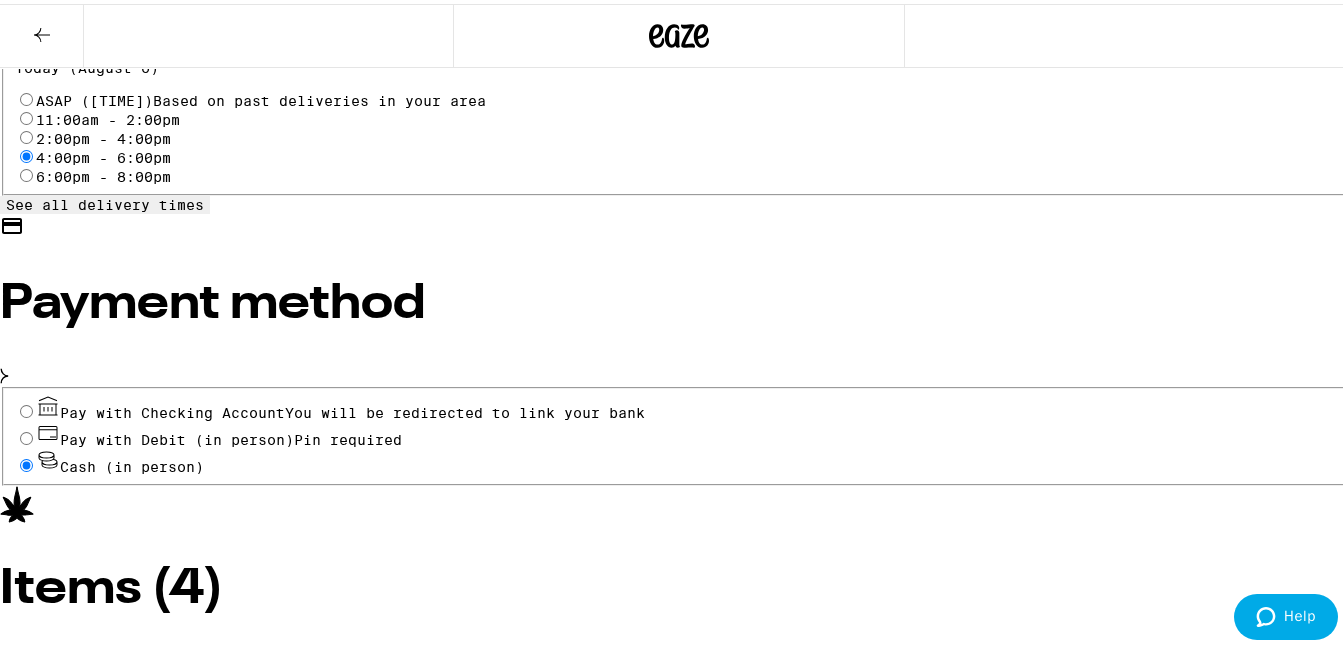 click on "Cash (in person)" at bounding box center (26, 461) 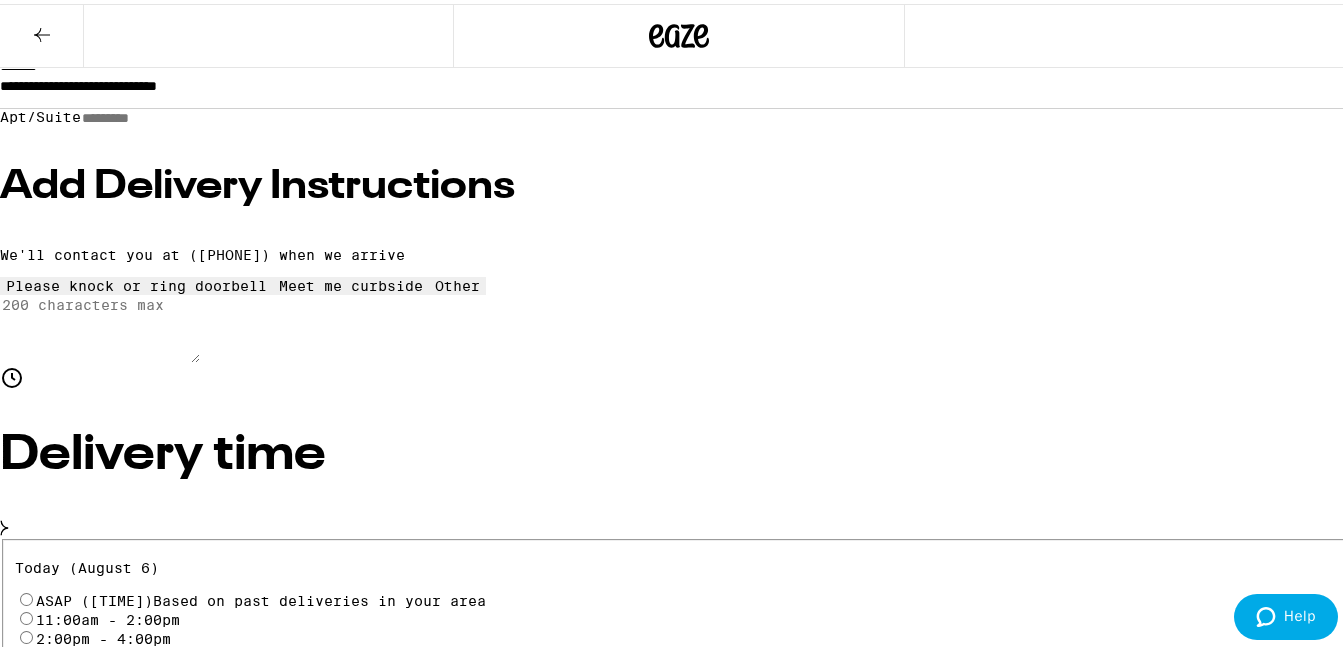 scroll, scrollTop: 33, scrollLeft: 0, axis: vertical 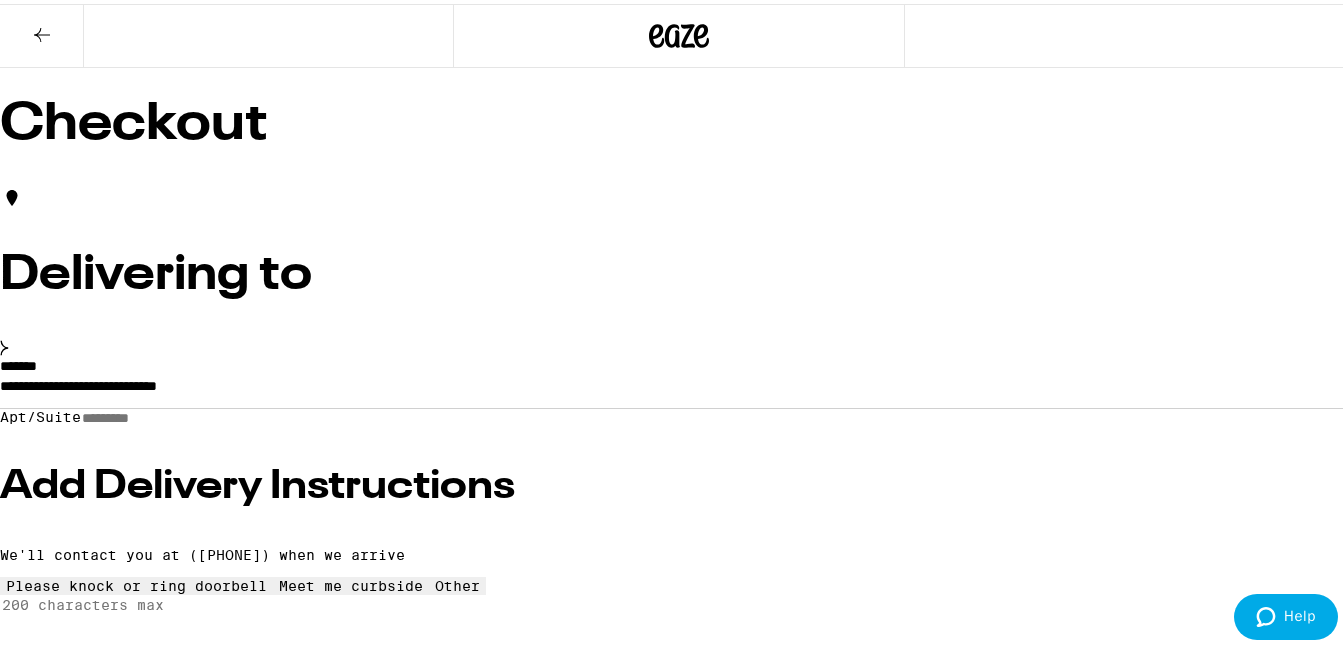 click 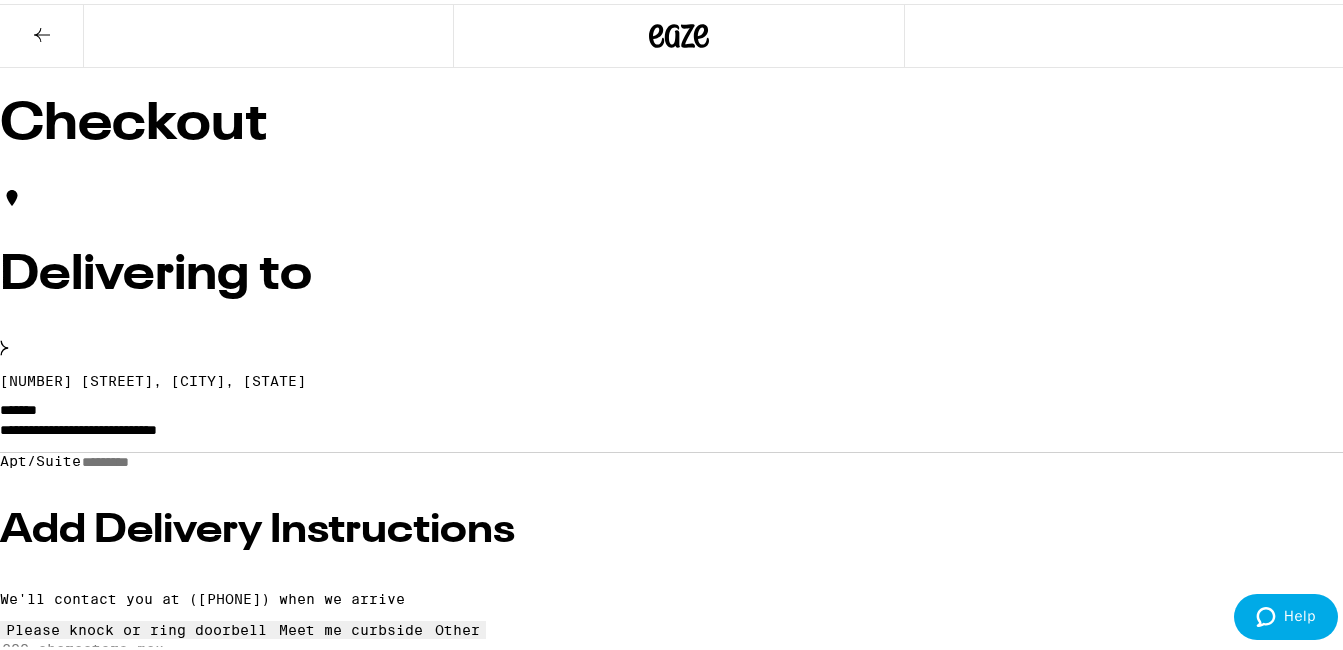 click 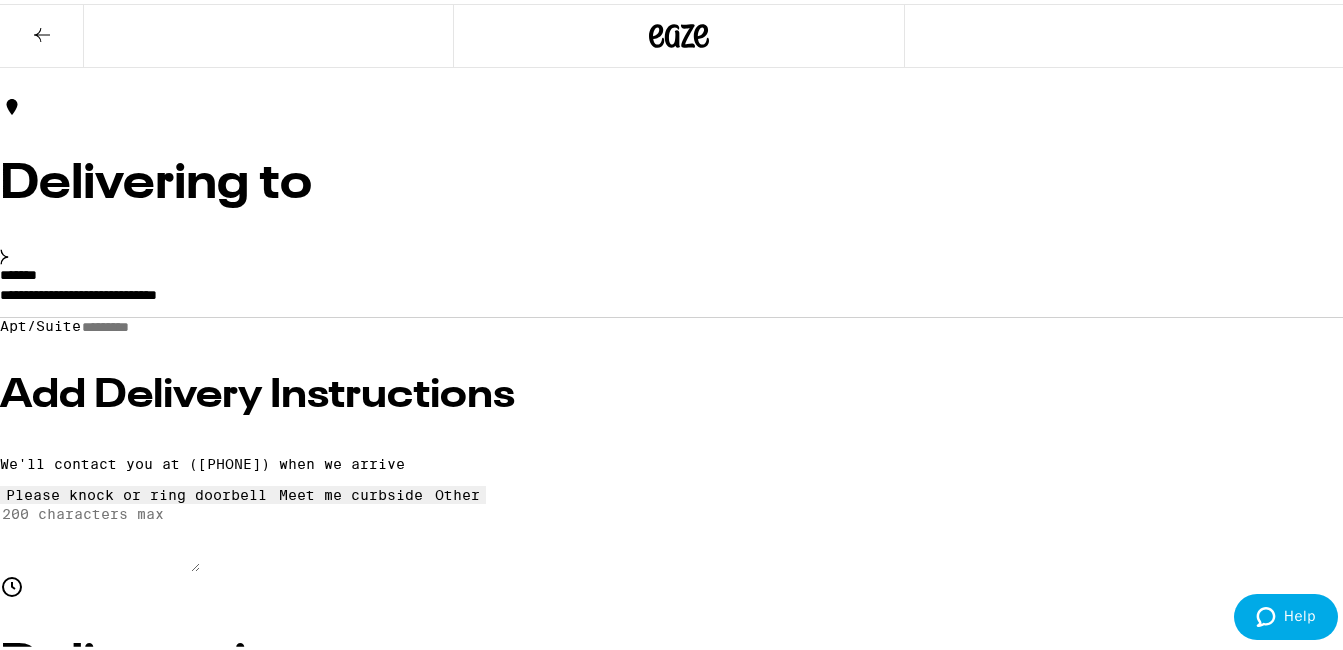 scroll, scrollTop: 233, scrollLeft: 0, axis: vertical 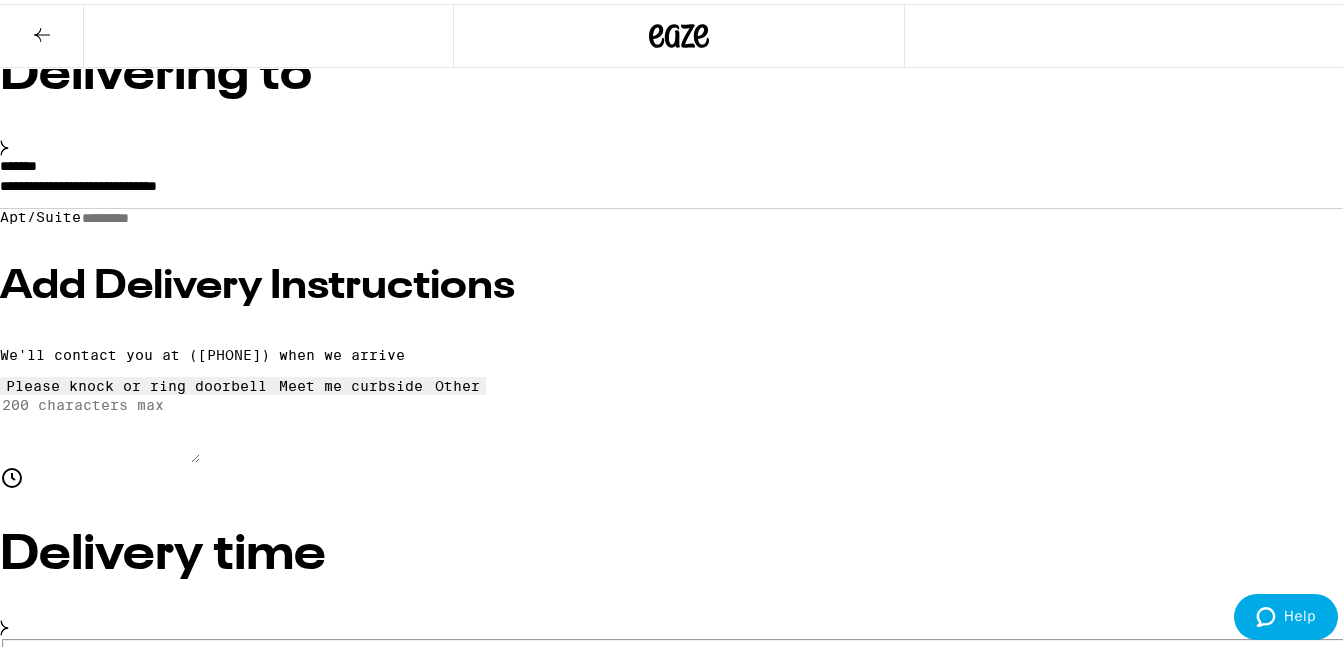 click on "Add Delivery Instructions" at bounding box center [679, 283] 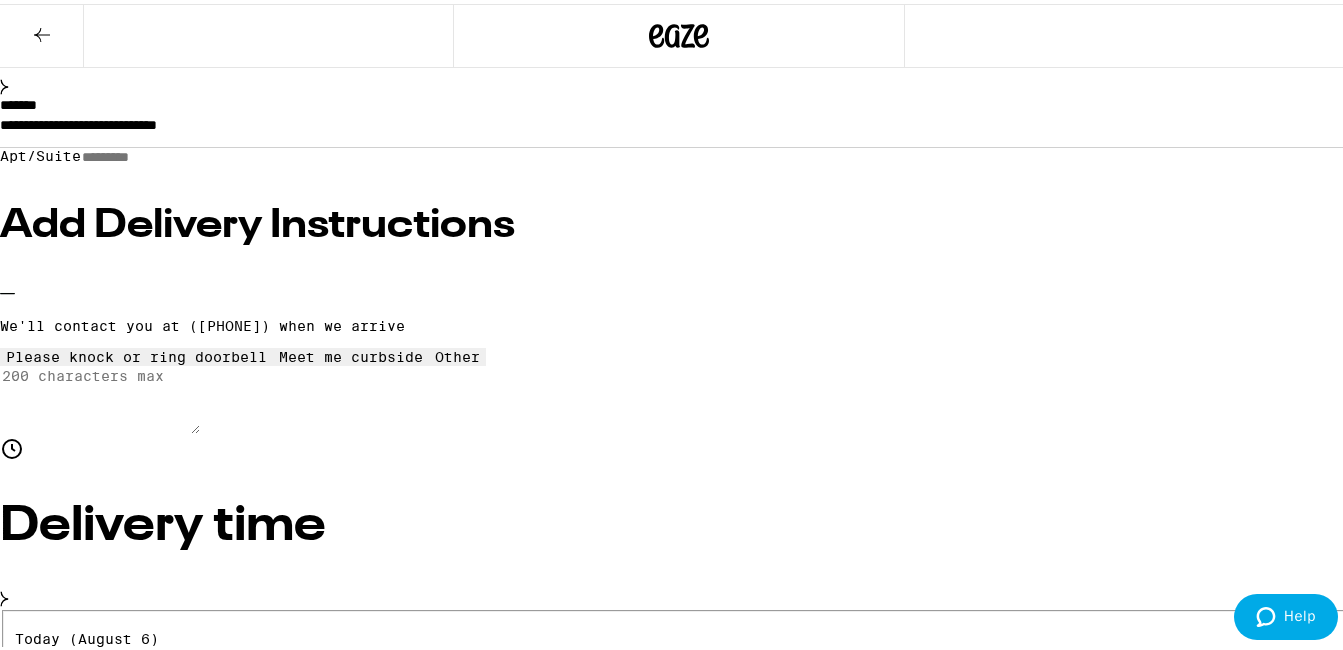 scroll, scrollTop: 283, scrollLeft: 0, axis: vertical 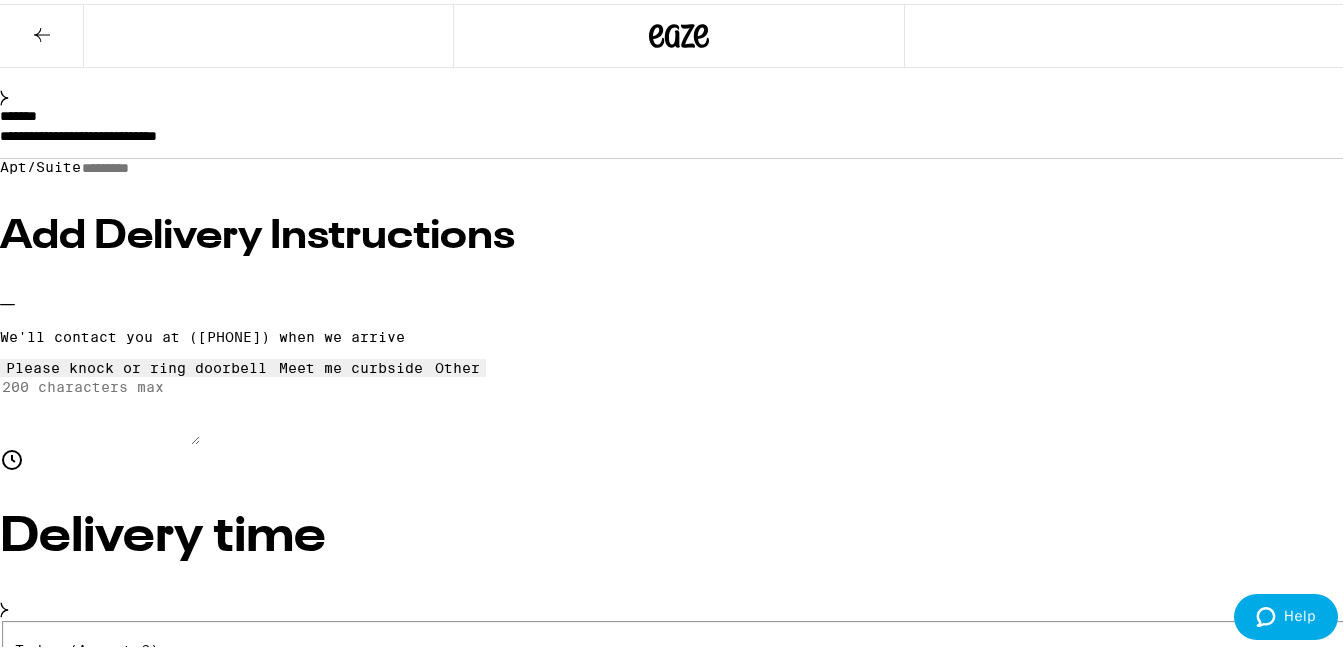 click on "Place Order" at bounding box center (55, 7263) 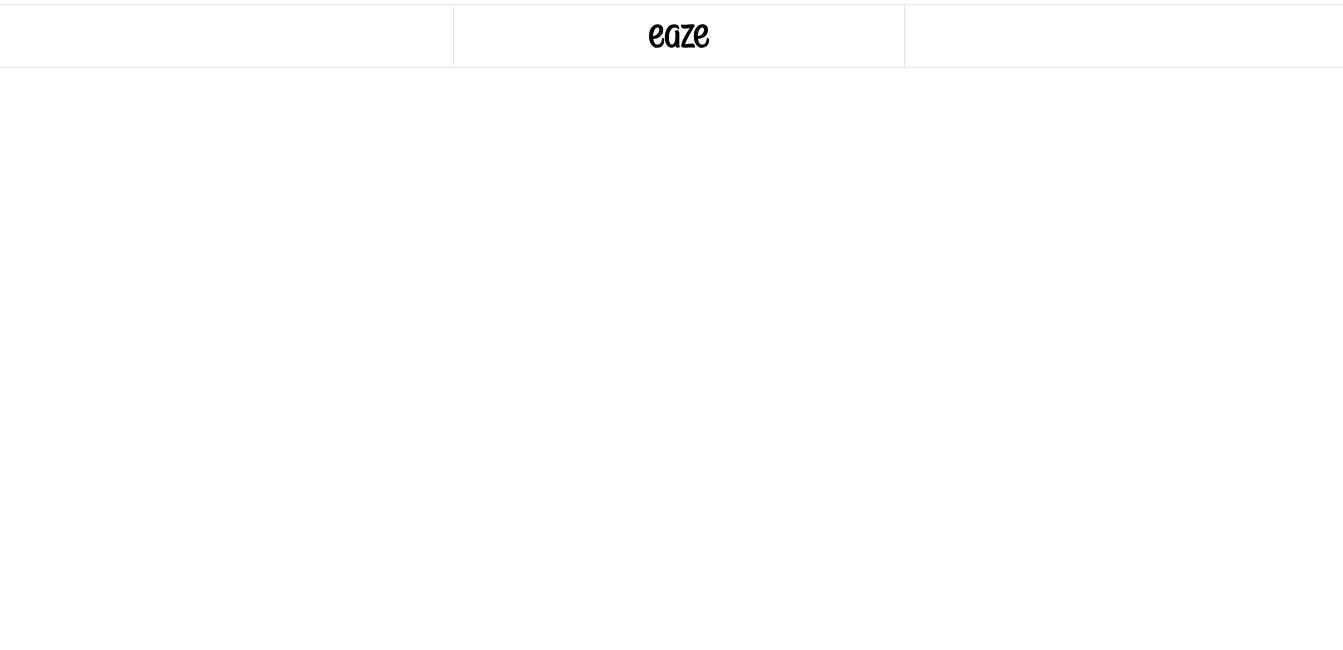 scroll, scrollTop: 0, scrollLeft: 0, axis: both 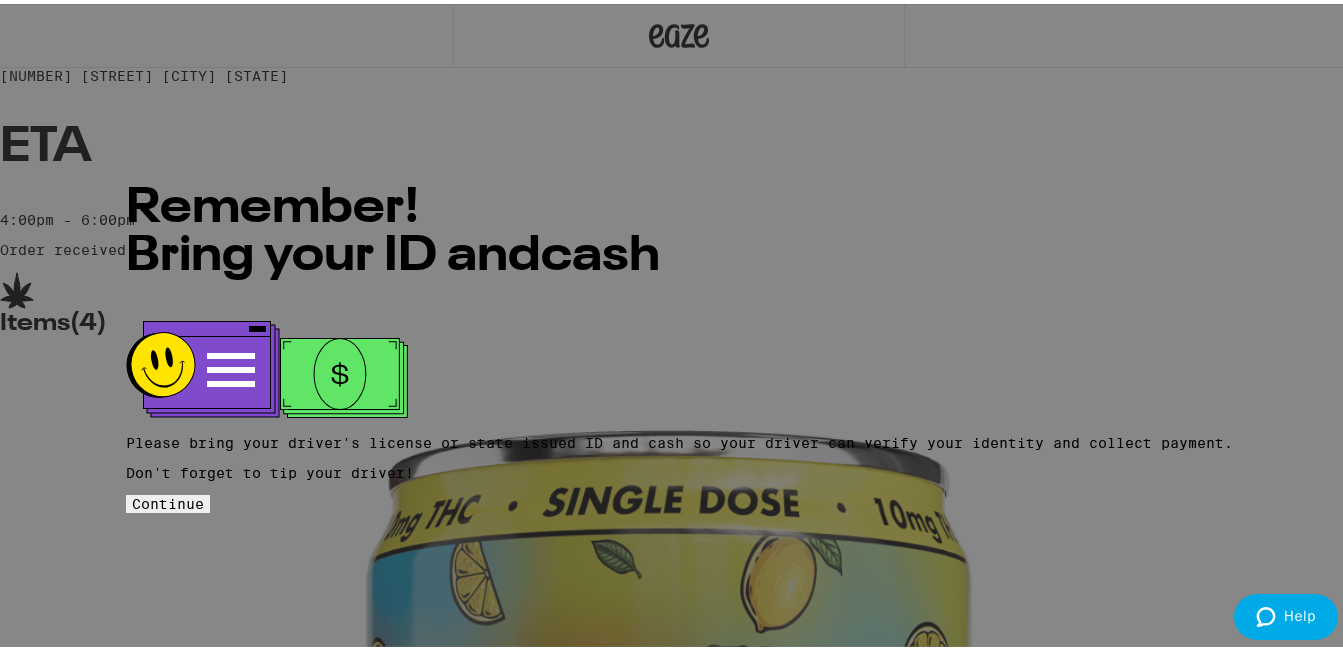 click on "Continue" at bounding box center (168, 500) 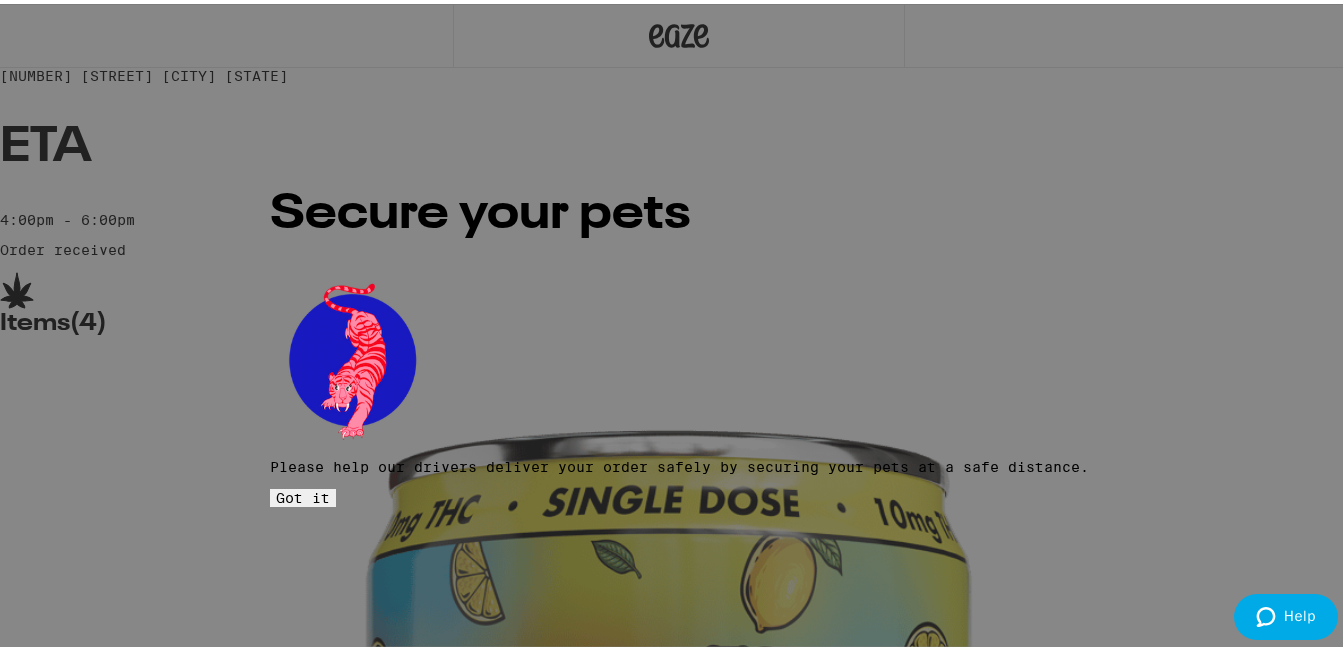 click on "Got it" at bounding box center [303, 494] 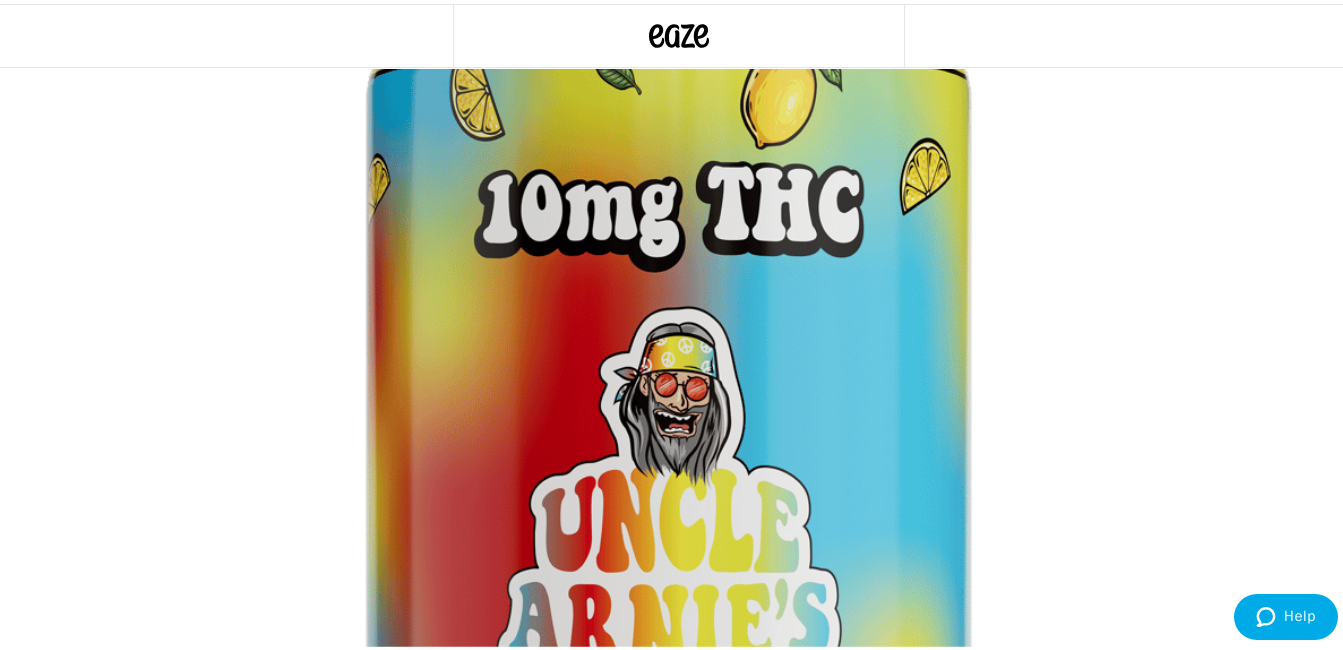 scroll, scrollTop: 558, scrollLeft: 0, axis: vertical 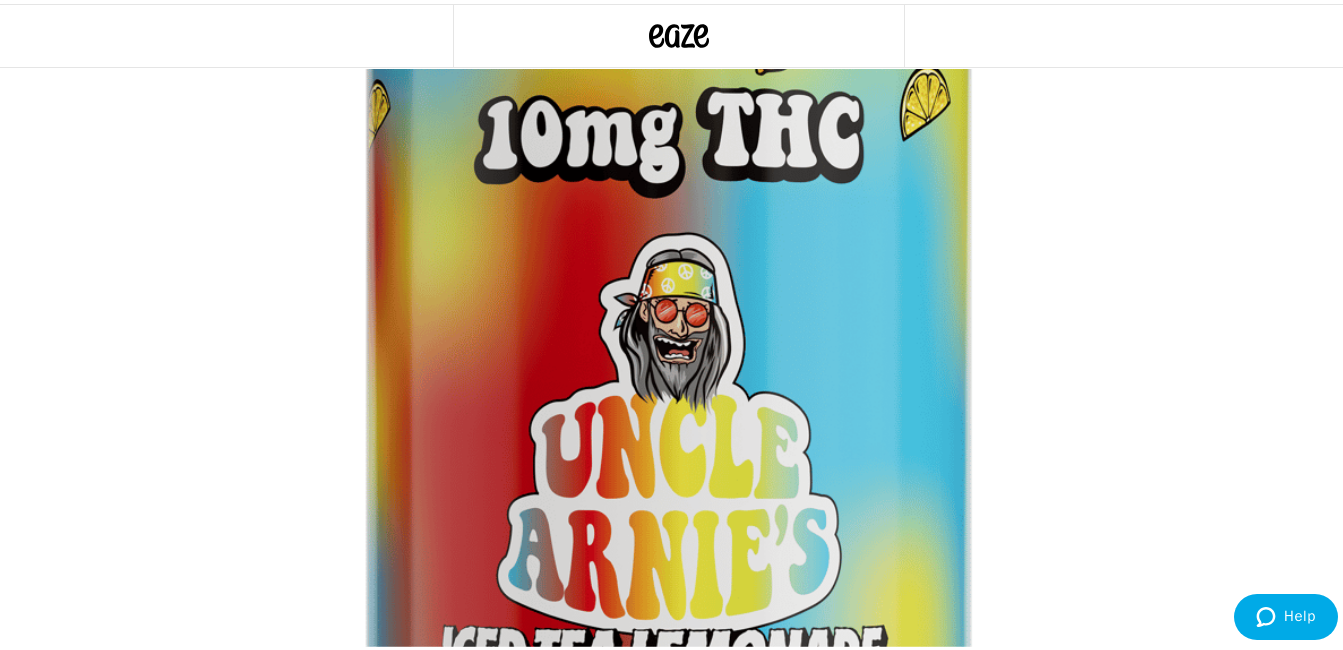 click on "More Info" 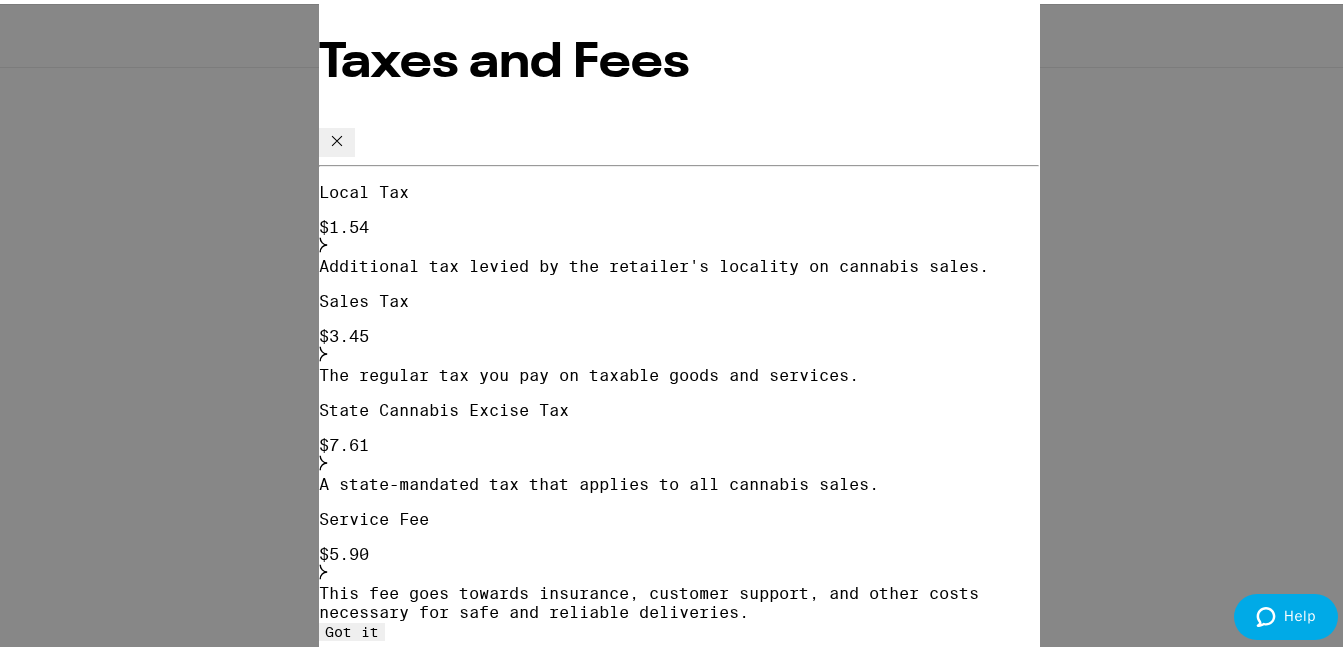 click 